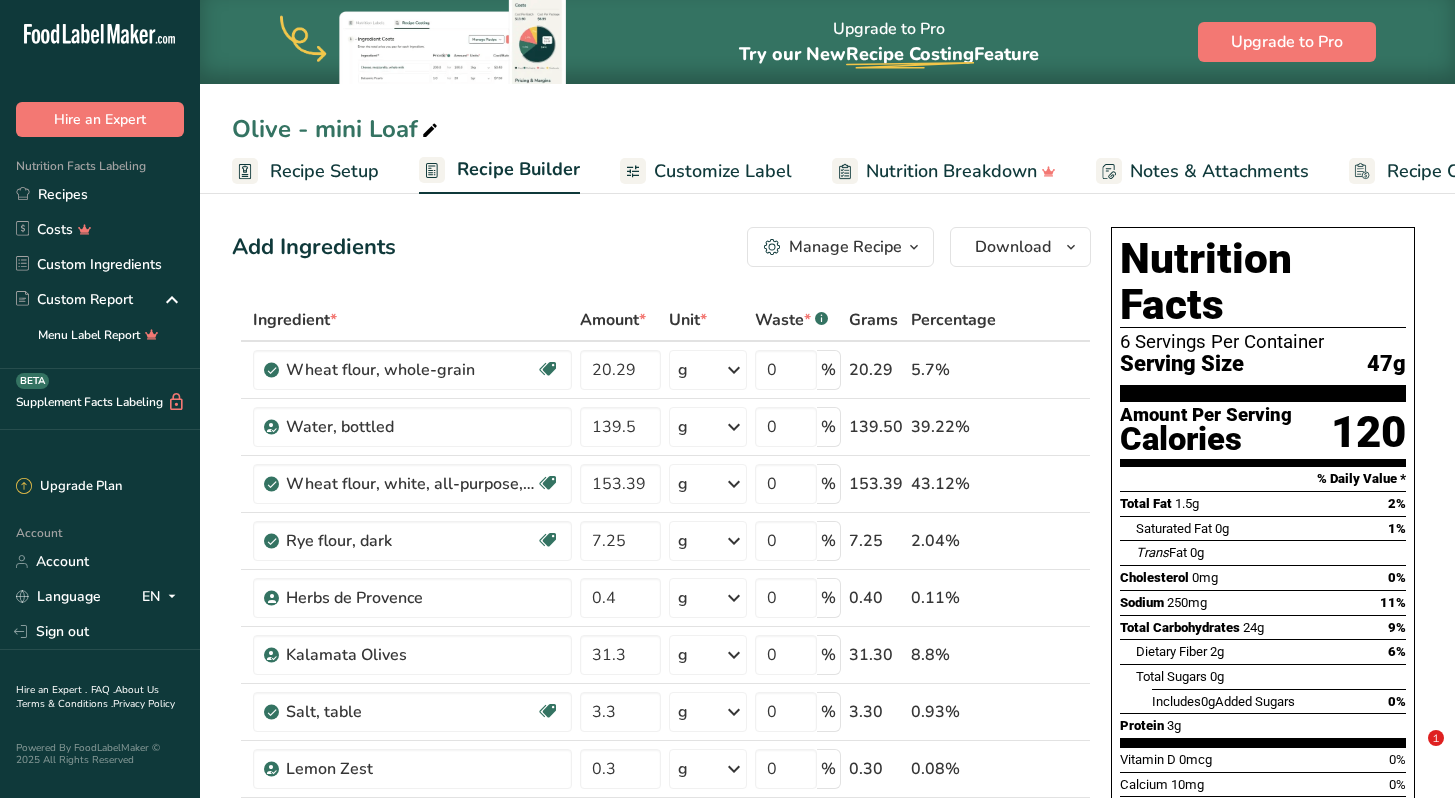 scroll, scrollTop: 26, scrollLeft: 0, axis: vertical 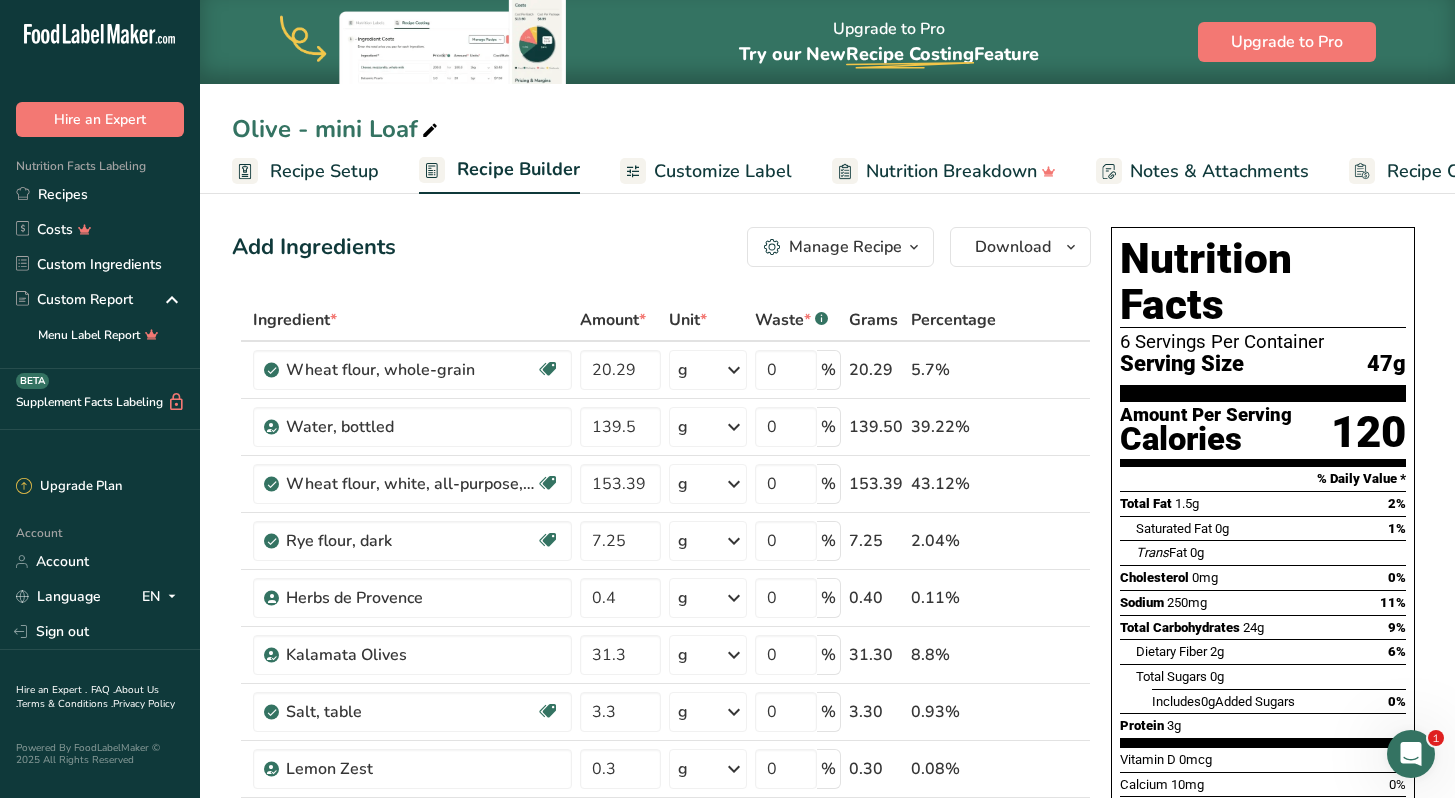click on "Nutrition Breakdown" at bounding box center (951, 171) 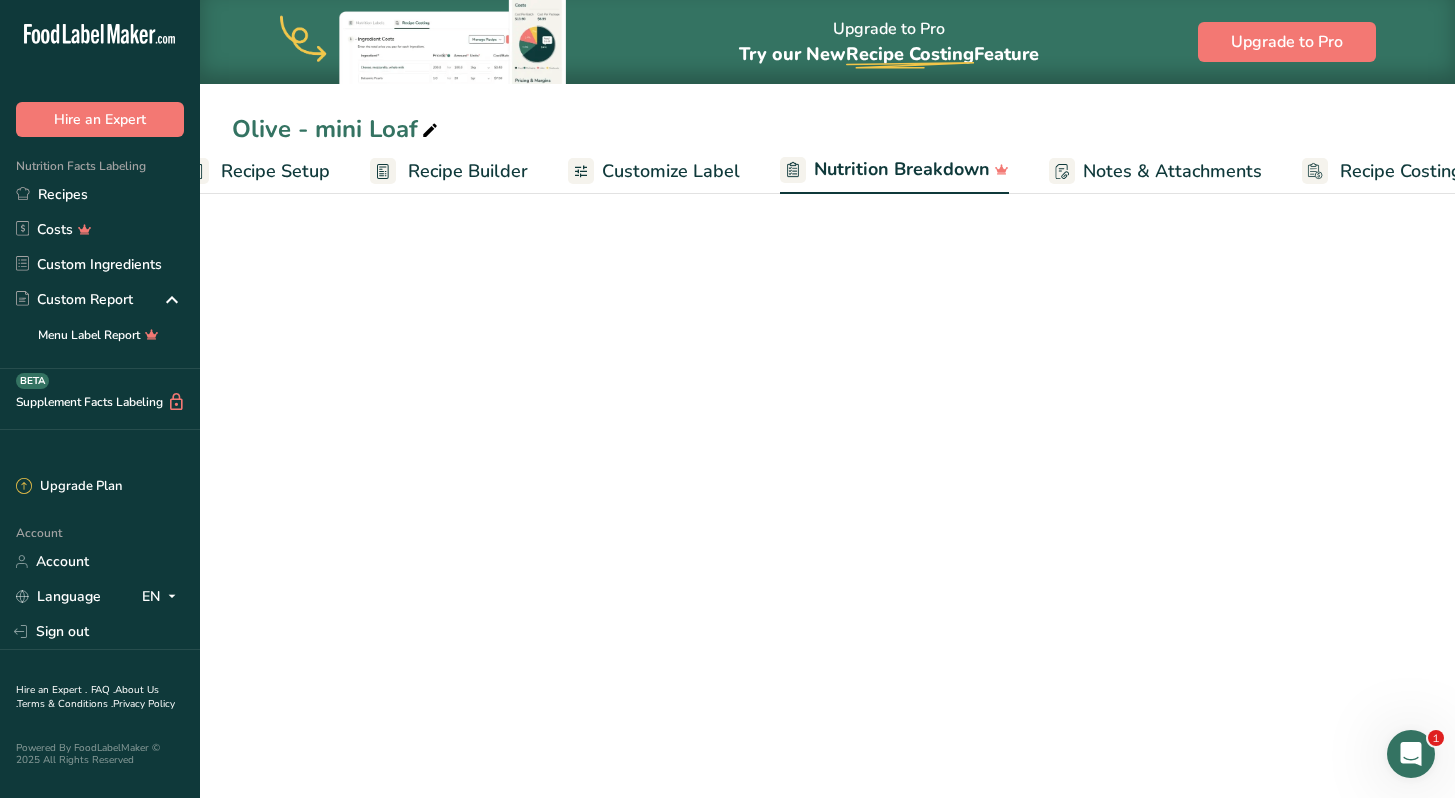 scroll, scrollTop: 0, scrollLeft: 106, axis: horizontal 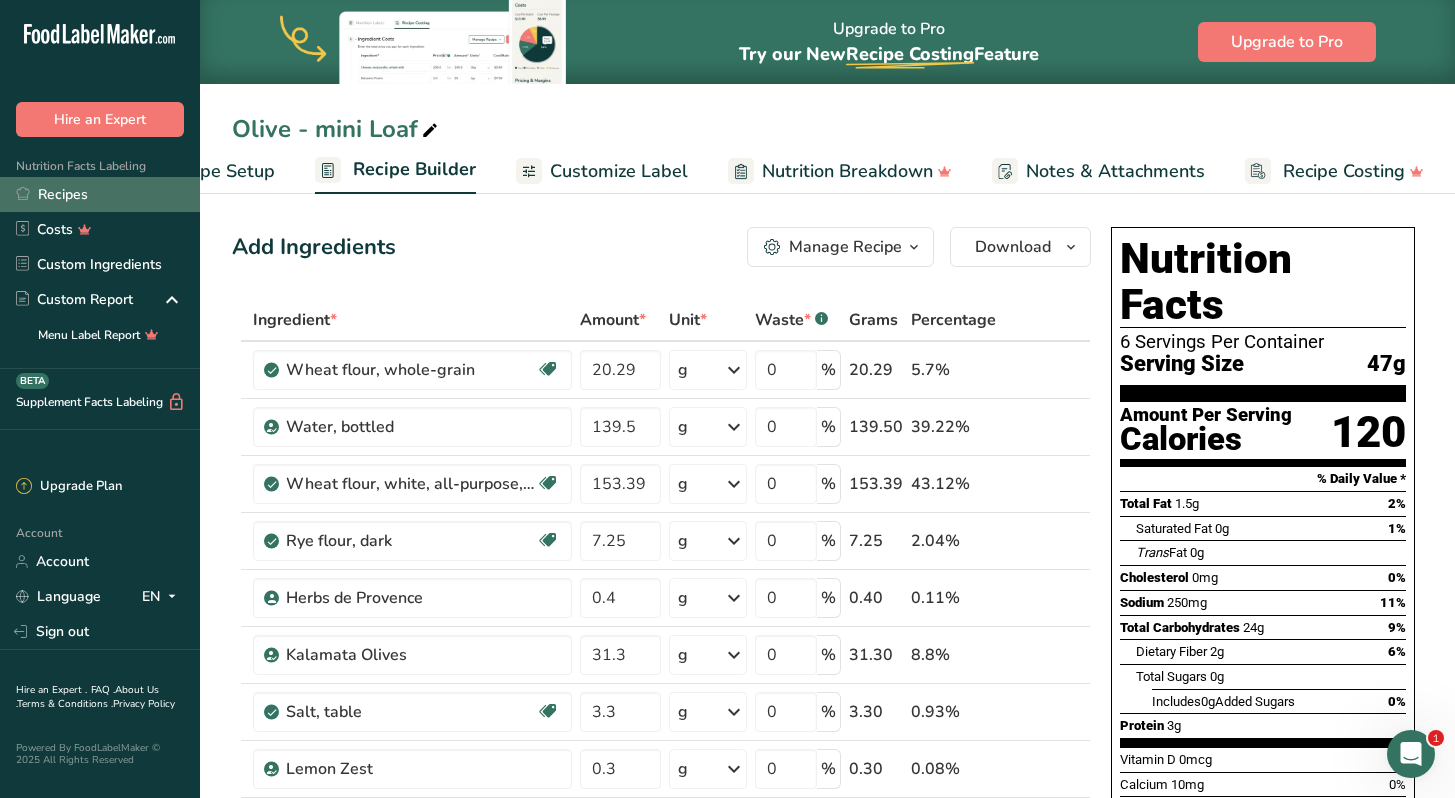 click on "Recipes" at bounding box center (100, 194) 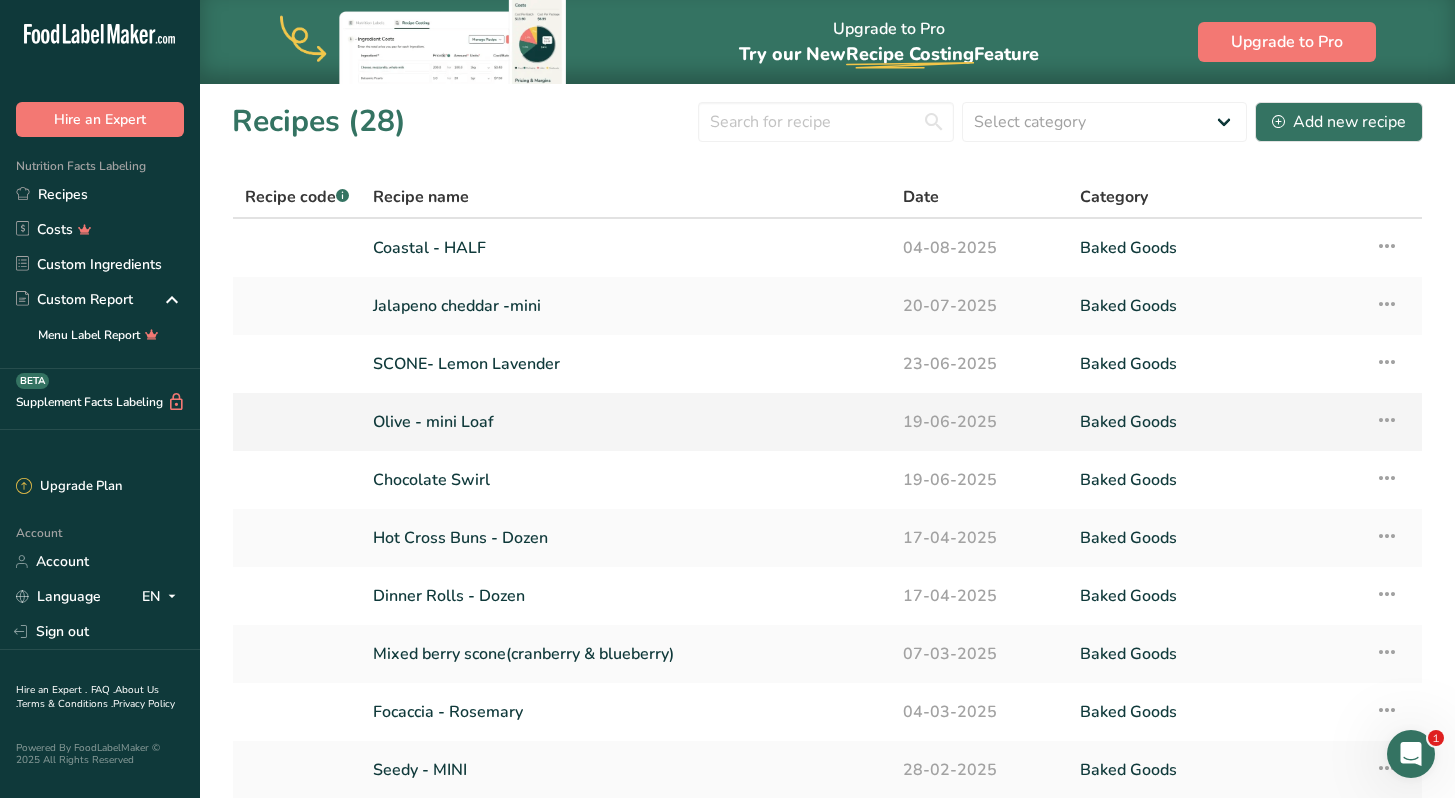 click at bounding box center (1387, 420) 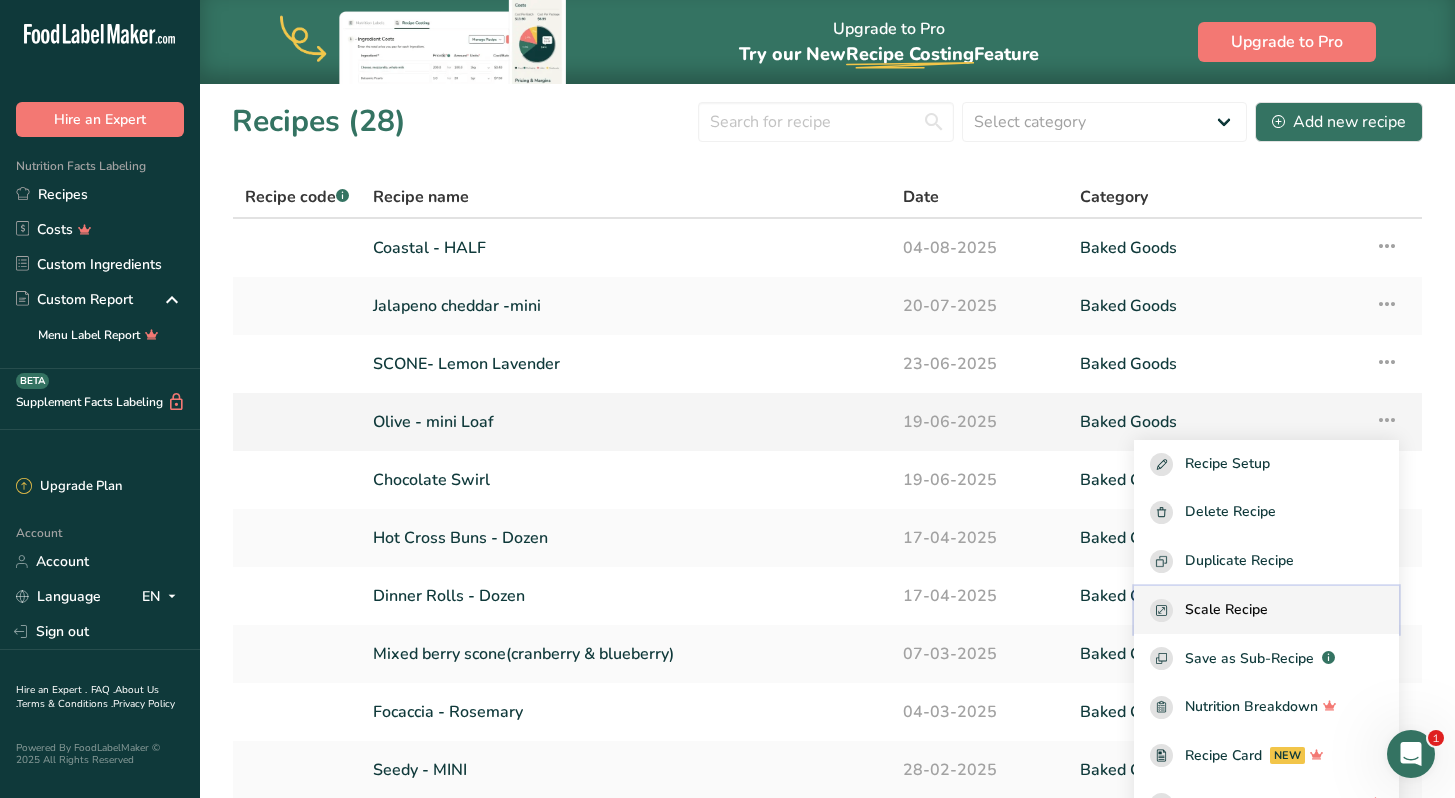 click on "Scale Recipe" at bounding box center (1226, 610) 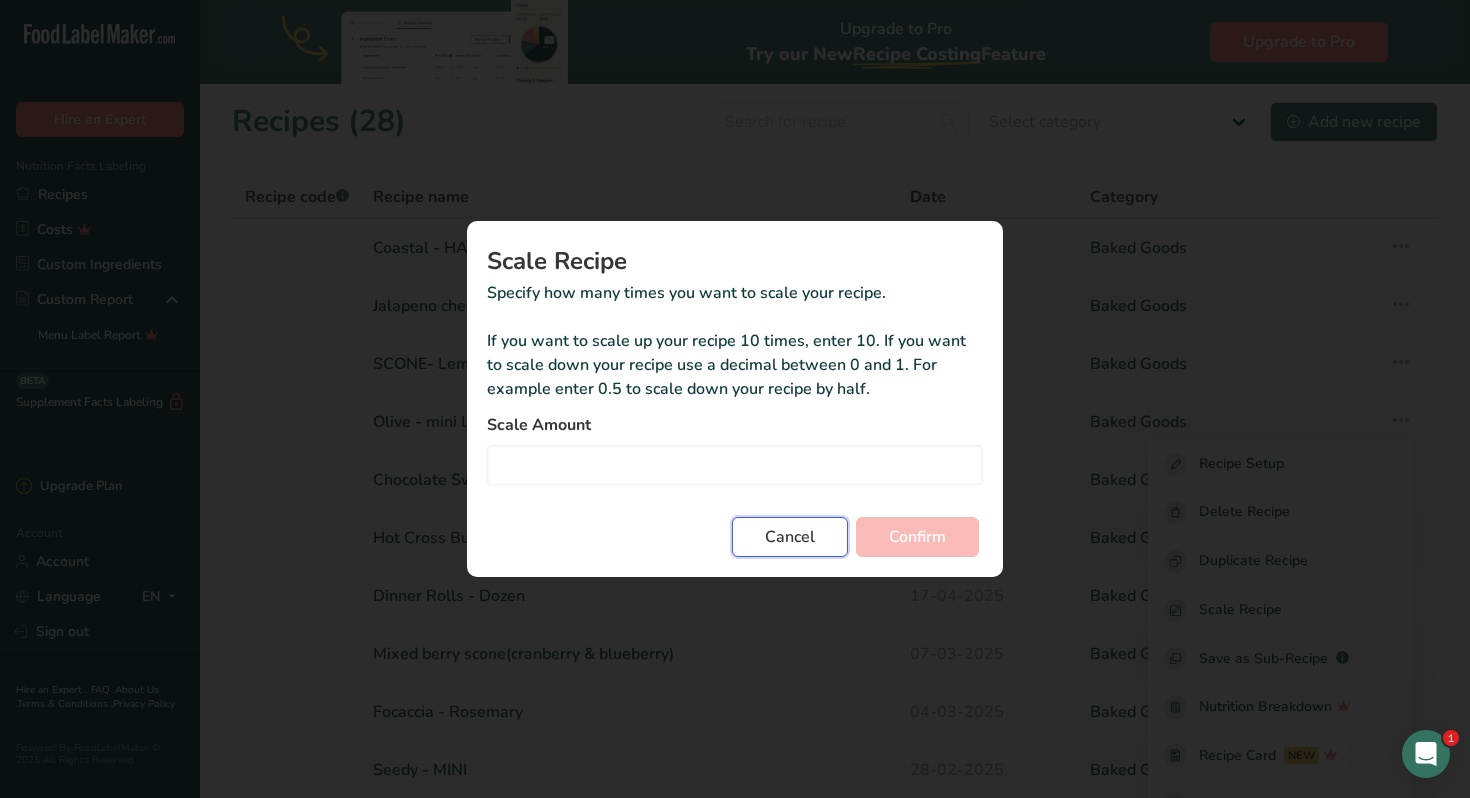 click on "Cancel" at bounding box center [790, 537] 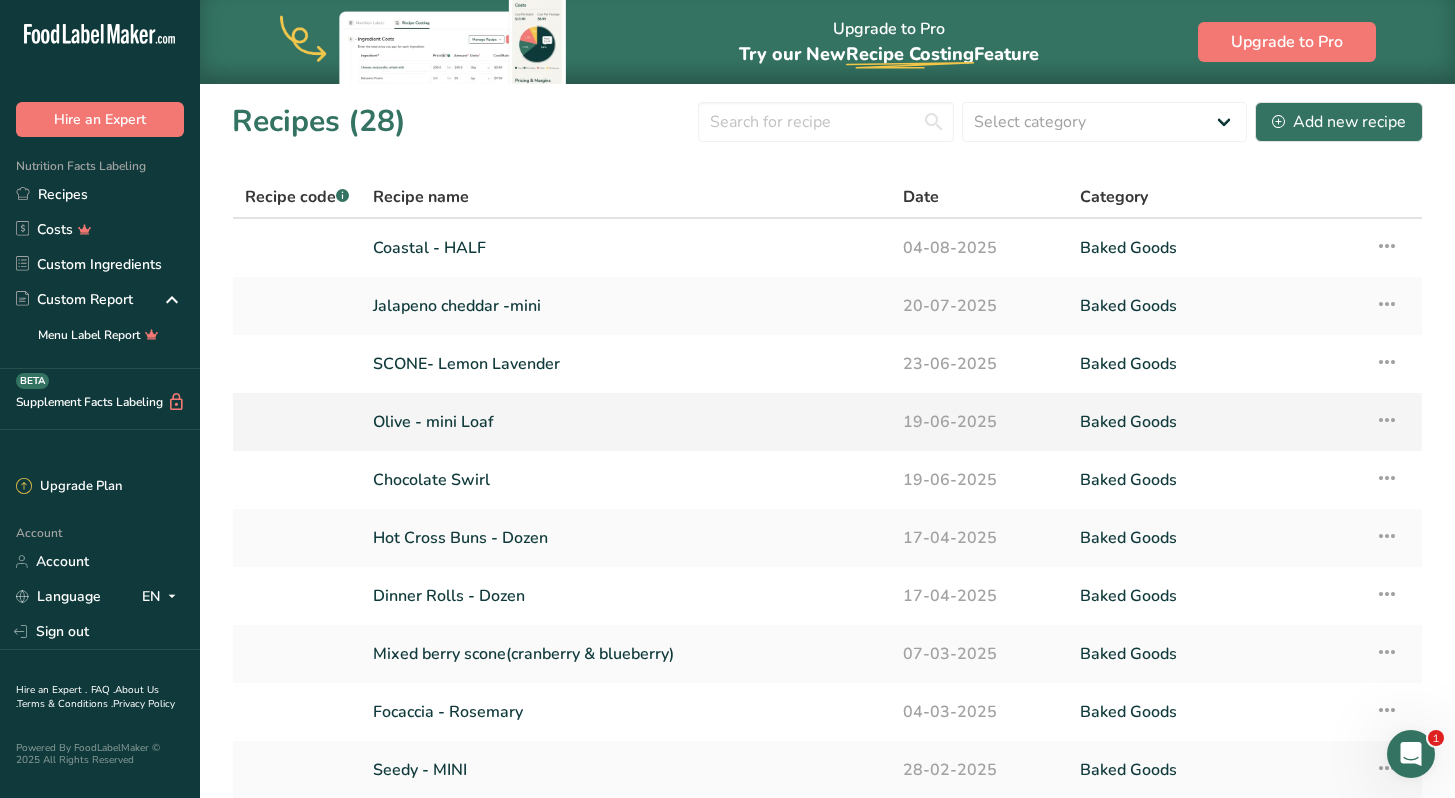 click at bounding box center (1387, 420) 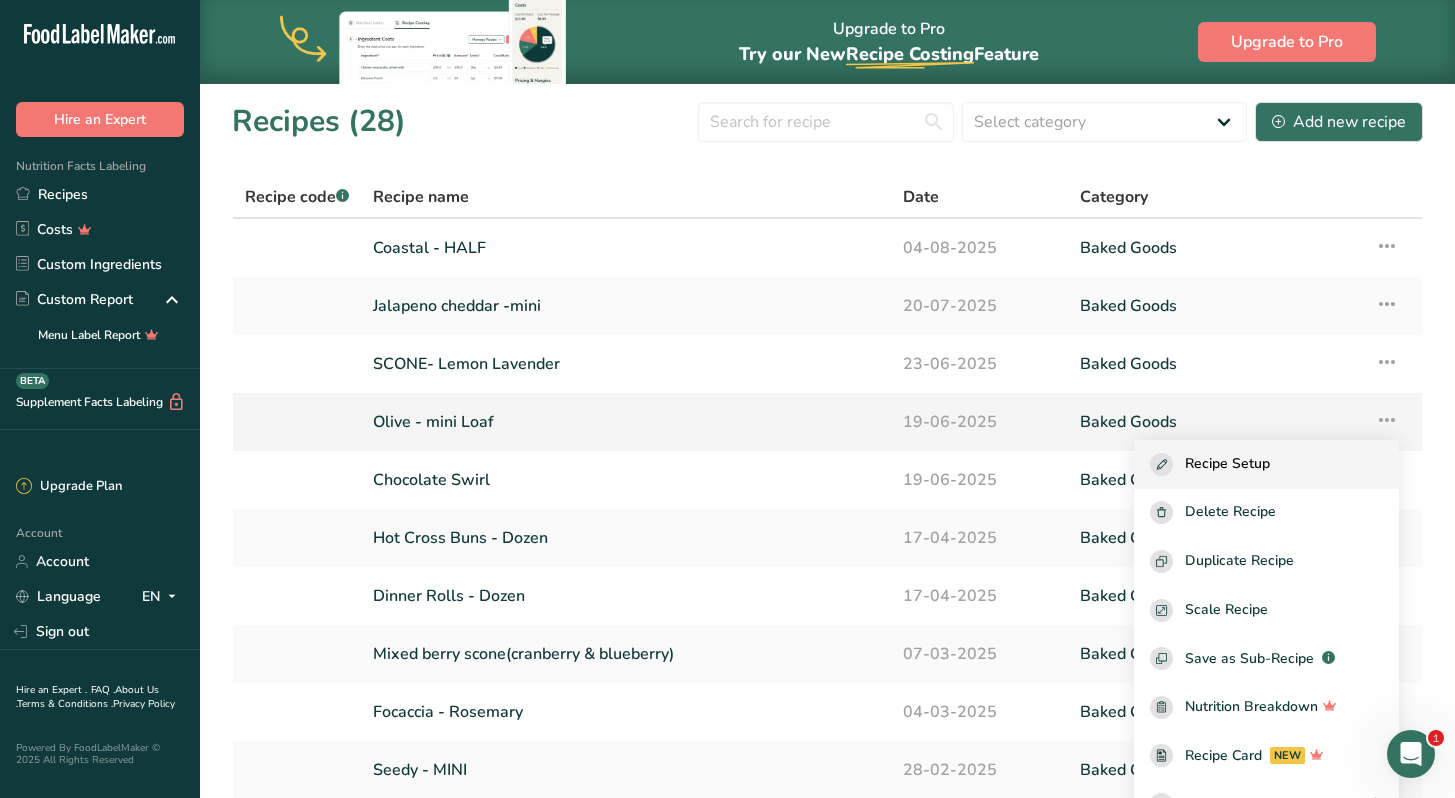 scroll, scrollTop: 5, scrollLeft: 0, axis: vertical 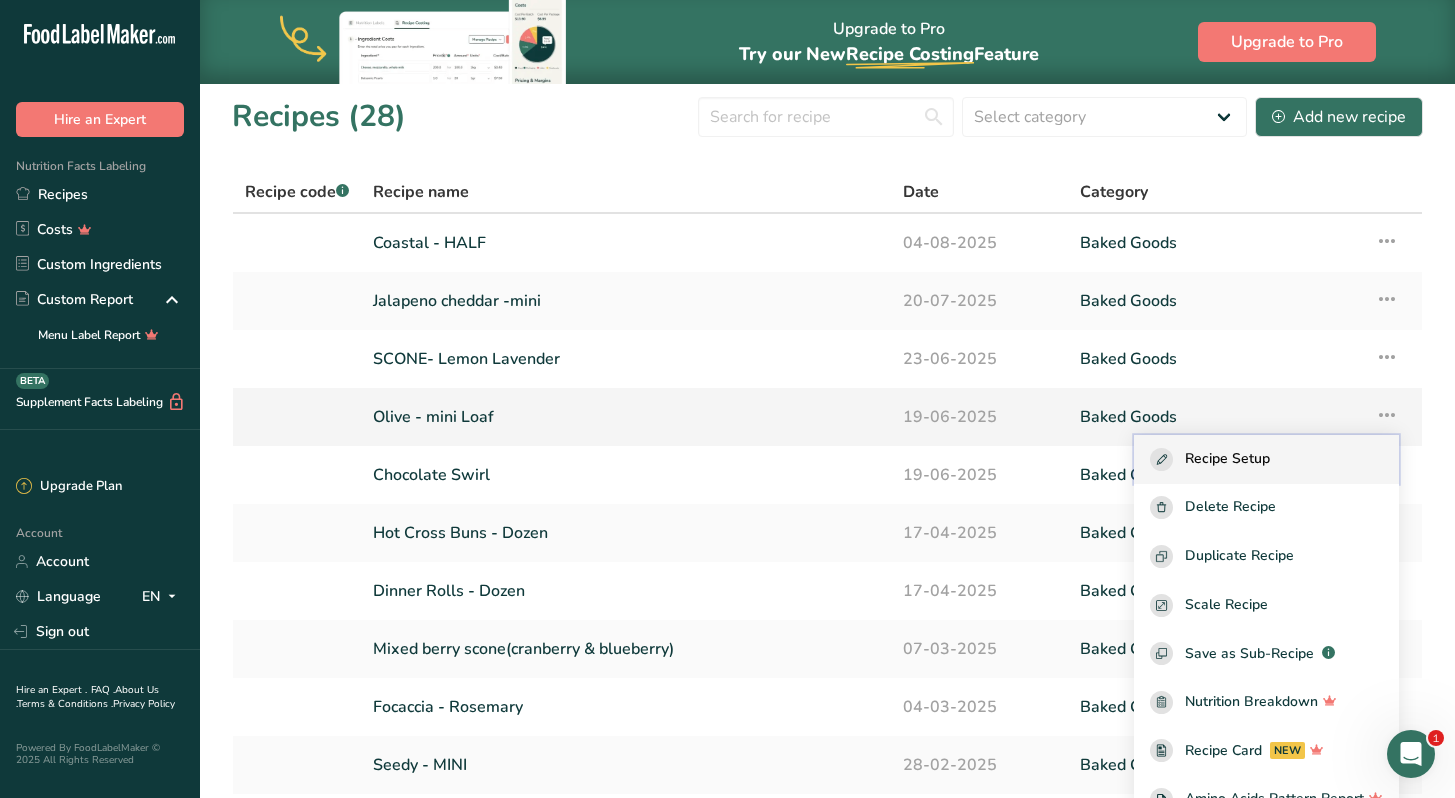 click on "Recipe Setup" at bounding box center (1227, 459) 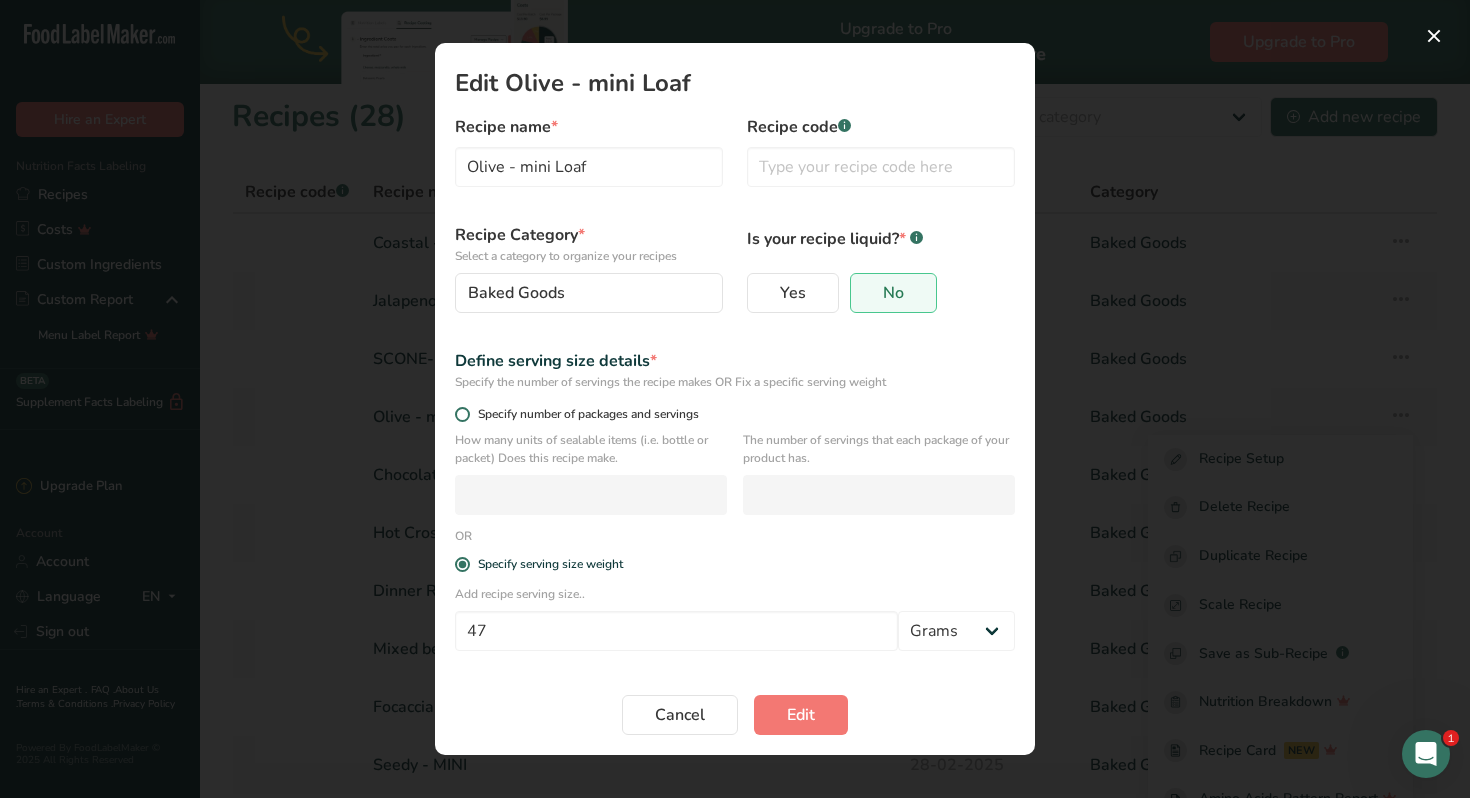 click at bounding box center [462, 414] 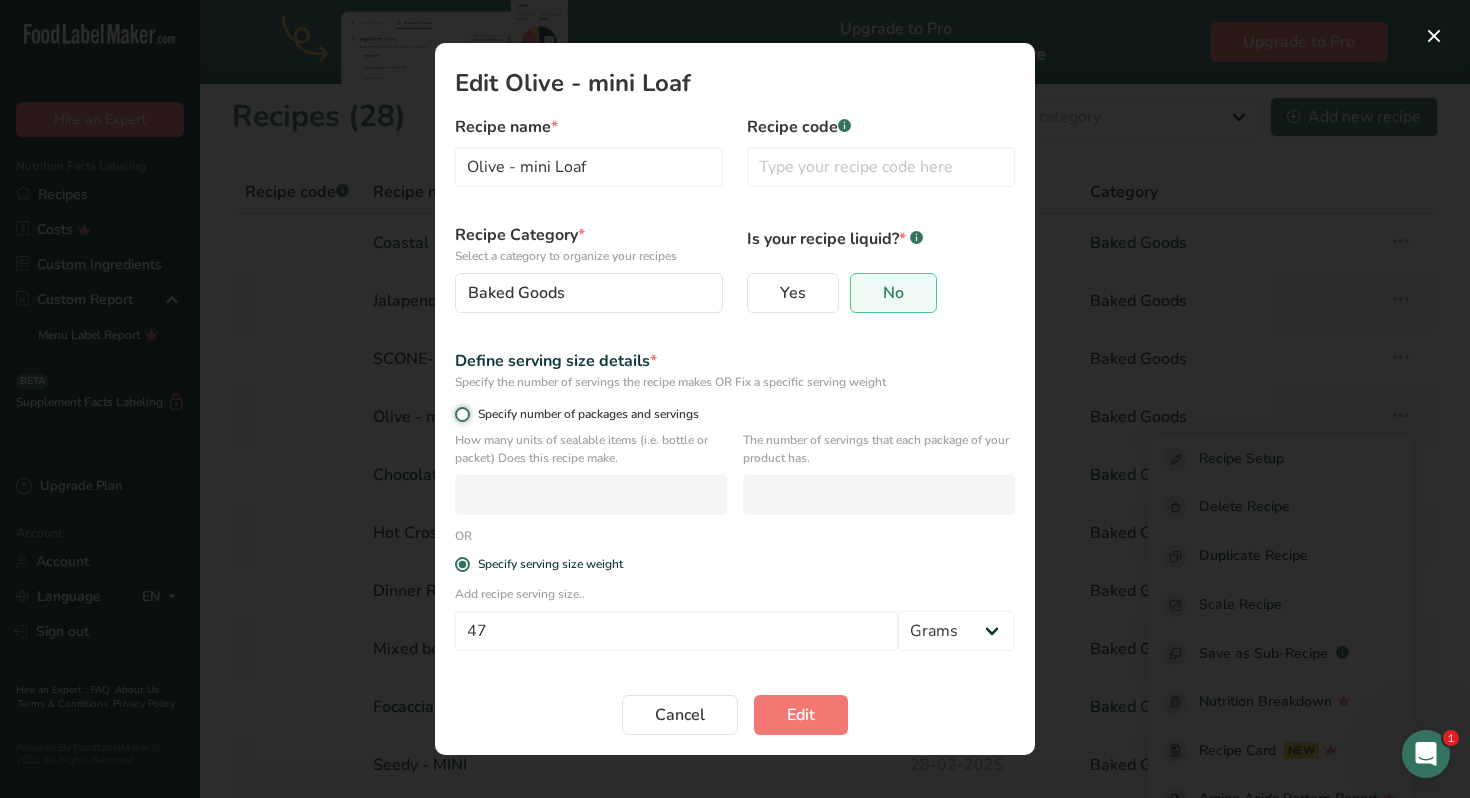 click on "Specify number of packages and servings" at bounding box center [461, 414] 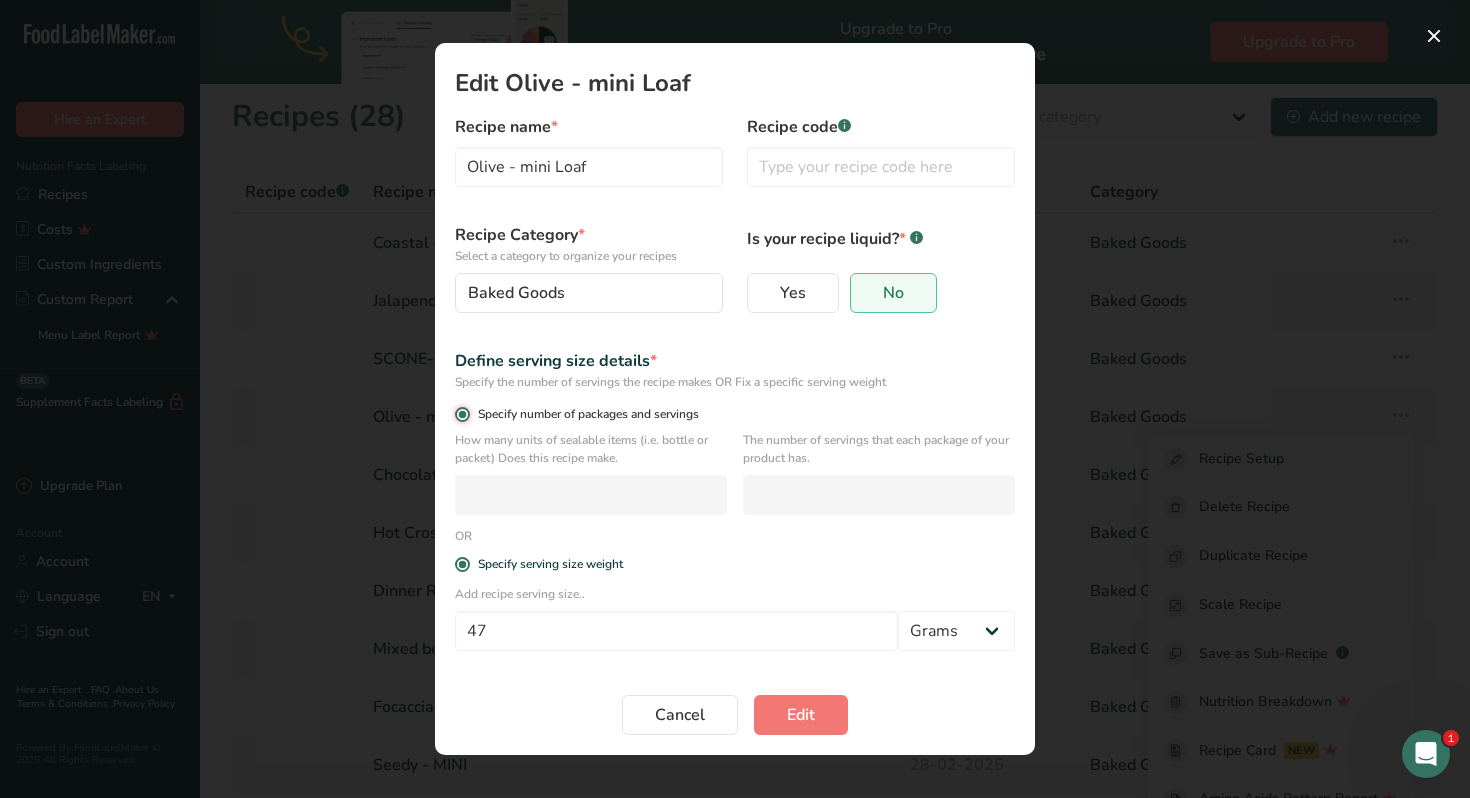 radio on "false" 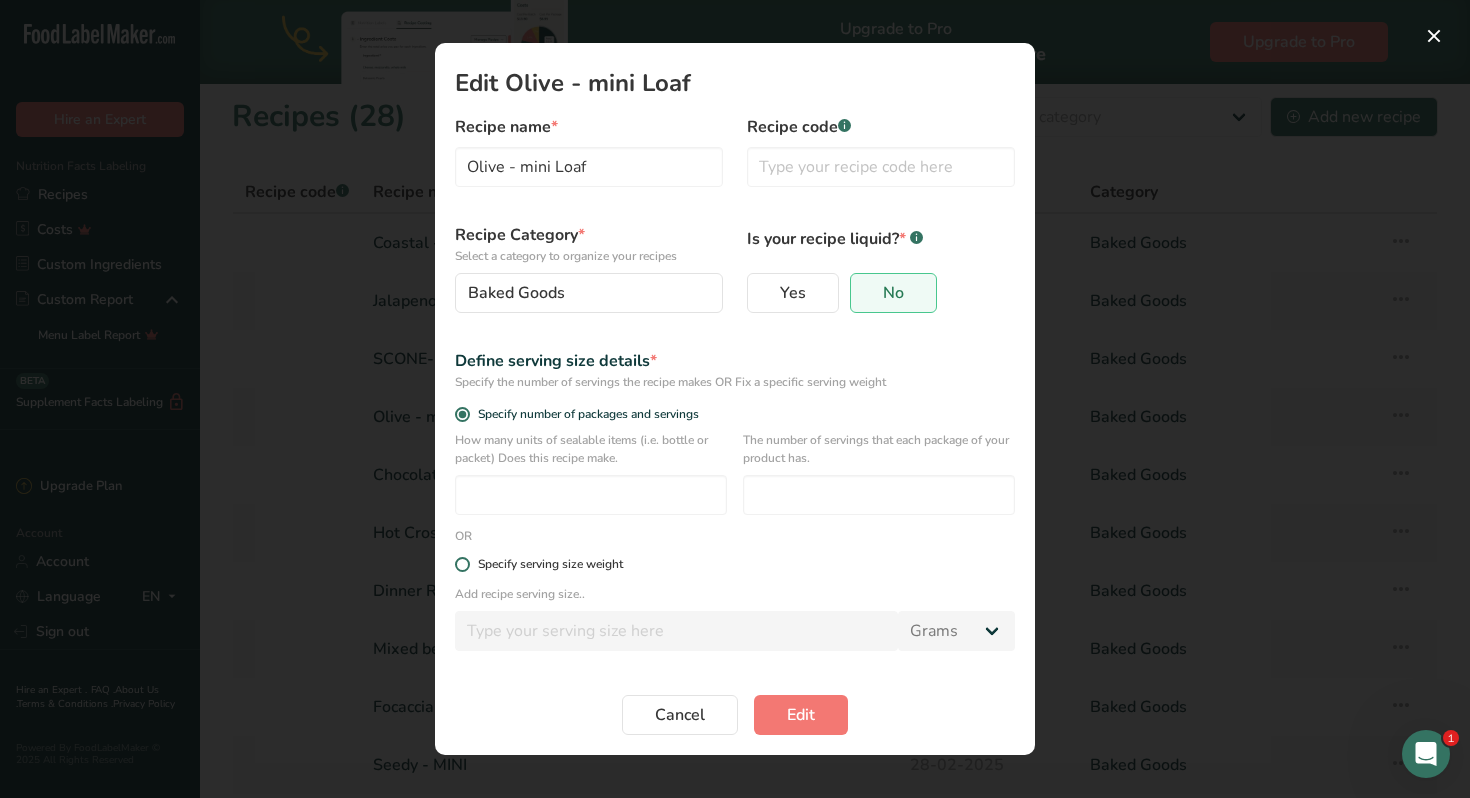 click at bounding box center [462, 564] 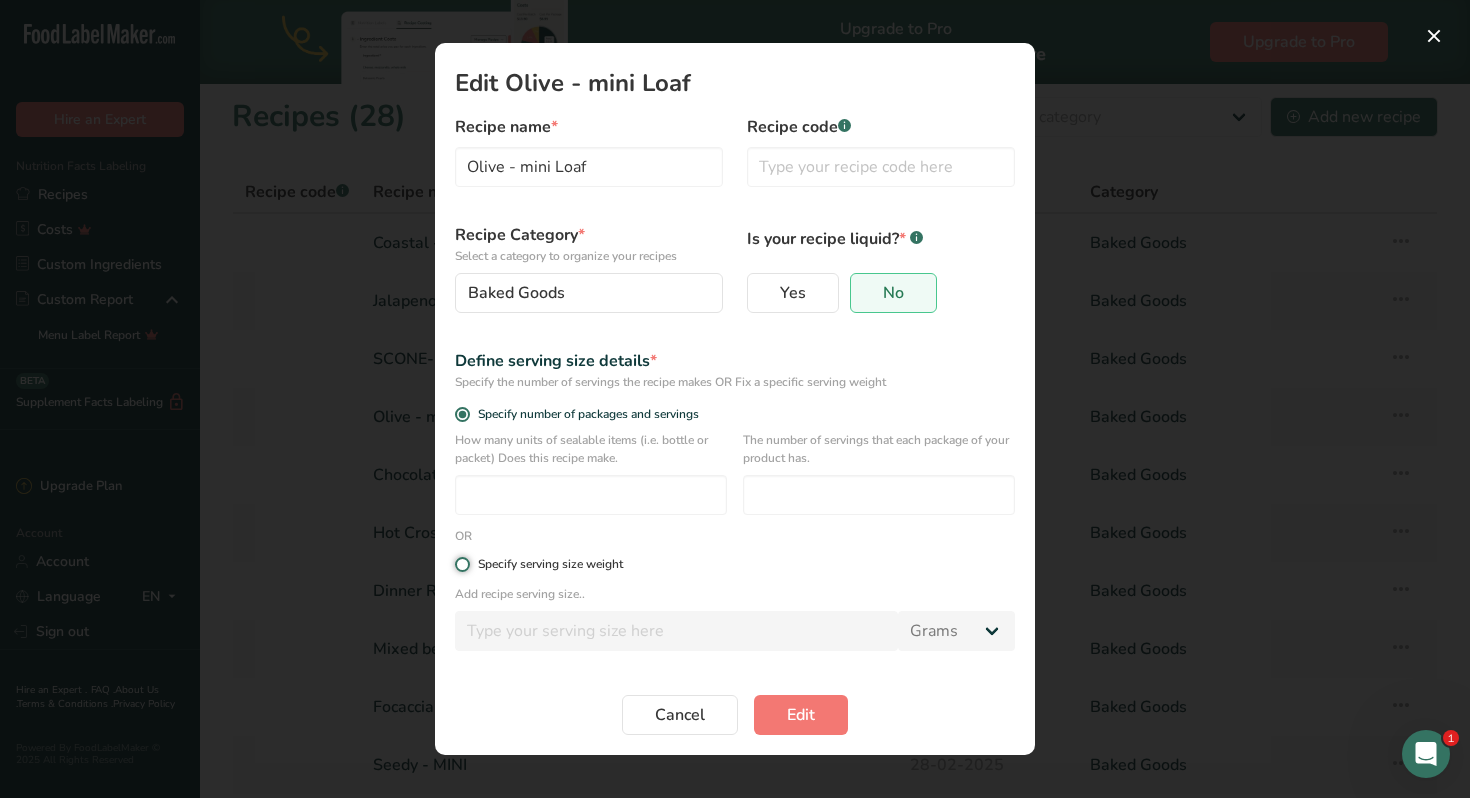 click on "Specify serving size weight" at bounding box center [461, 564] 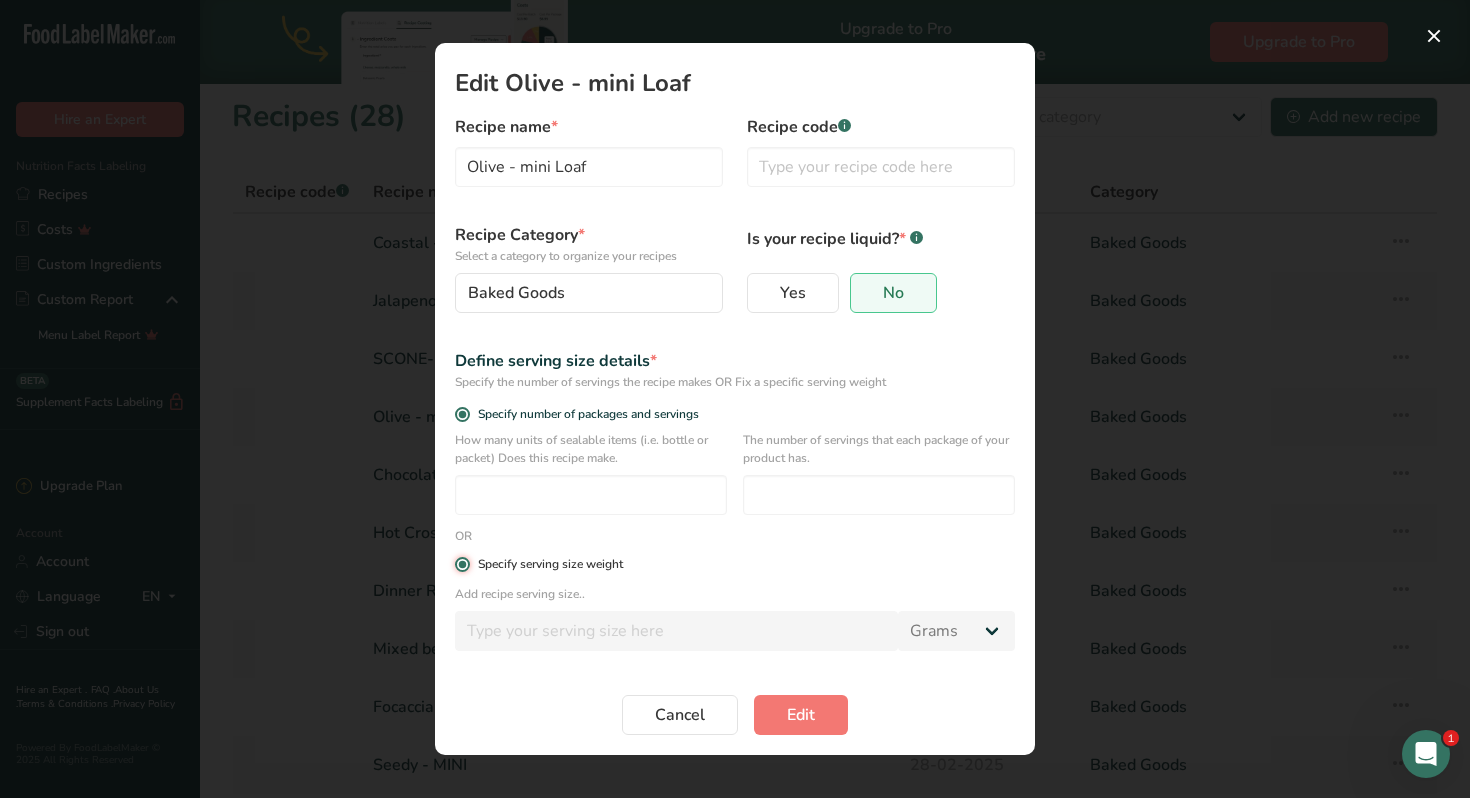 radio on "false" 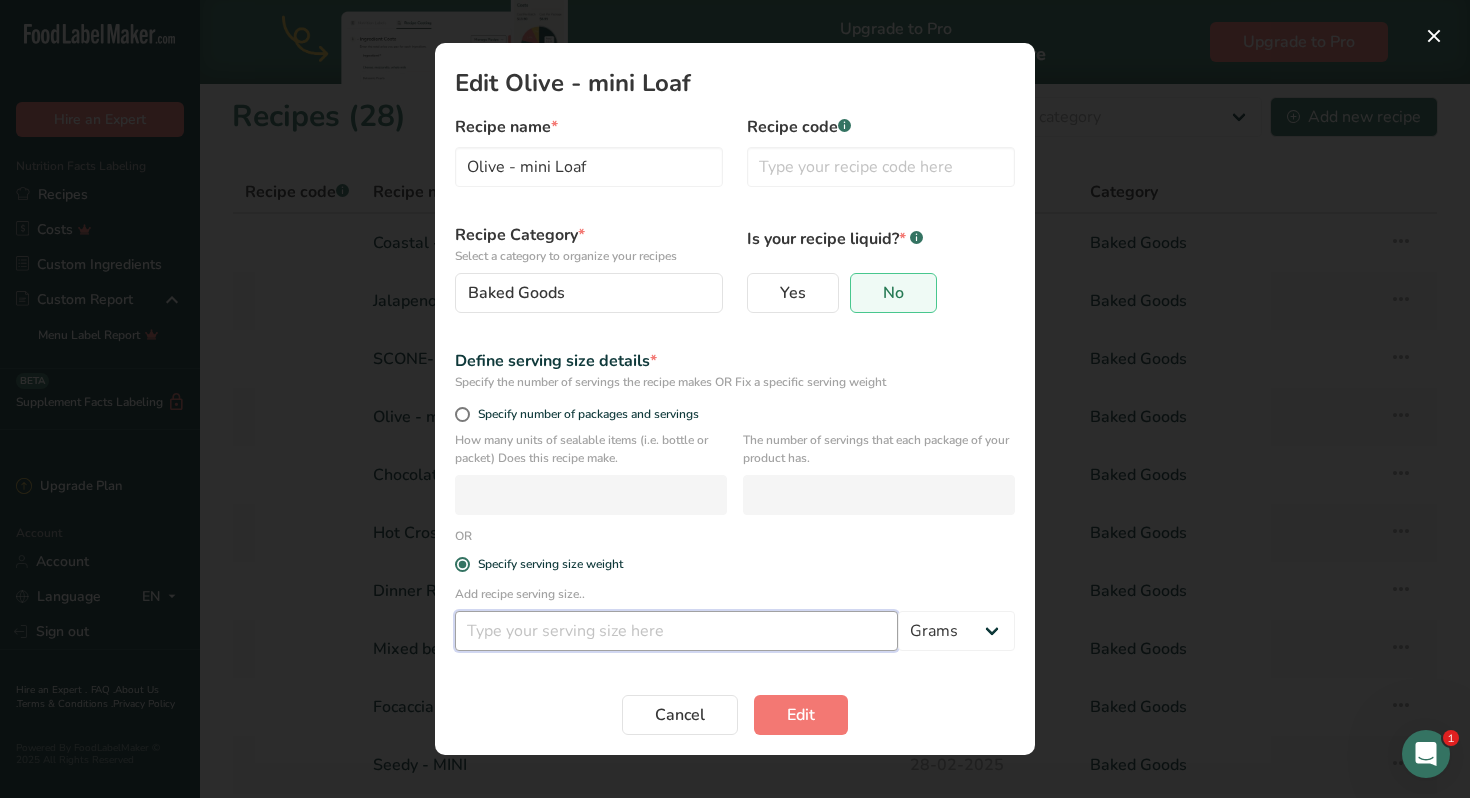 click at bounding box center [676, 631] 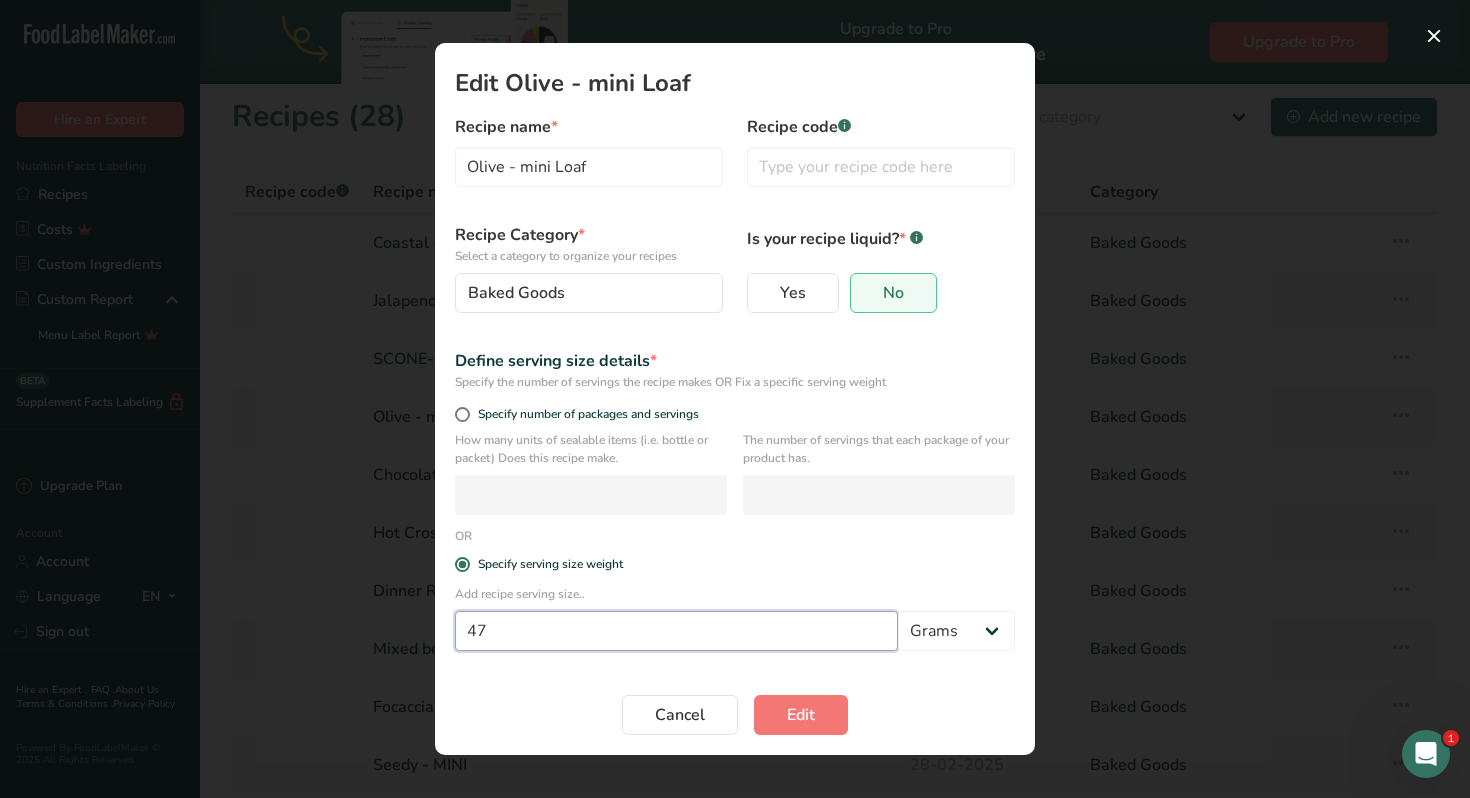 type on "47" 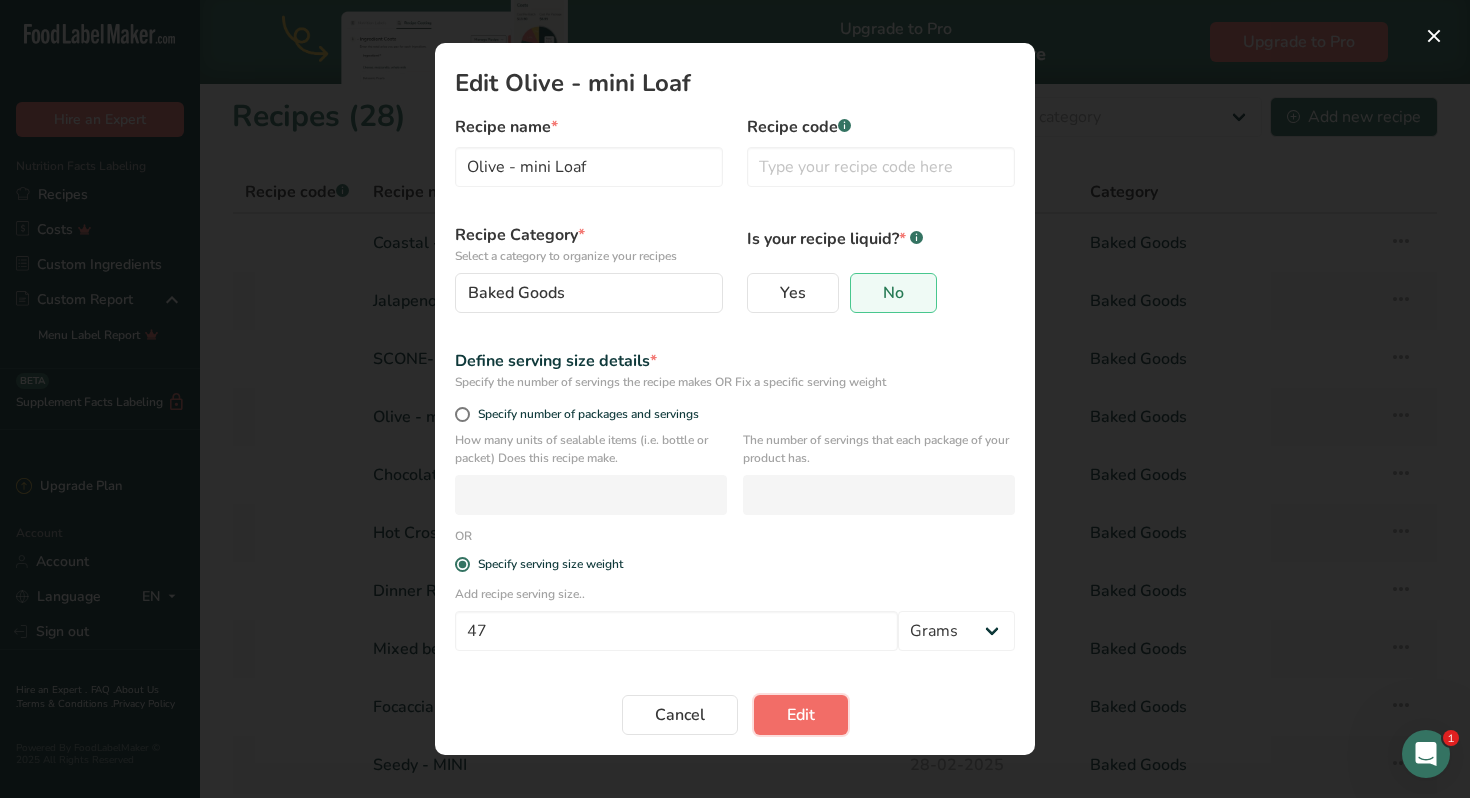click on "Edit" at bounding box center [801, 715] 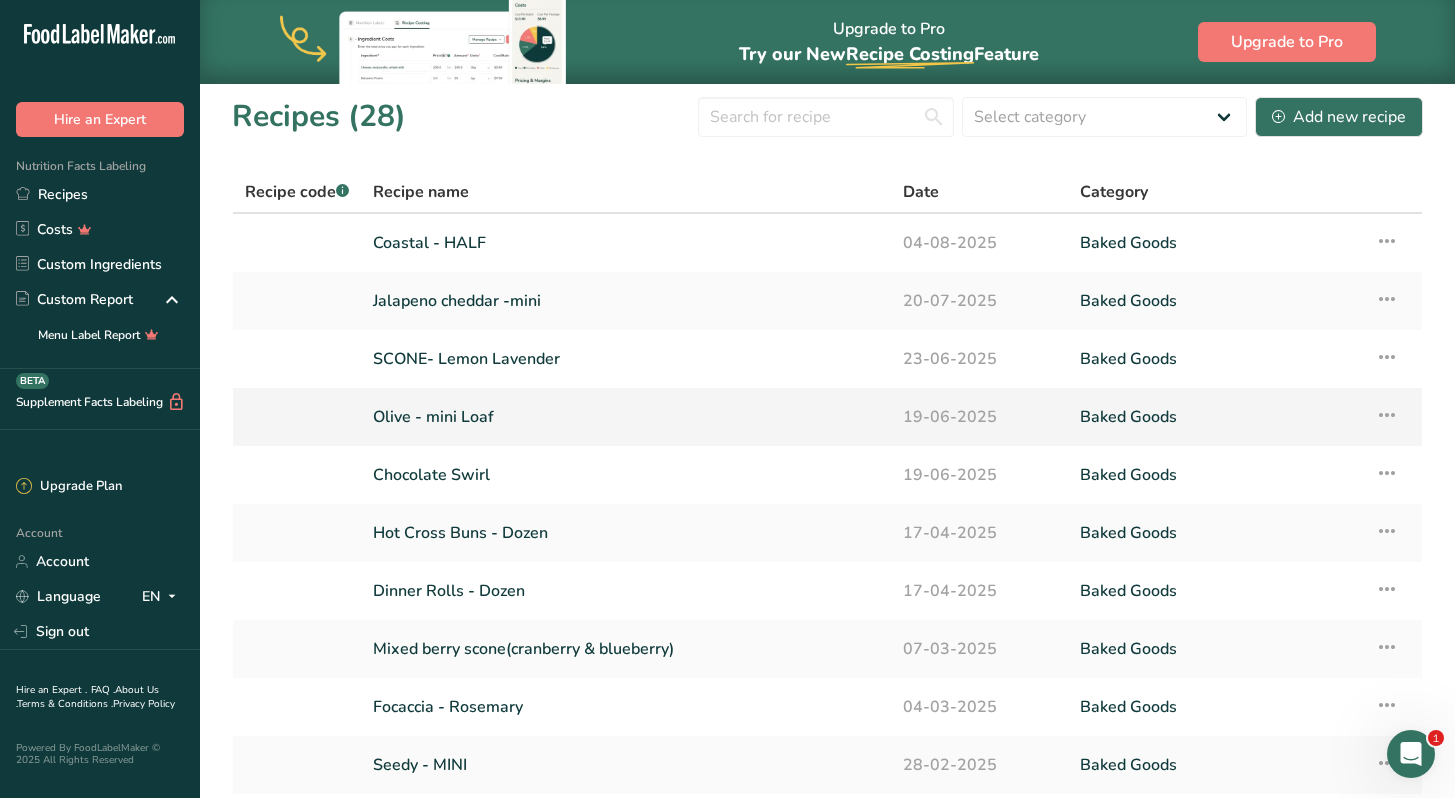 click on "Olive - mini Loaf" at bounding box center [626, 417] 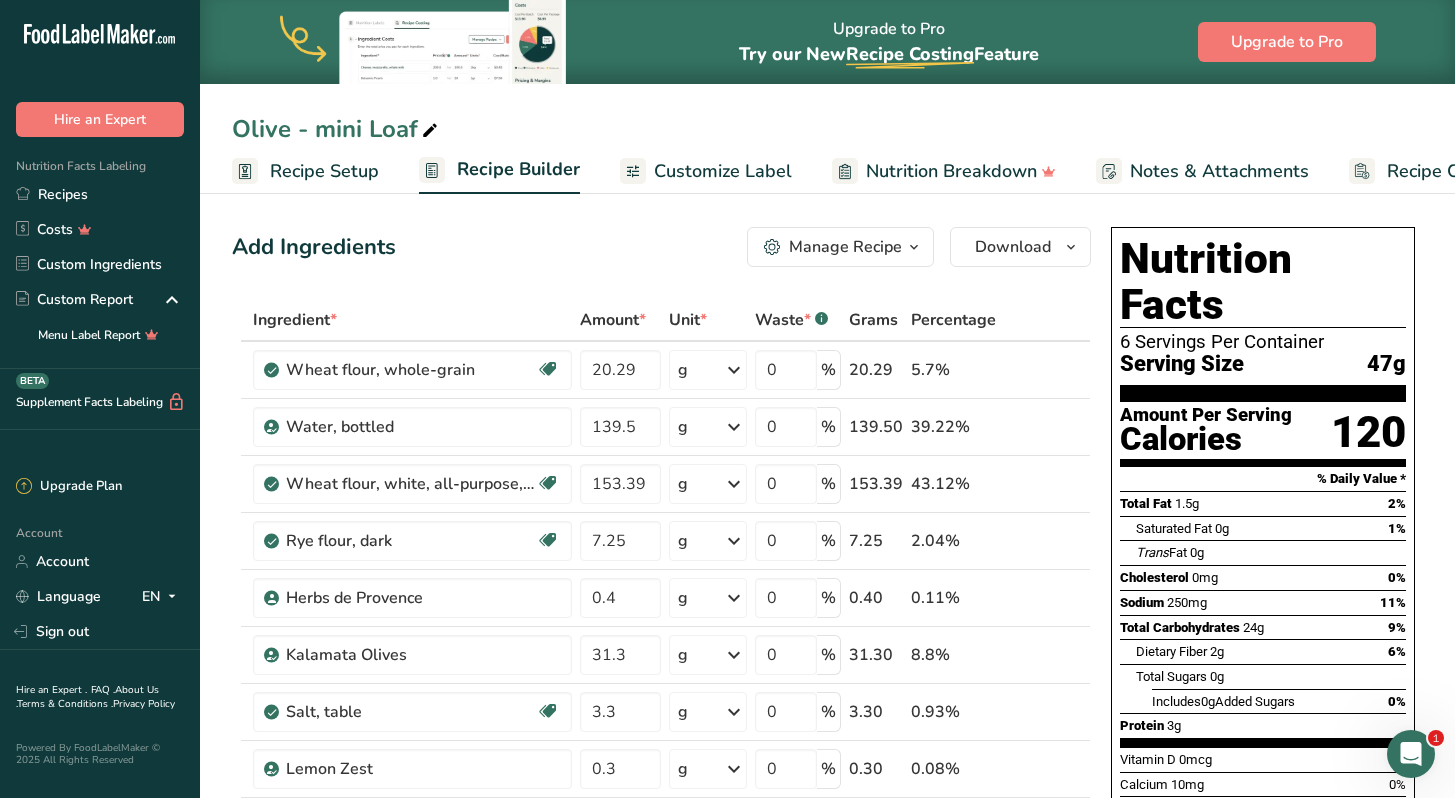 scroll, scrollTop: 48, scrollLeft: 0, axis: vertical 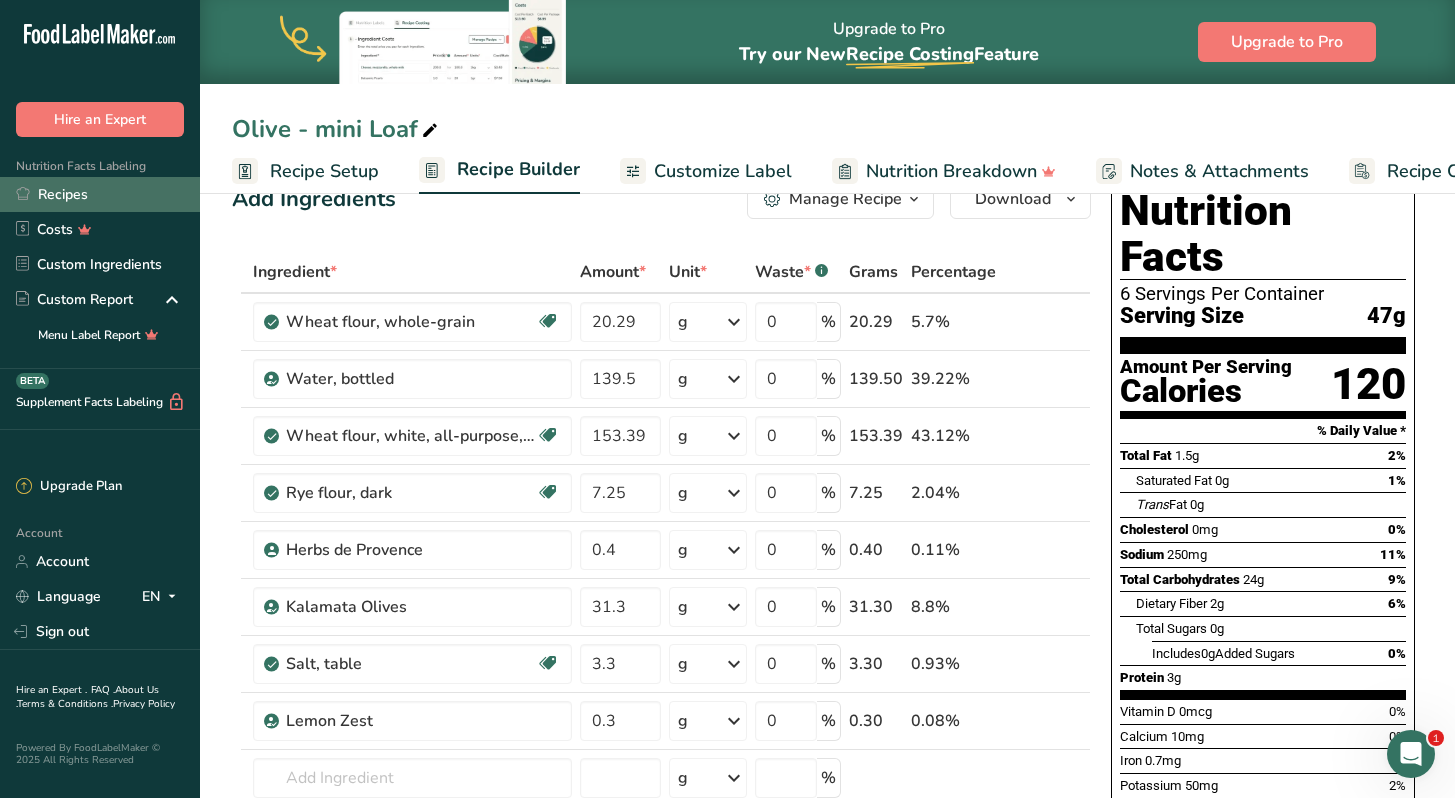 click on "Recipes" at bounding box center (100, 194) 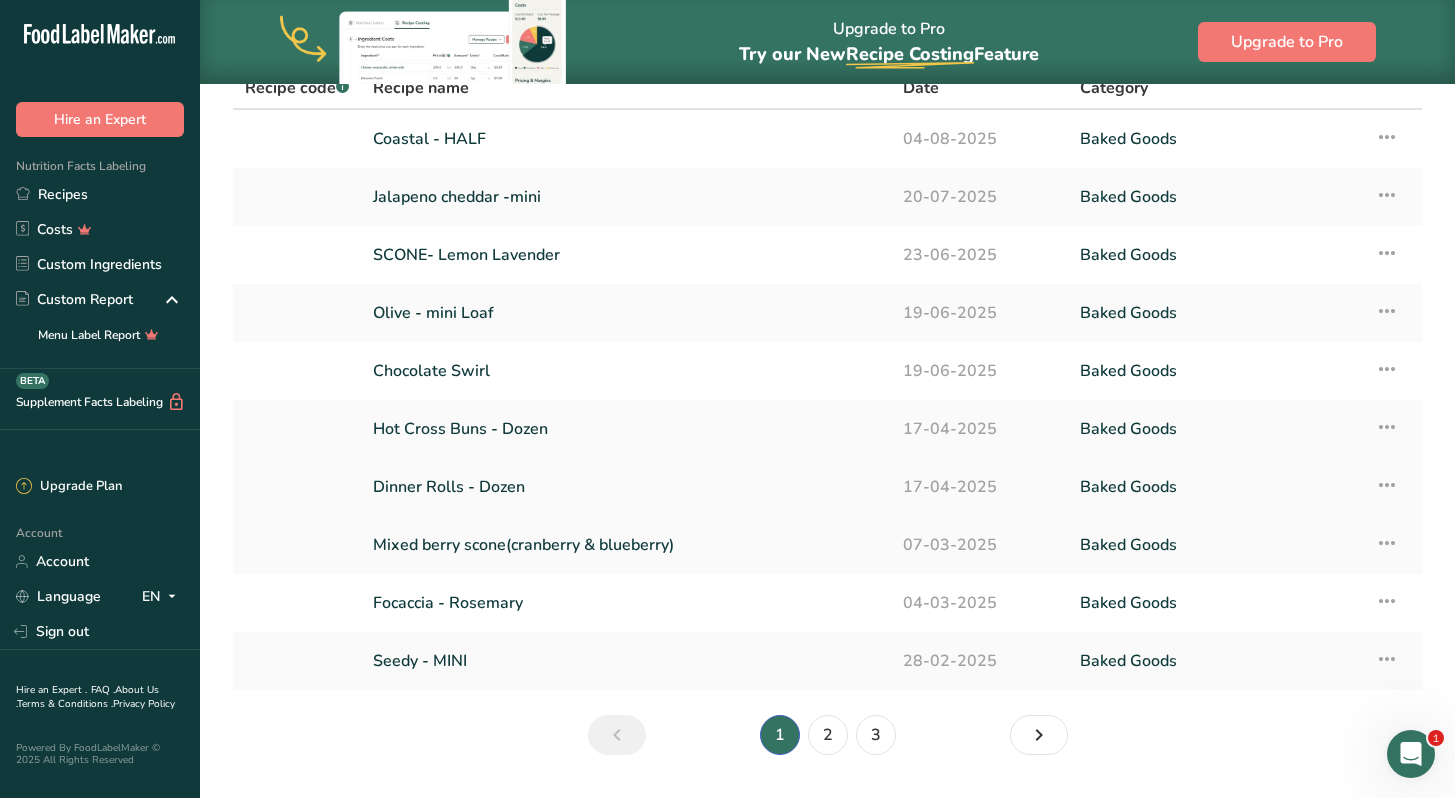 scroll, scrollTop: 162, scrollLeft: 0, axis: vertical 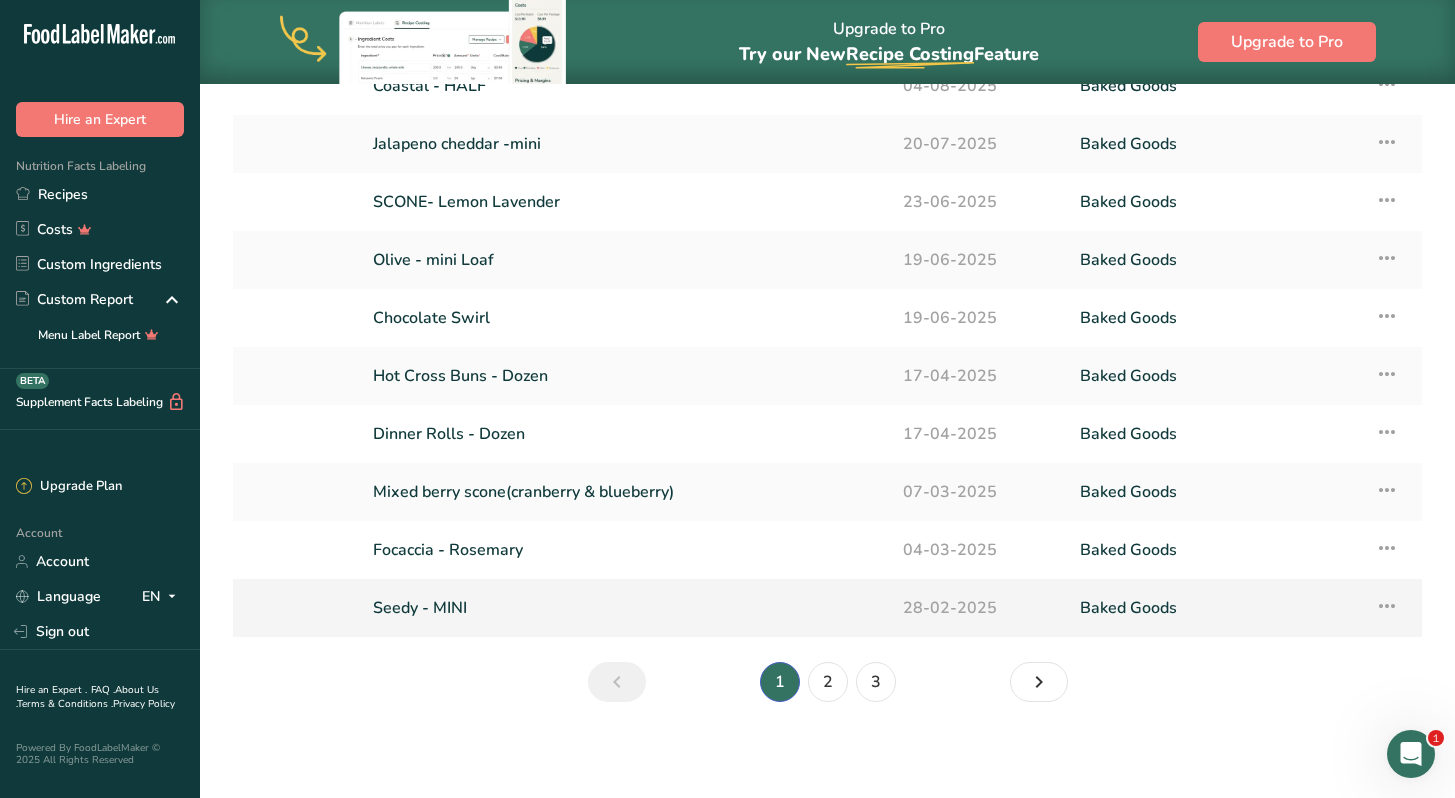 click at bounding box center (1387, 606) 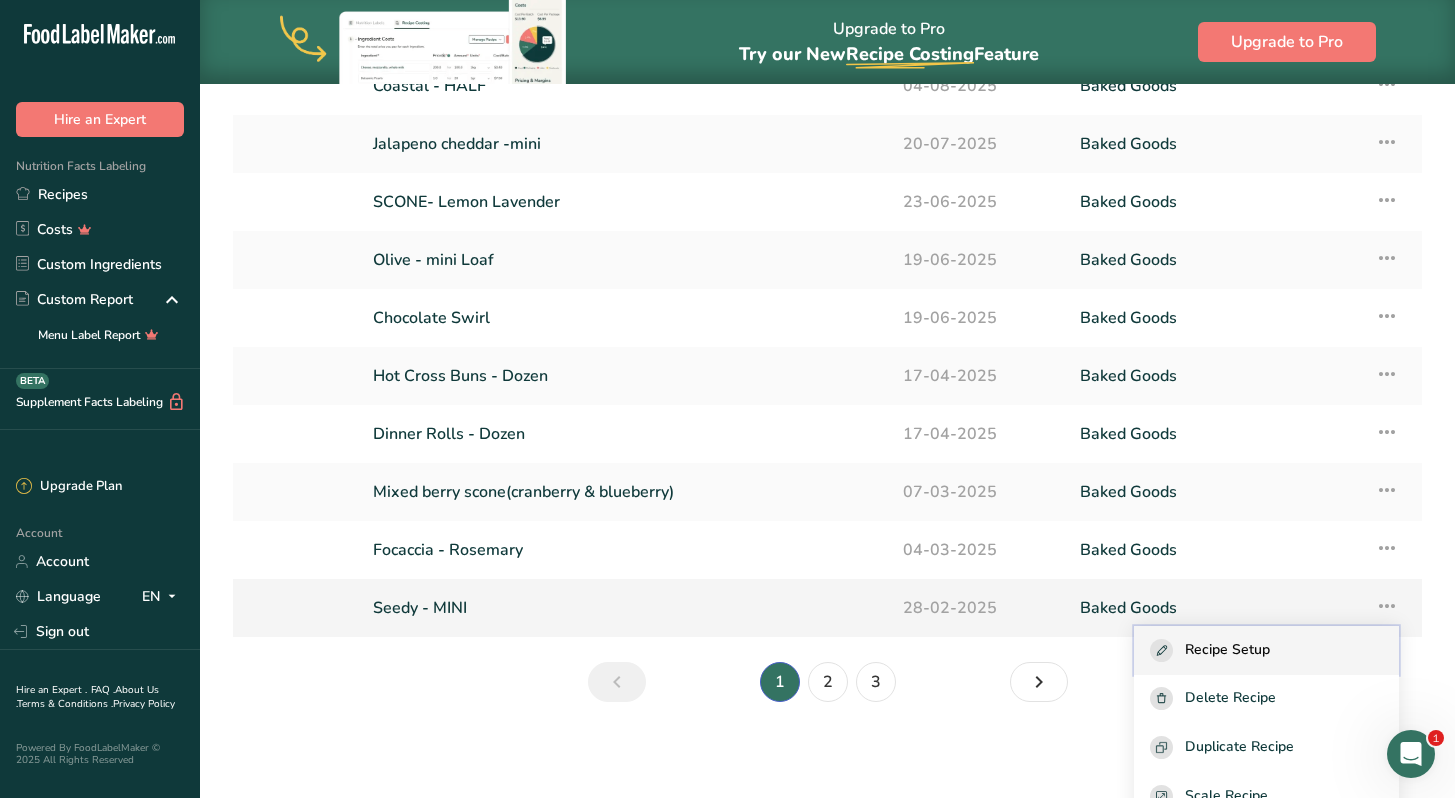 click on "Recipe Setup" at bounding box center [1266, 650] 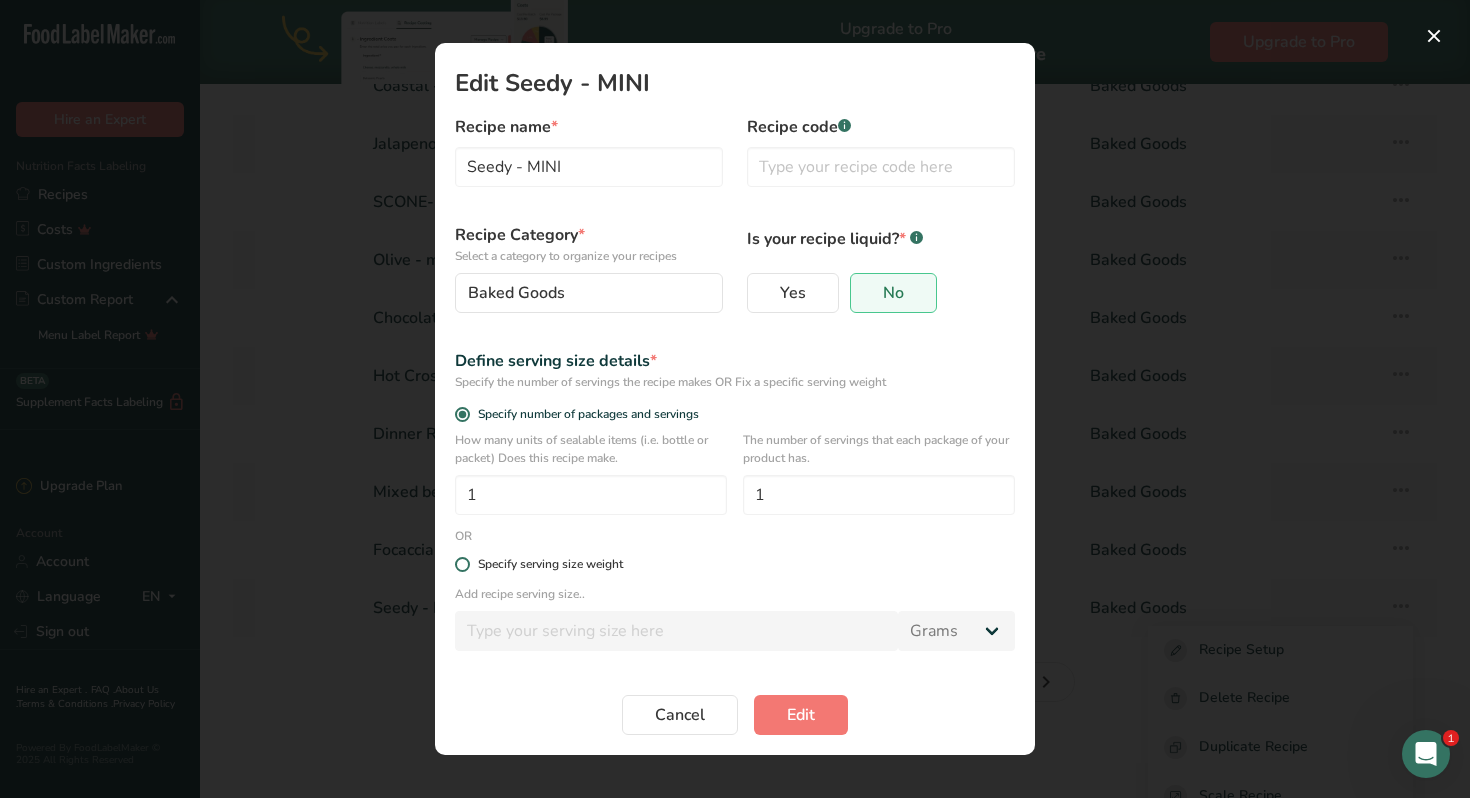 click at bounding box center (462, 564) 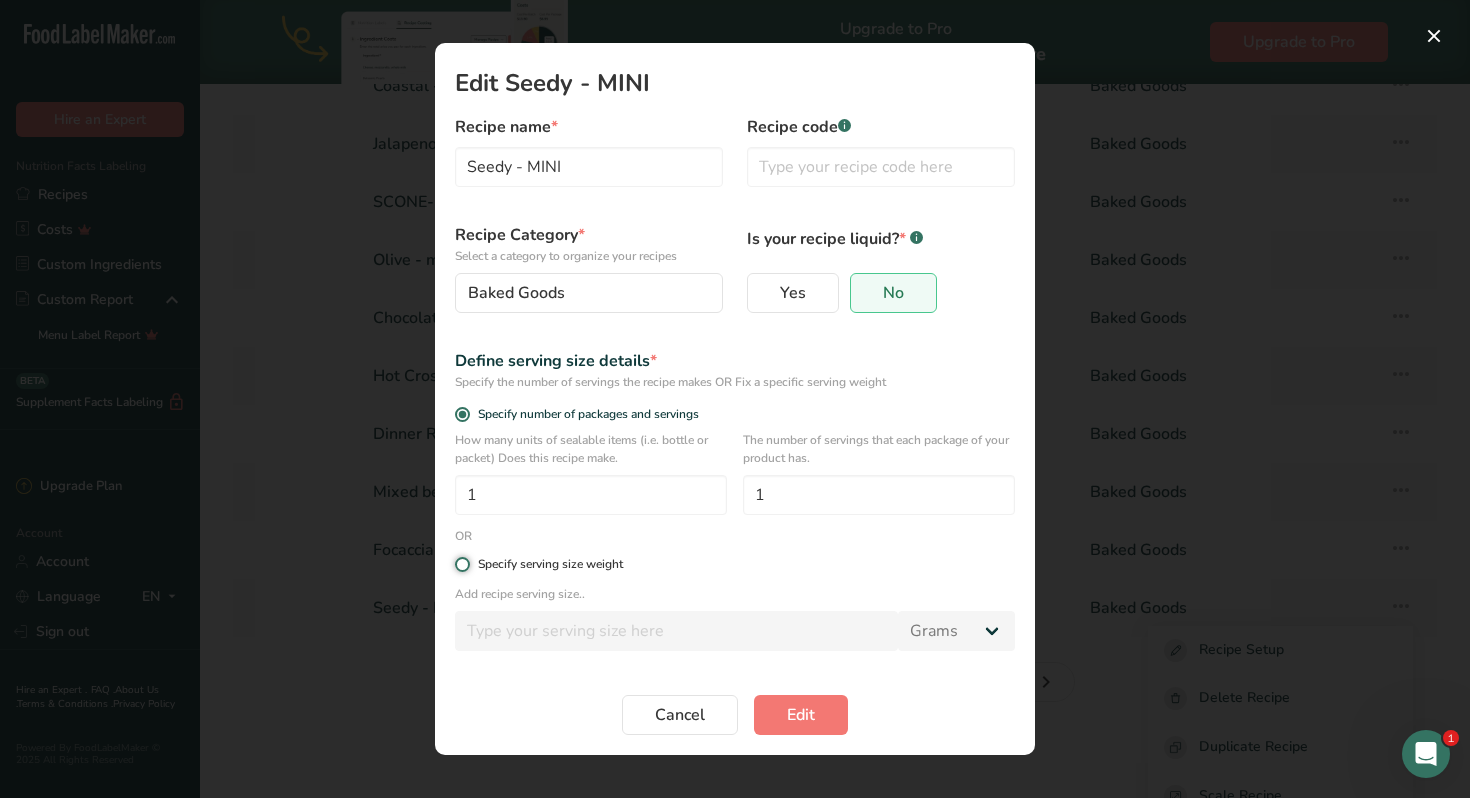 click on "Specify serving size weight" at bounding box center (461, 564) 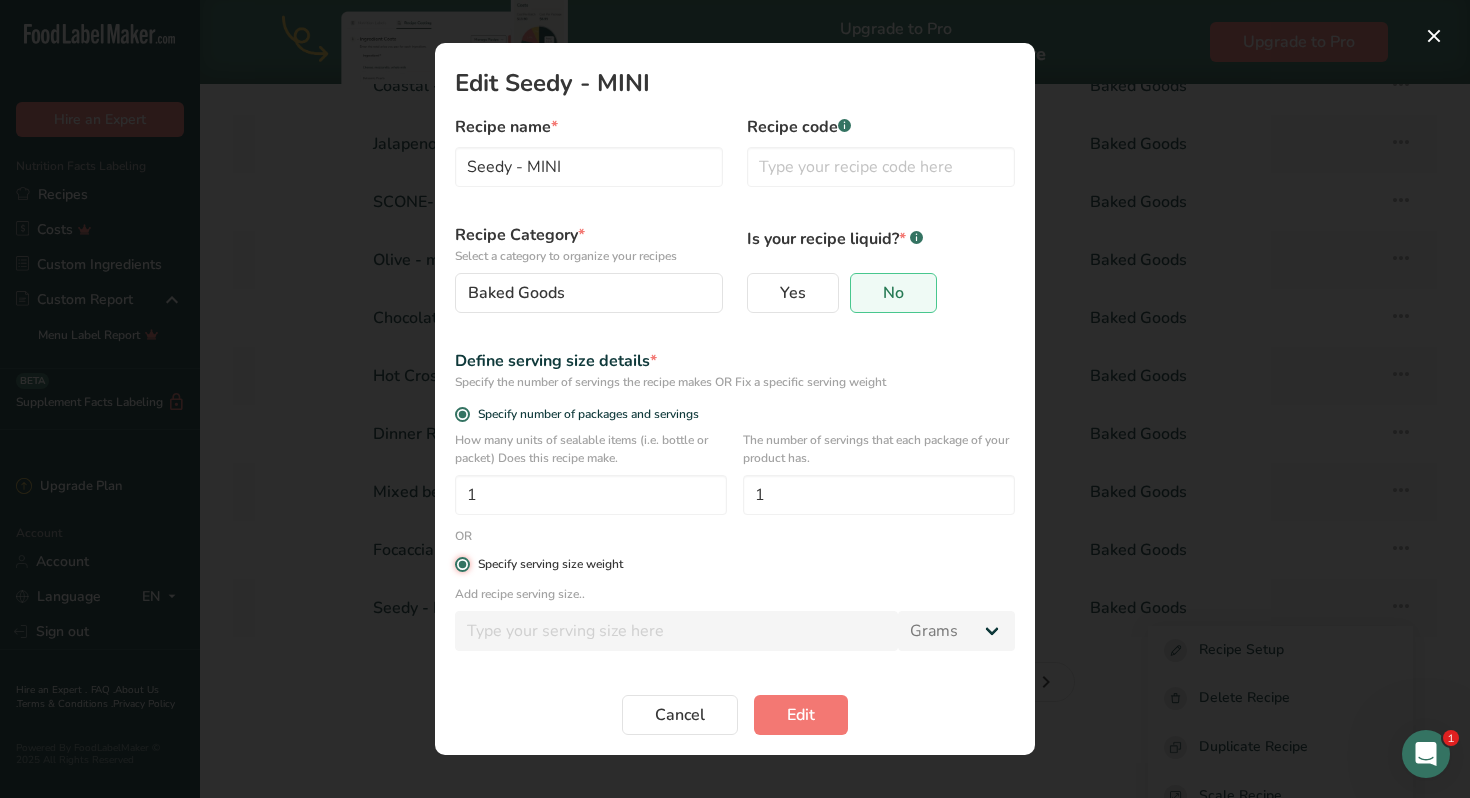 radio on "false" 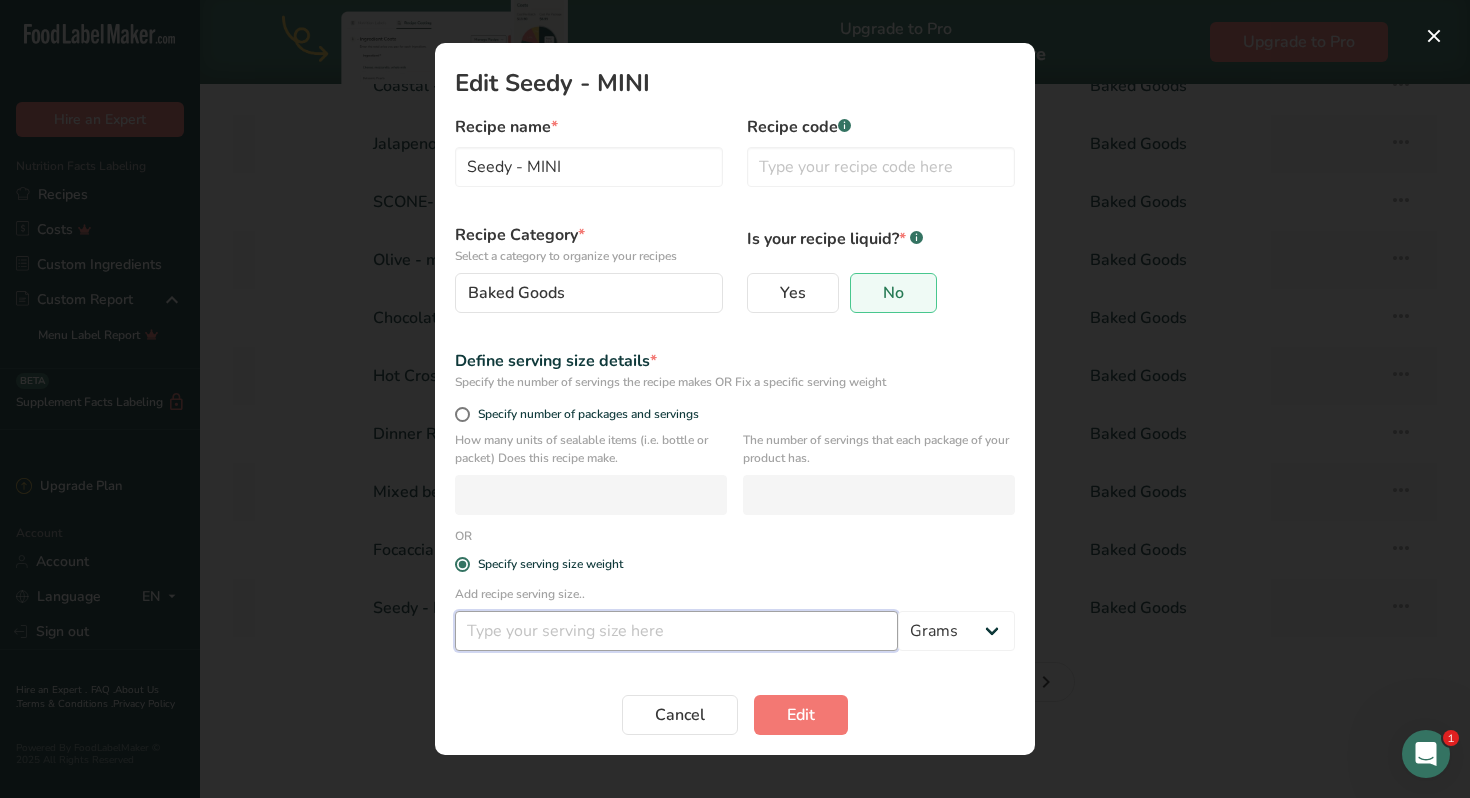 click at bounding box center (676, 631) 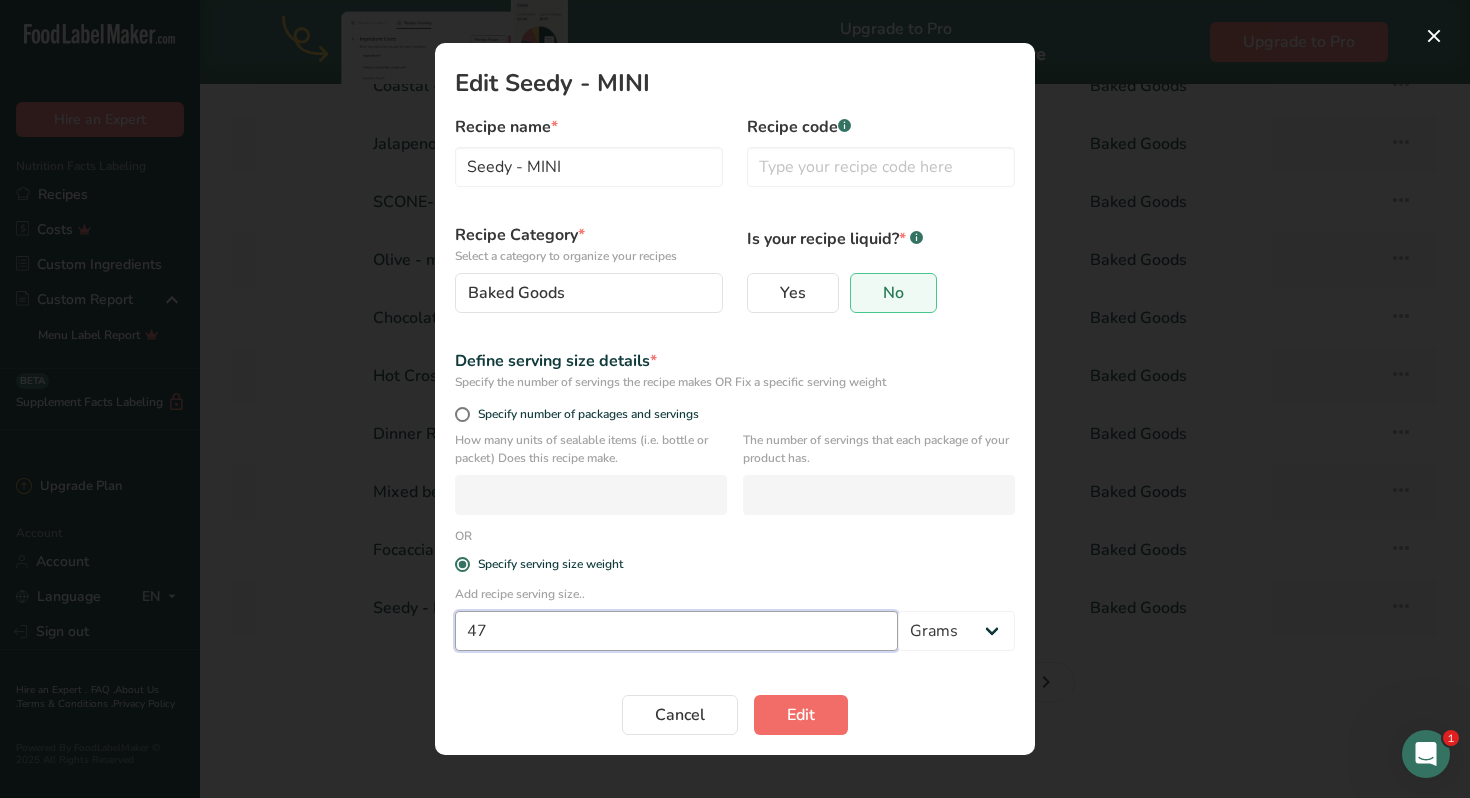 type on "47" 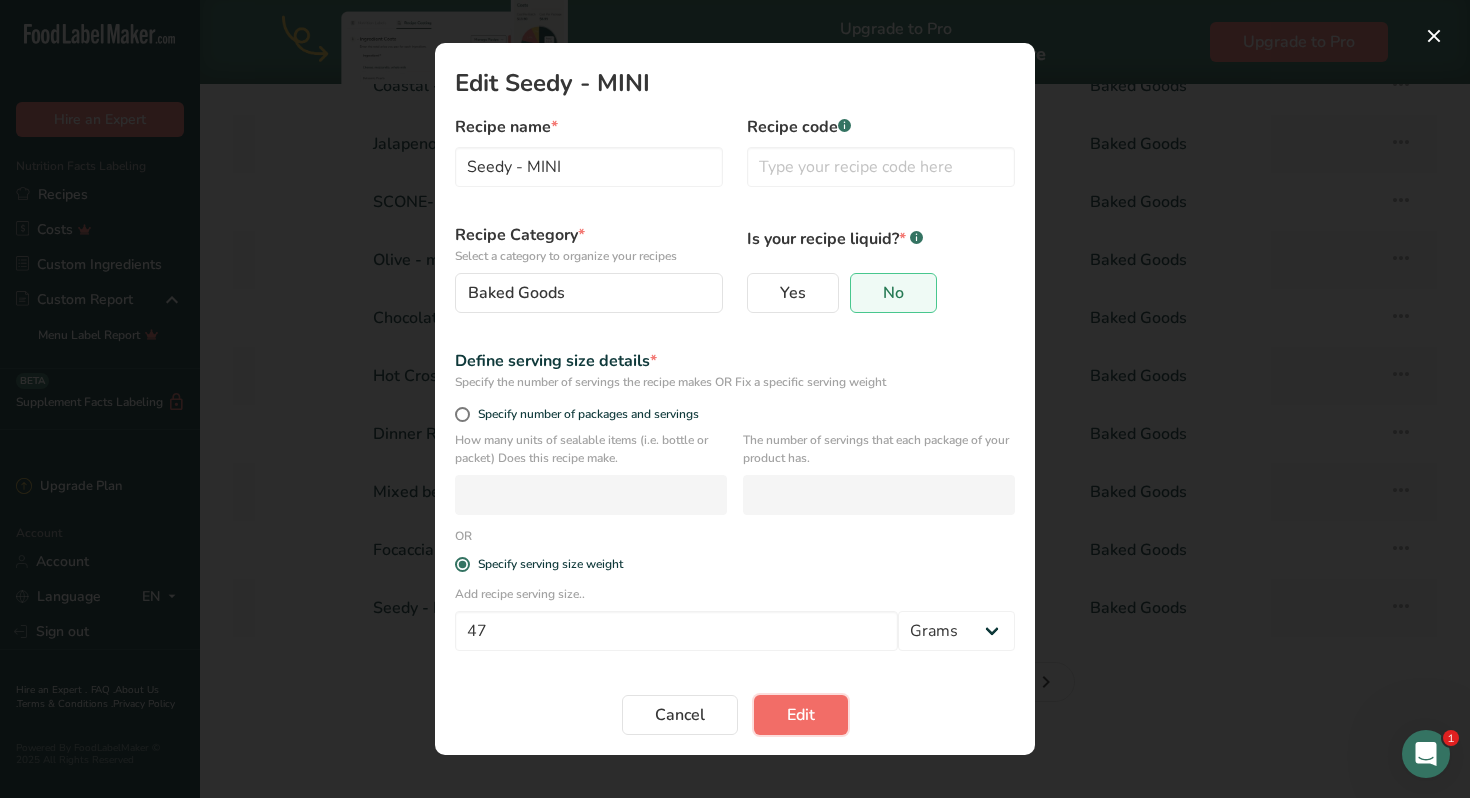 click on "Edit" at bounding box center (801, 715) 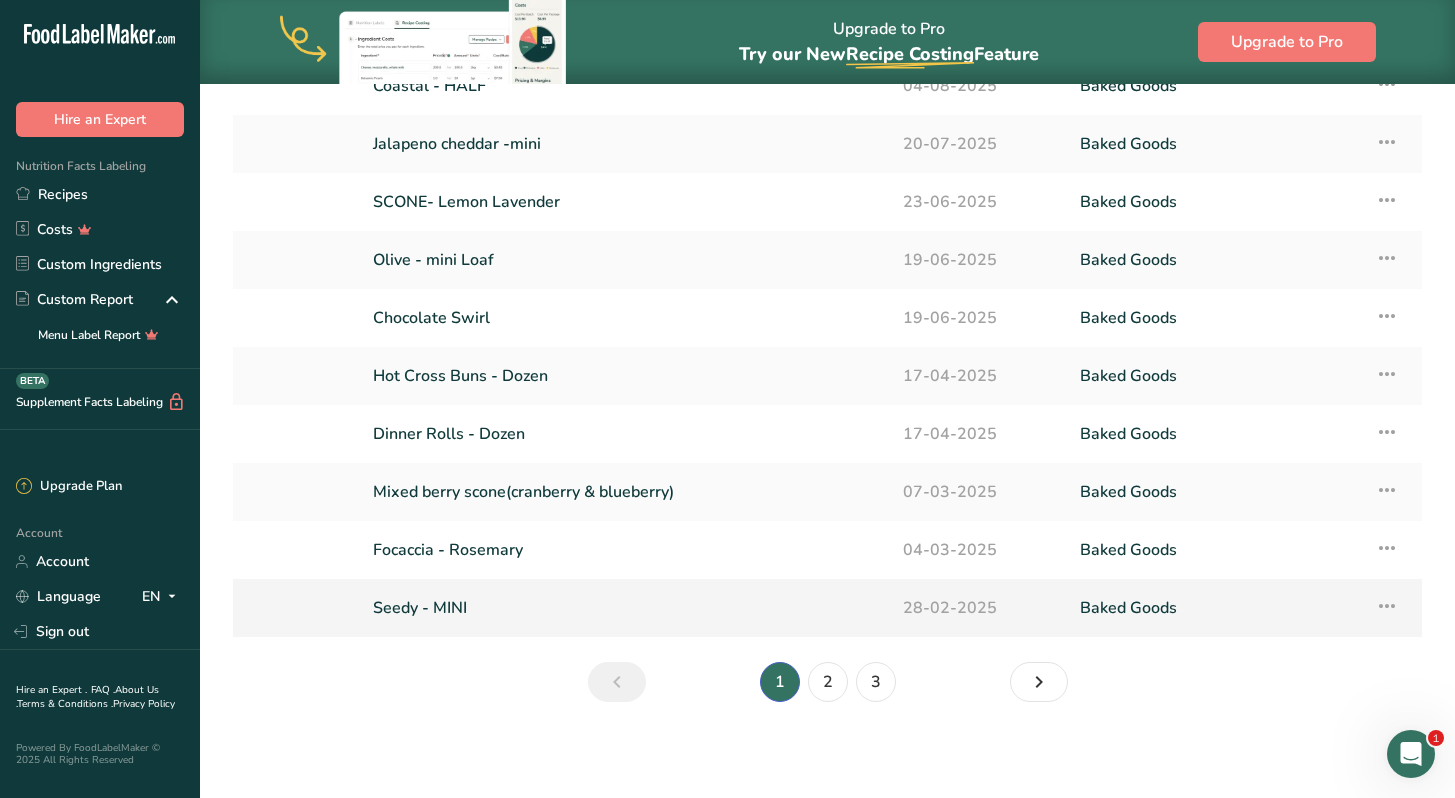 click on "Seedy - MINI" at bounding box center (626, 608) 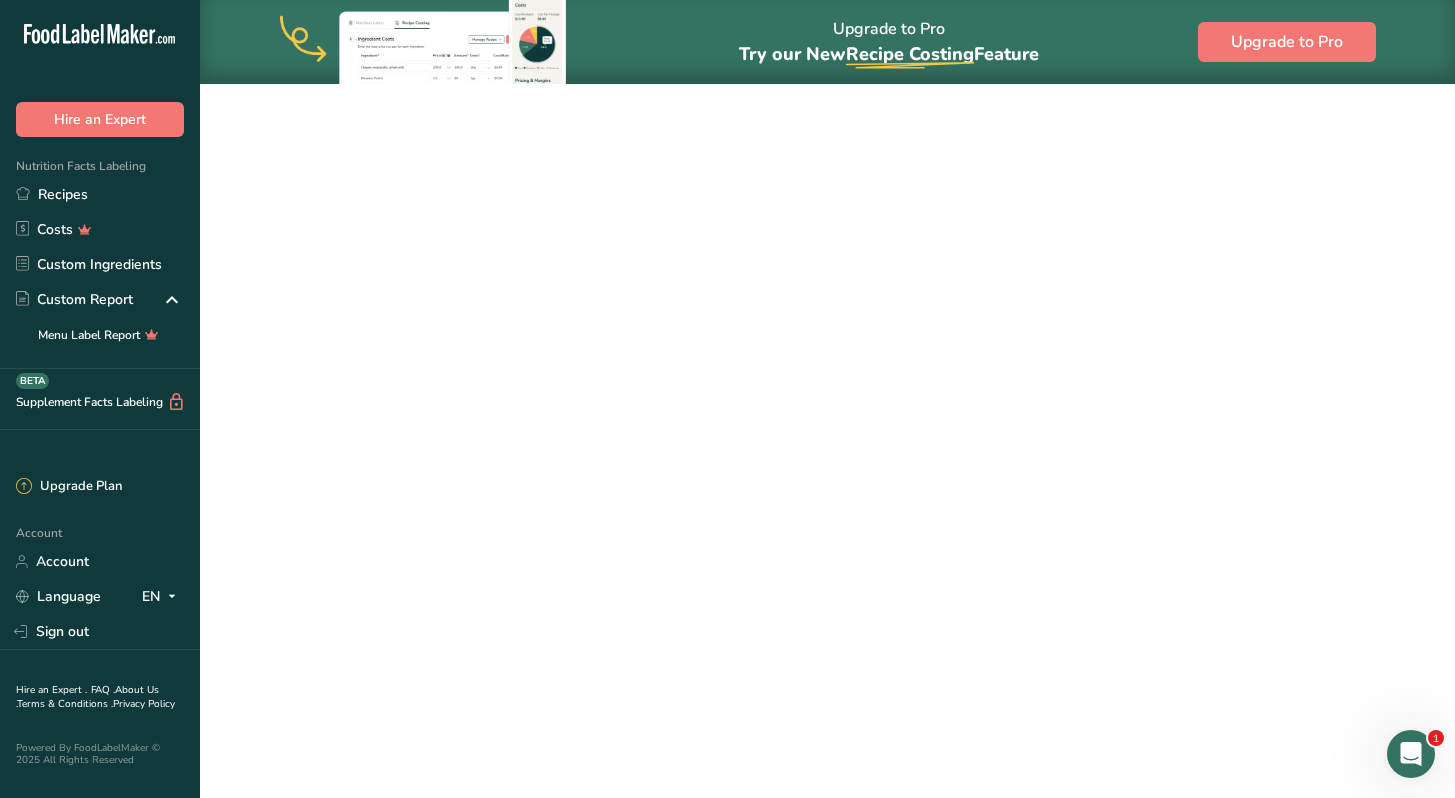 scroll, scrollTop: 0, scrollLeft: 0, axis: both 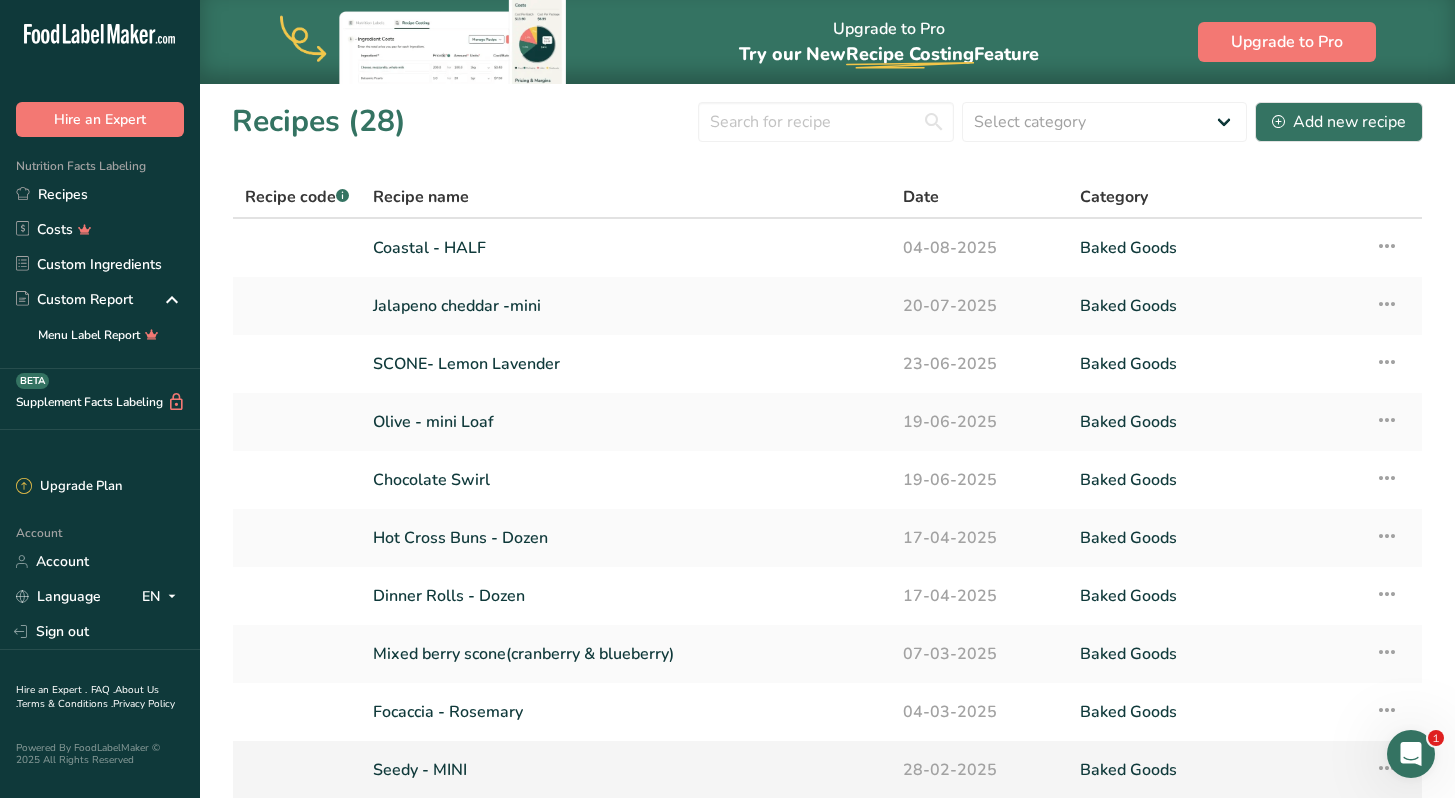 click at bounding box center [1387, 768] 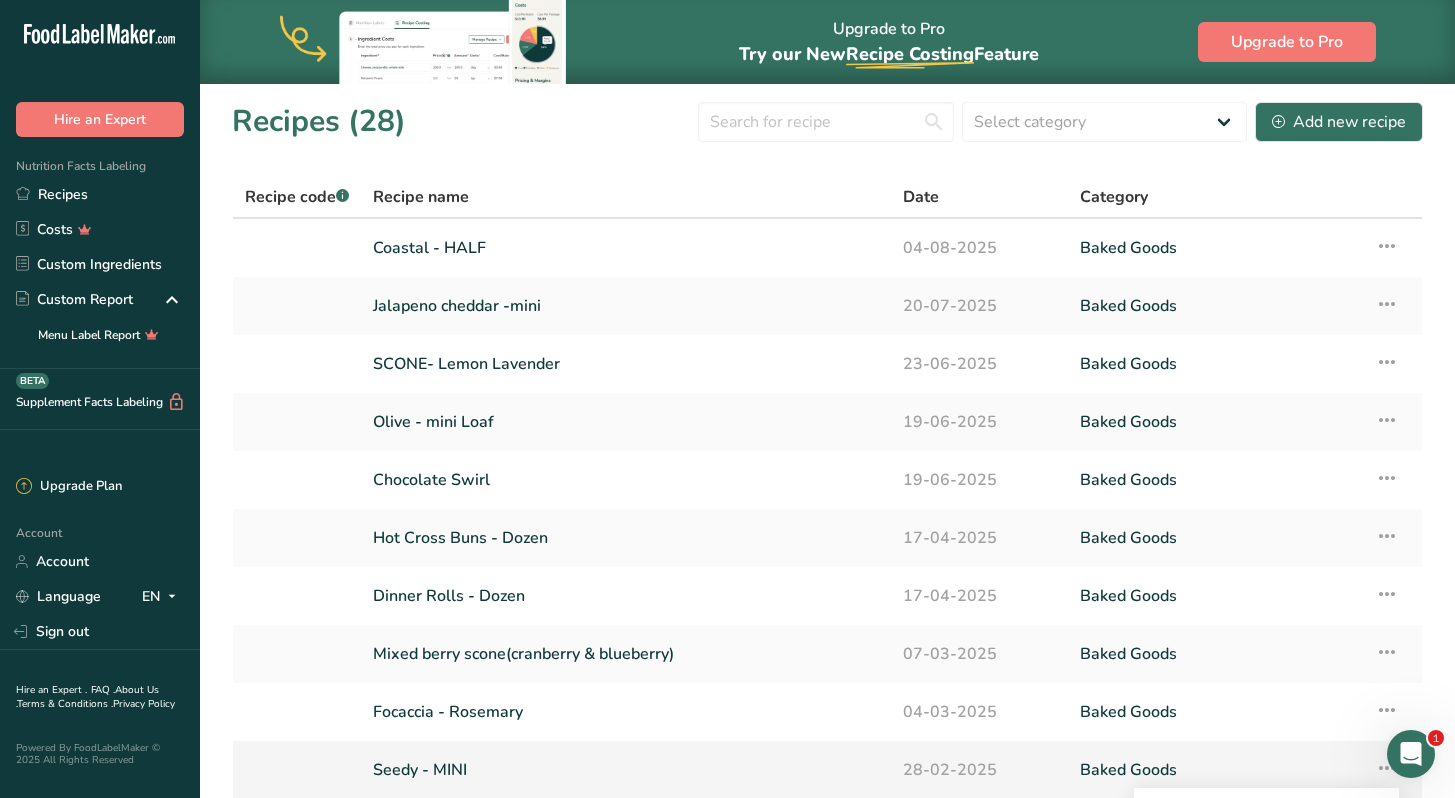 click at bounding box center (1387, 768) 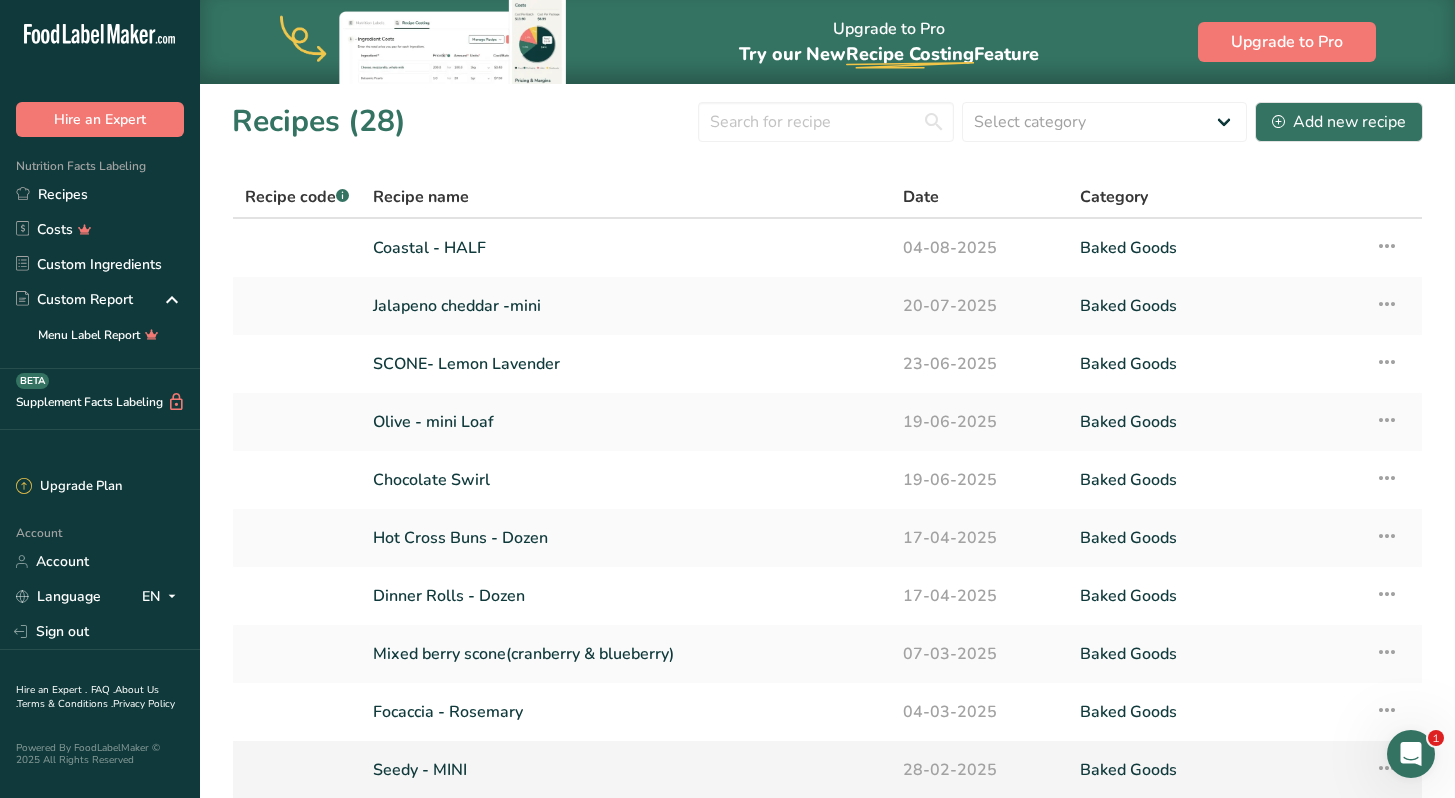 click at bounding box center [1387, 768] 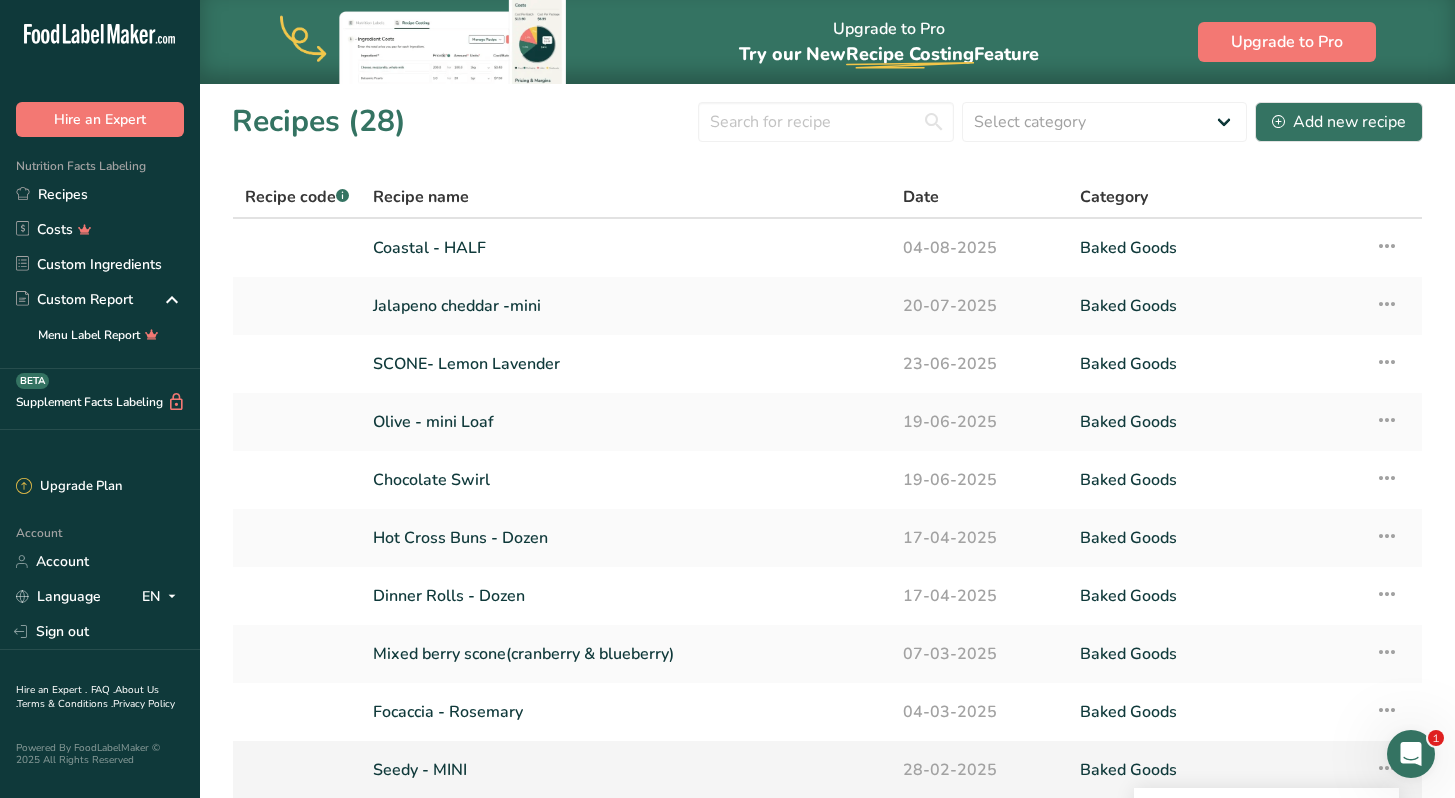 click at bounding box center (1387, 768) 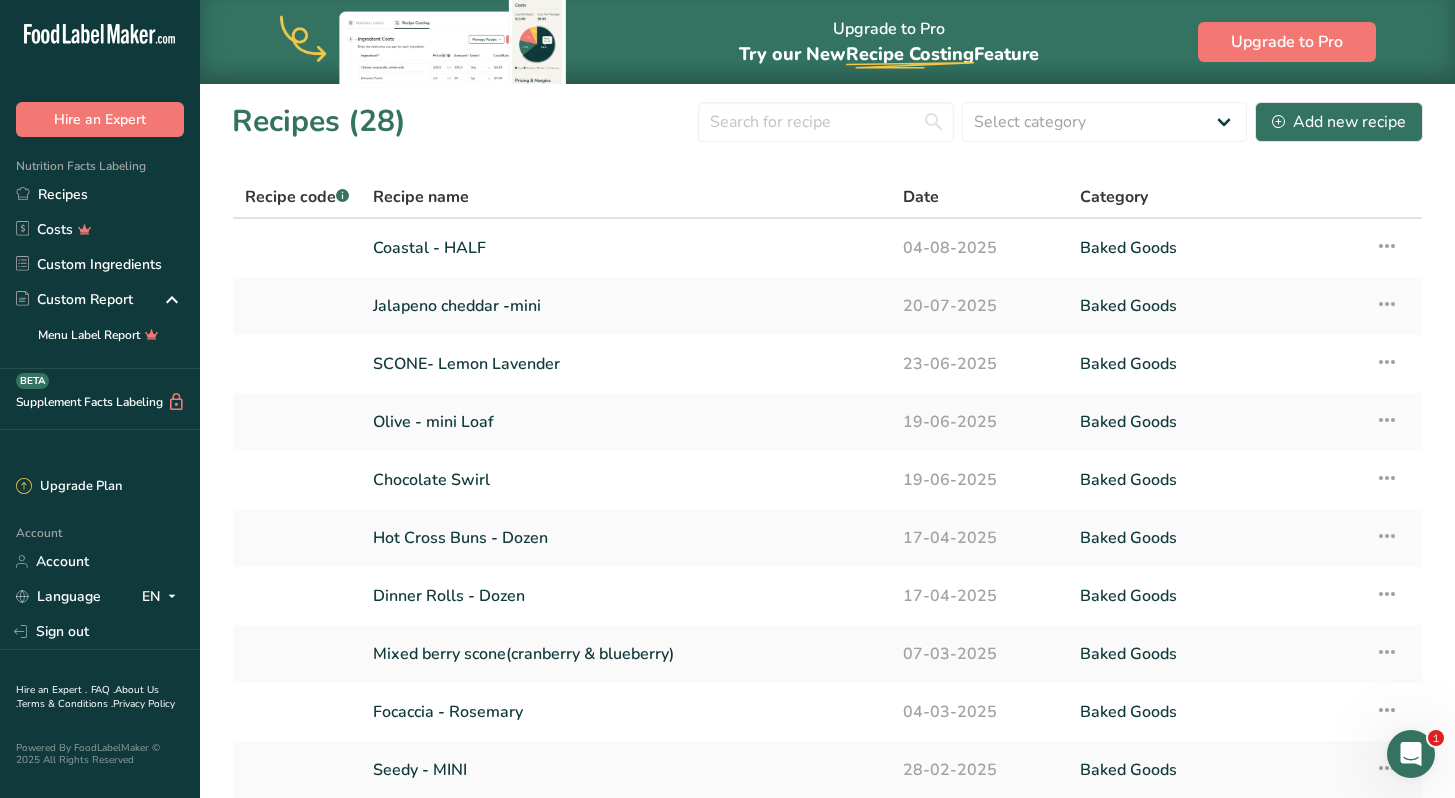 click at bounding box center (1411, 754) 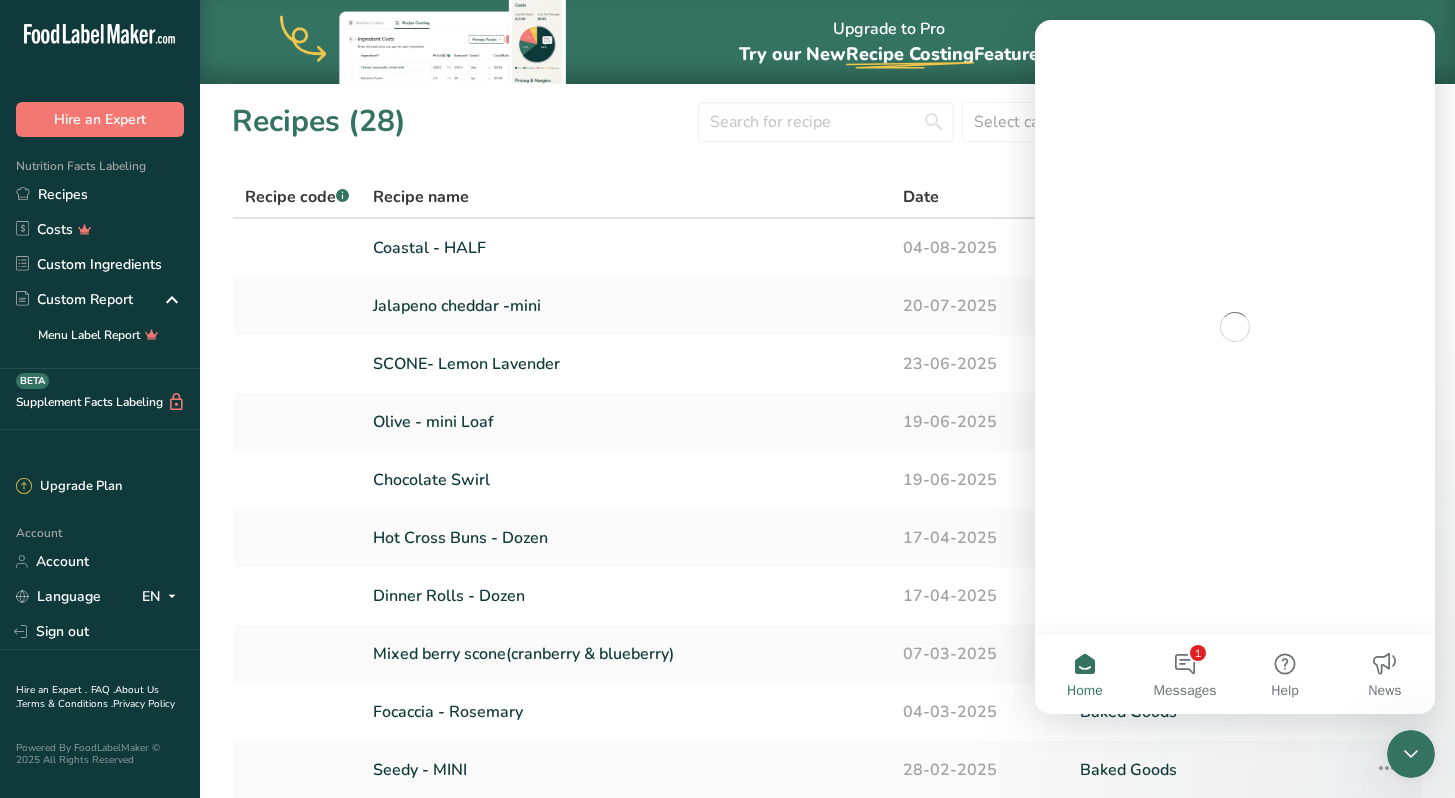 scroll, scrollTop: 0, scrollLeft: 0, axis: both 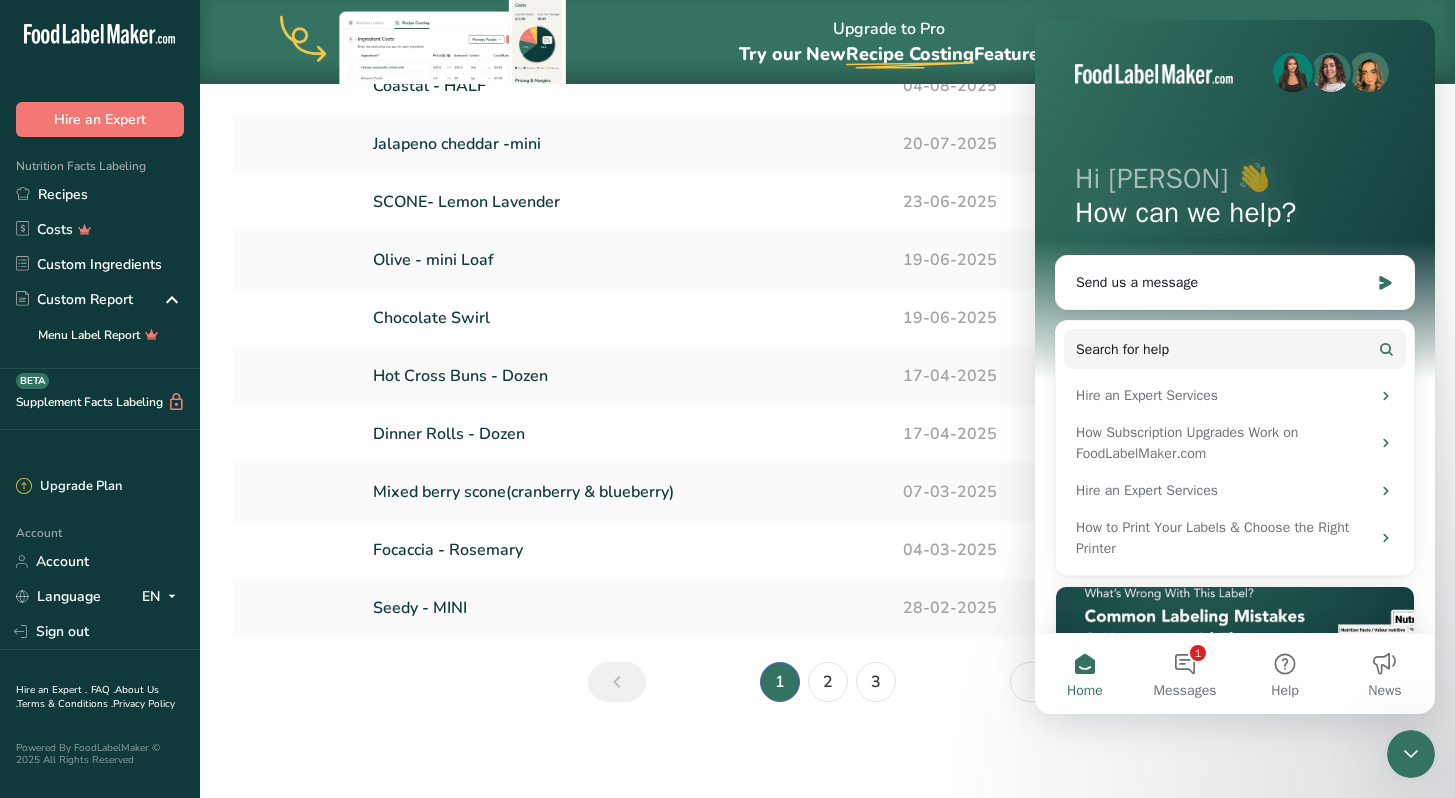 click on "Recipes (28)
Select category
All
Baked Goods
Beverages
Confectionery
Cooked Meals, Salads, & Sauces
Dairy
Snacks
Add new recipe
Recipe code
.a-a{fill:#347362;}.b-a{fill:#fff;}          Recipe name   Date   Category
Coastal - HALF
04-08-2025
Baked Goods
Recipe Setup       Delete Recipe           Duplicate Recipe             Scale Recipe             Save as Sub-Recipe   .a-a{fill:#347362;}.b-a{fill:#fff;}                               Nutrition Breakdown                   Recipe Card
NEW
Amino Acids Pattern Report             Activity History
20-07-2025" at bounding box center [827, 327] 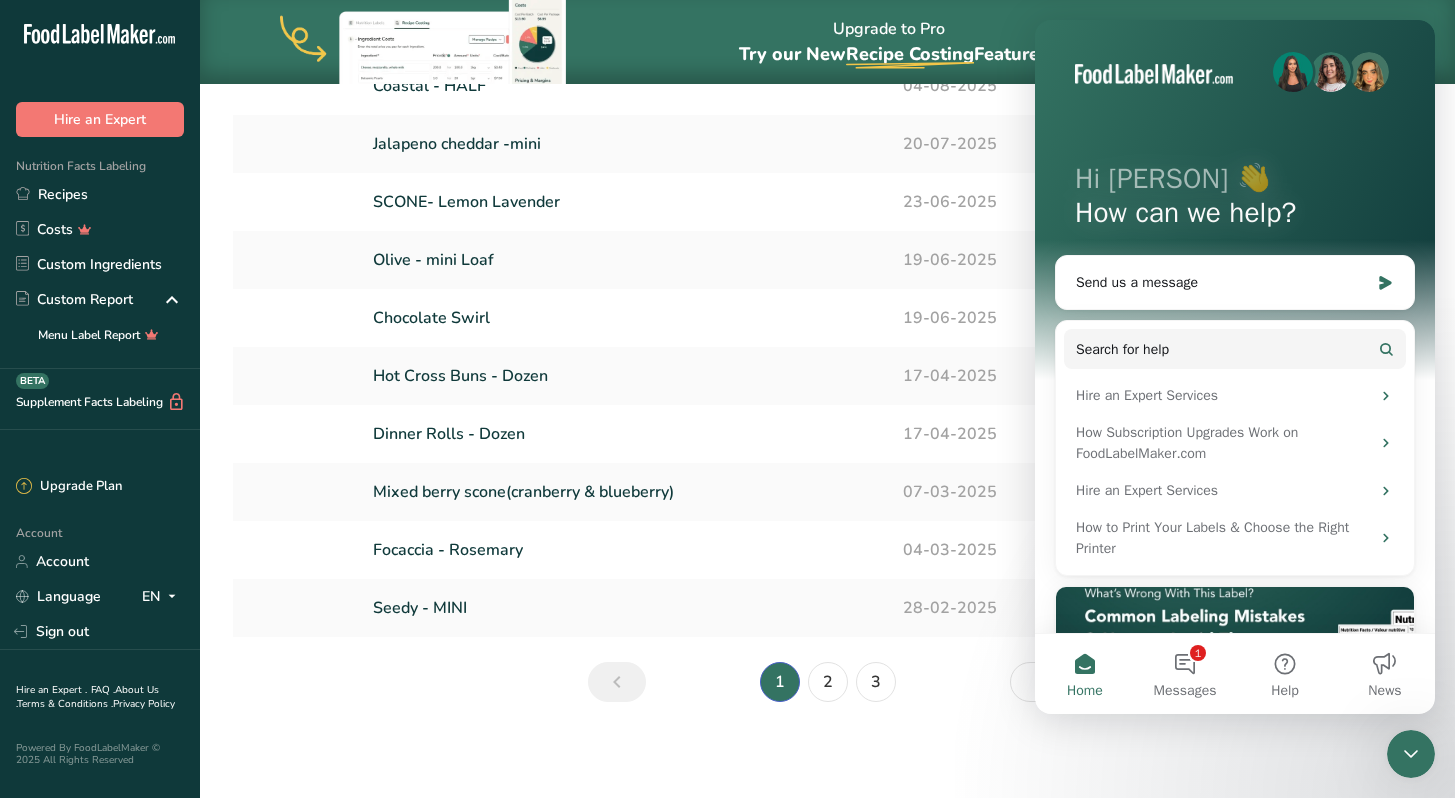 click on "Upgrade to Pro
Try our New
Recipe Costing
.a-29{fill:none;stroke-linecap:round;stroke-width:3px;}
Feature
Upgrade to Pro
Recipes (28)
Select category
All
Baked Goods
Beverages
Confectionery
Cooked Meals, Salads, & Sauces
Dairy
Snacks
Add new recipe
Recipe code
.a-a{fill:#347362;}.b-a{fill:#fff;}          Recipe name   Date   Category
Coastal - HALF
04-08-2025
Baked Goods
Recipe Setup       Delete Recipe           Duplicate Recipe             Scale Recipe             Save as Sub-Recipe   .a-a{fill:#347362;}.b-a{fill:#fff;}" at bounding box center (727, 318) 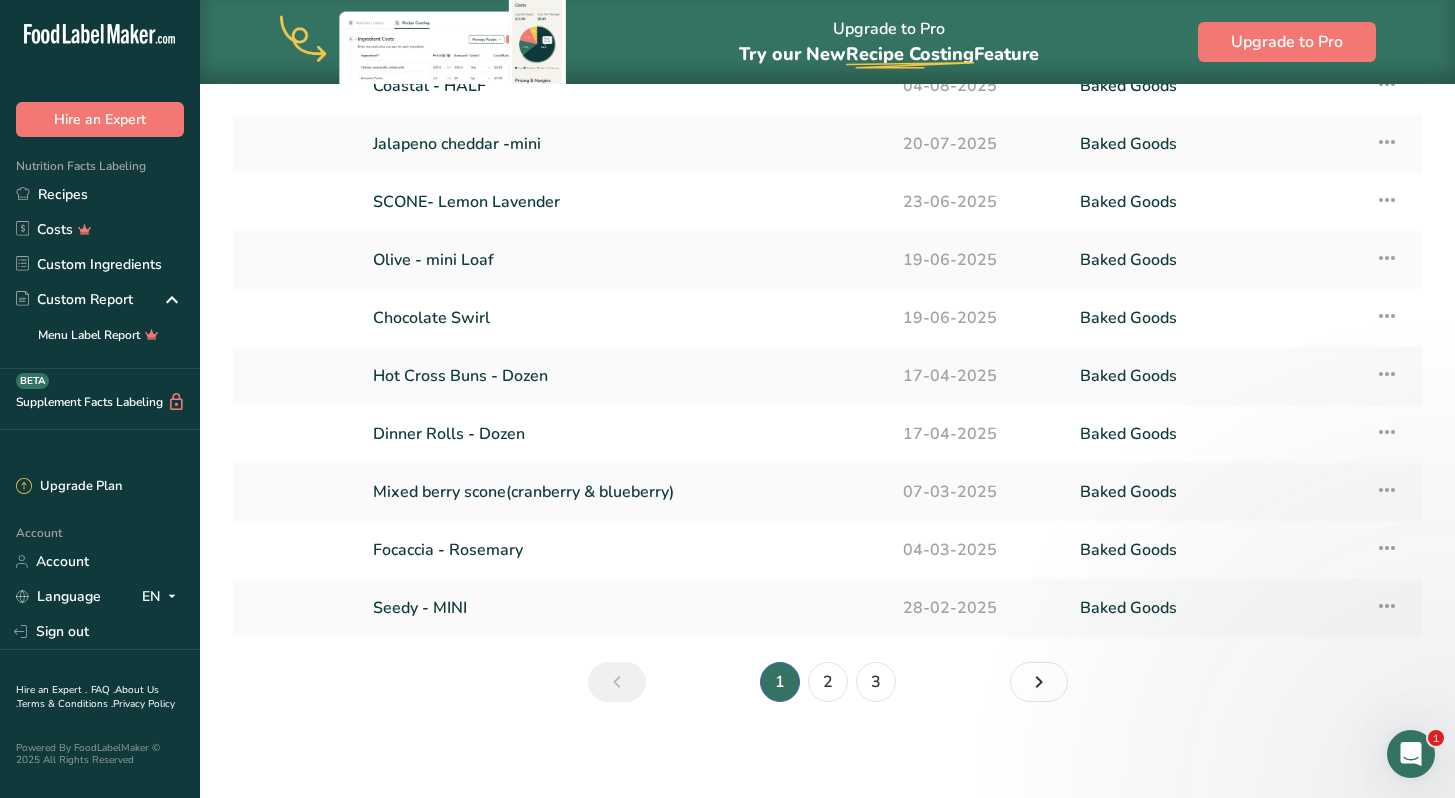 scroll, scrollTop: 0, scrollLeft: 0, axis: both 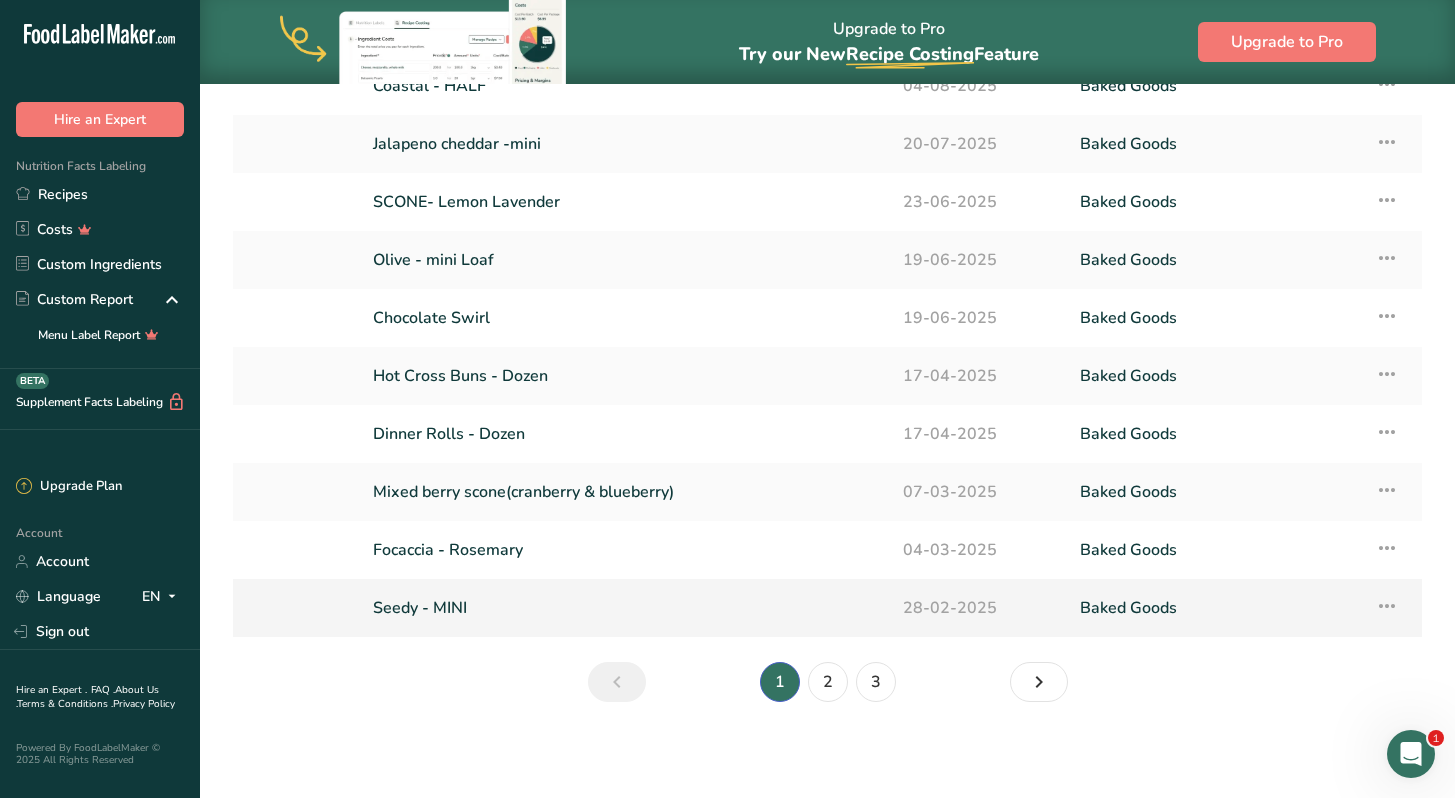 click at bounding box center [1387, 606] 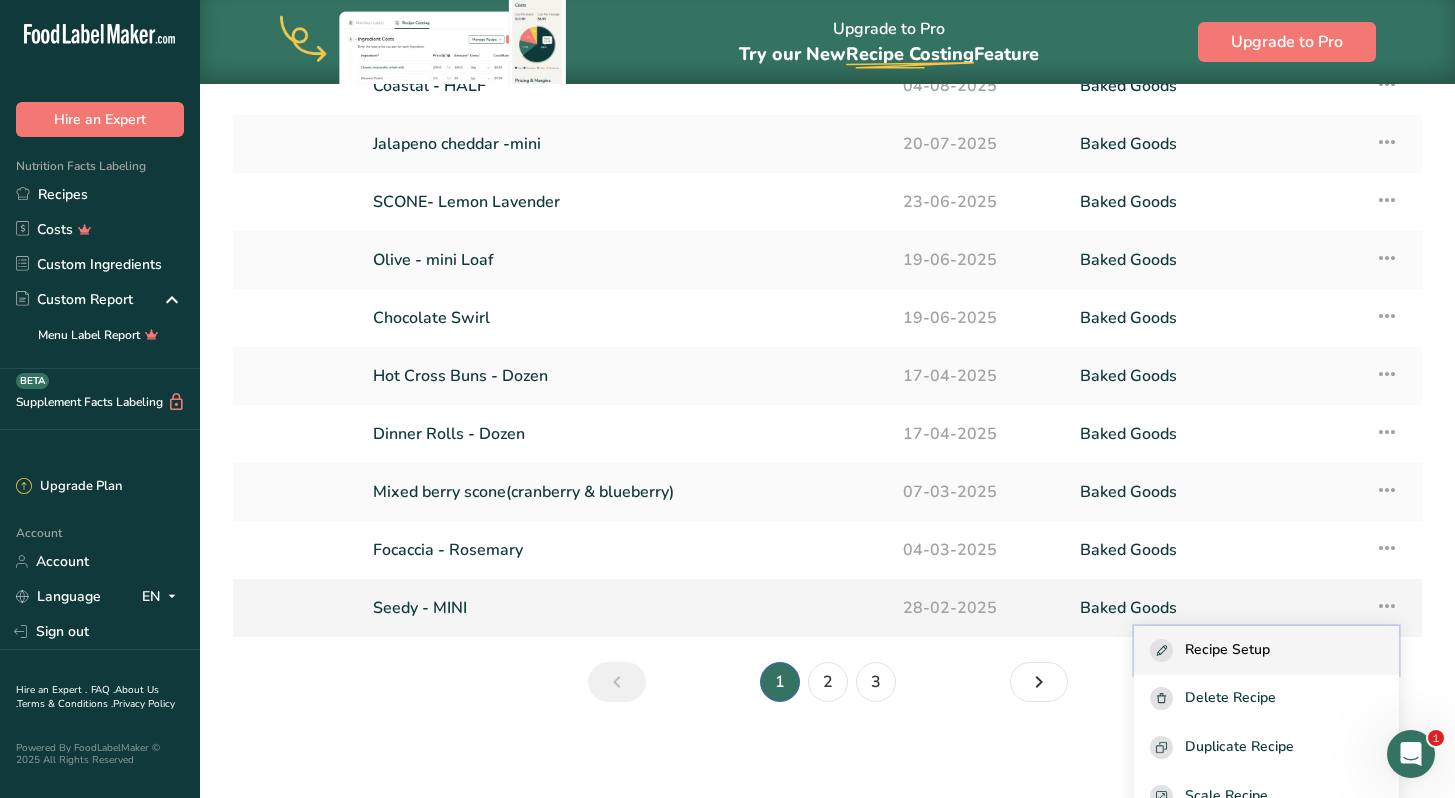 click on "Recipe Setup" at bounding box center (1266, 650) 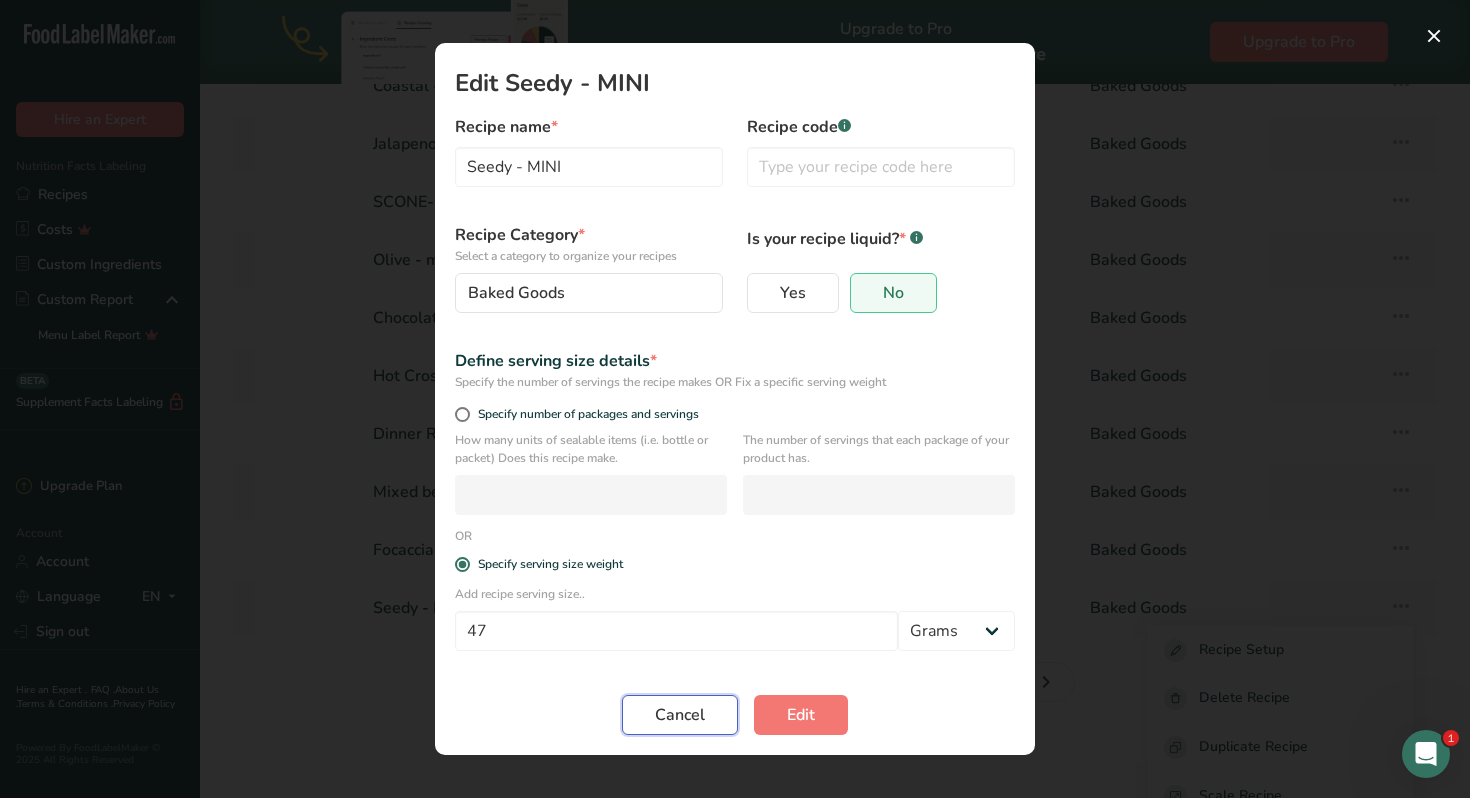 click on "Cancel" at bounding box center [680, 715] 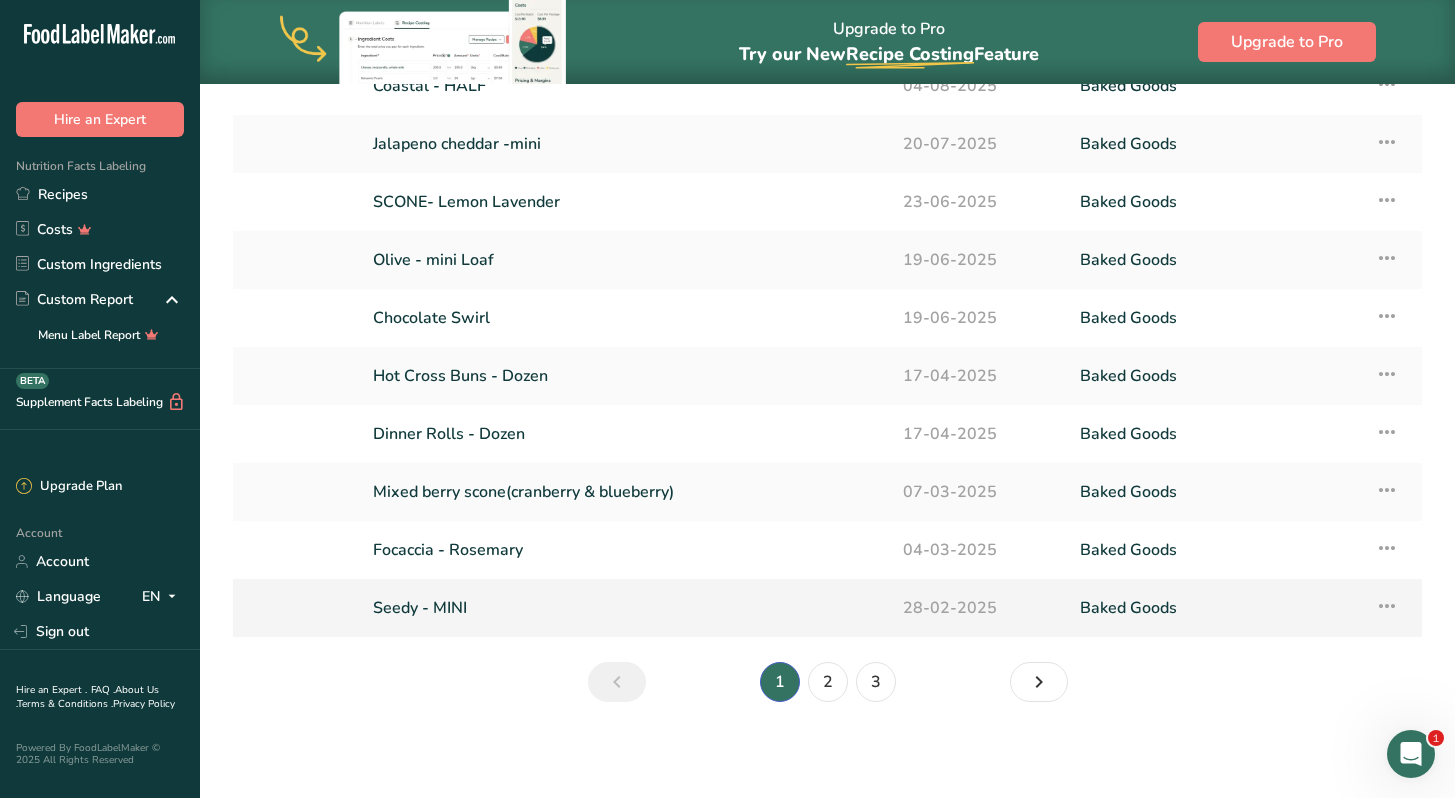click on "Seedy - MINI" at bounding box center [626, 608] 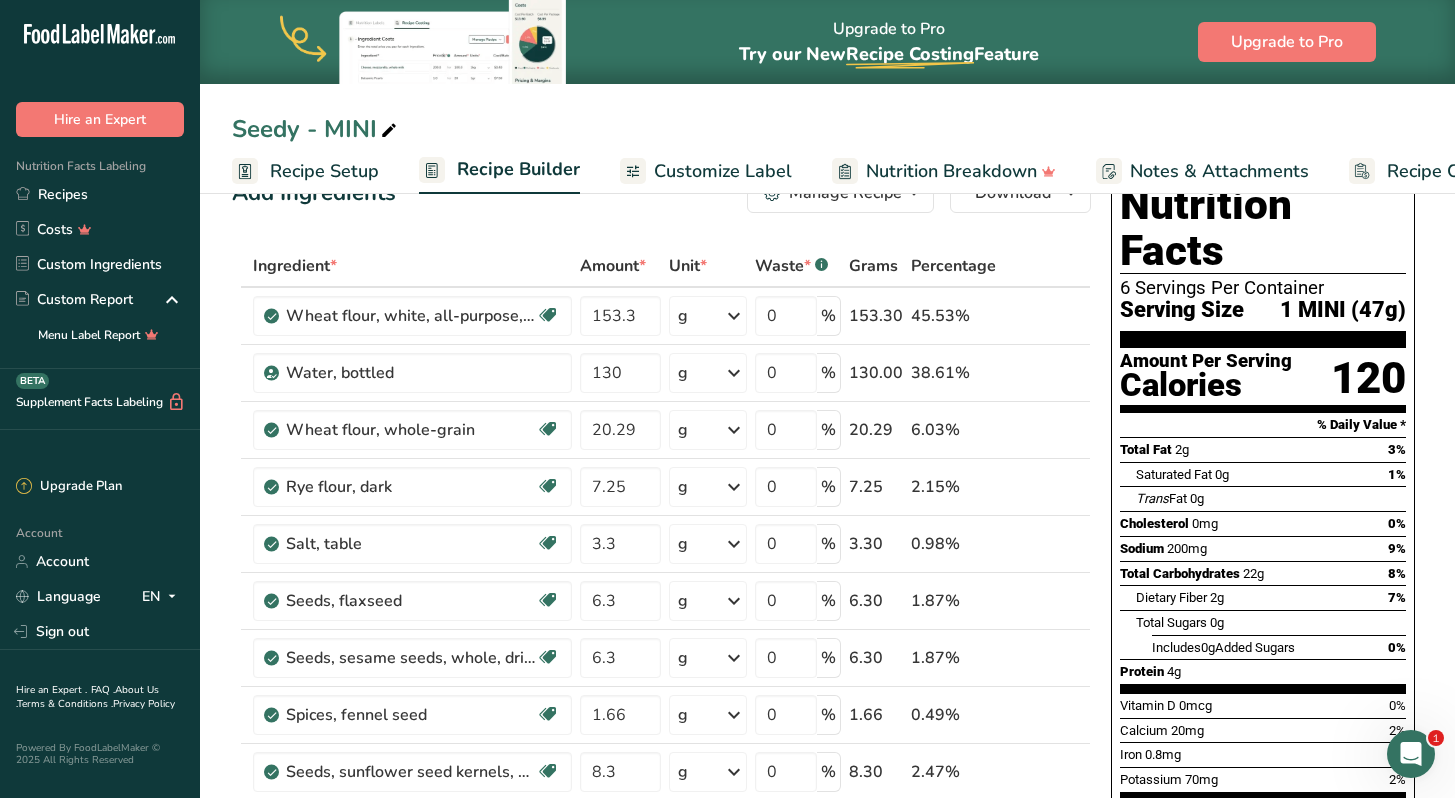scroll, scrollTop: 0, scrollLeft: 0, axis: both 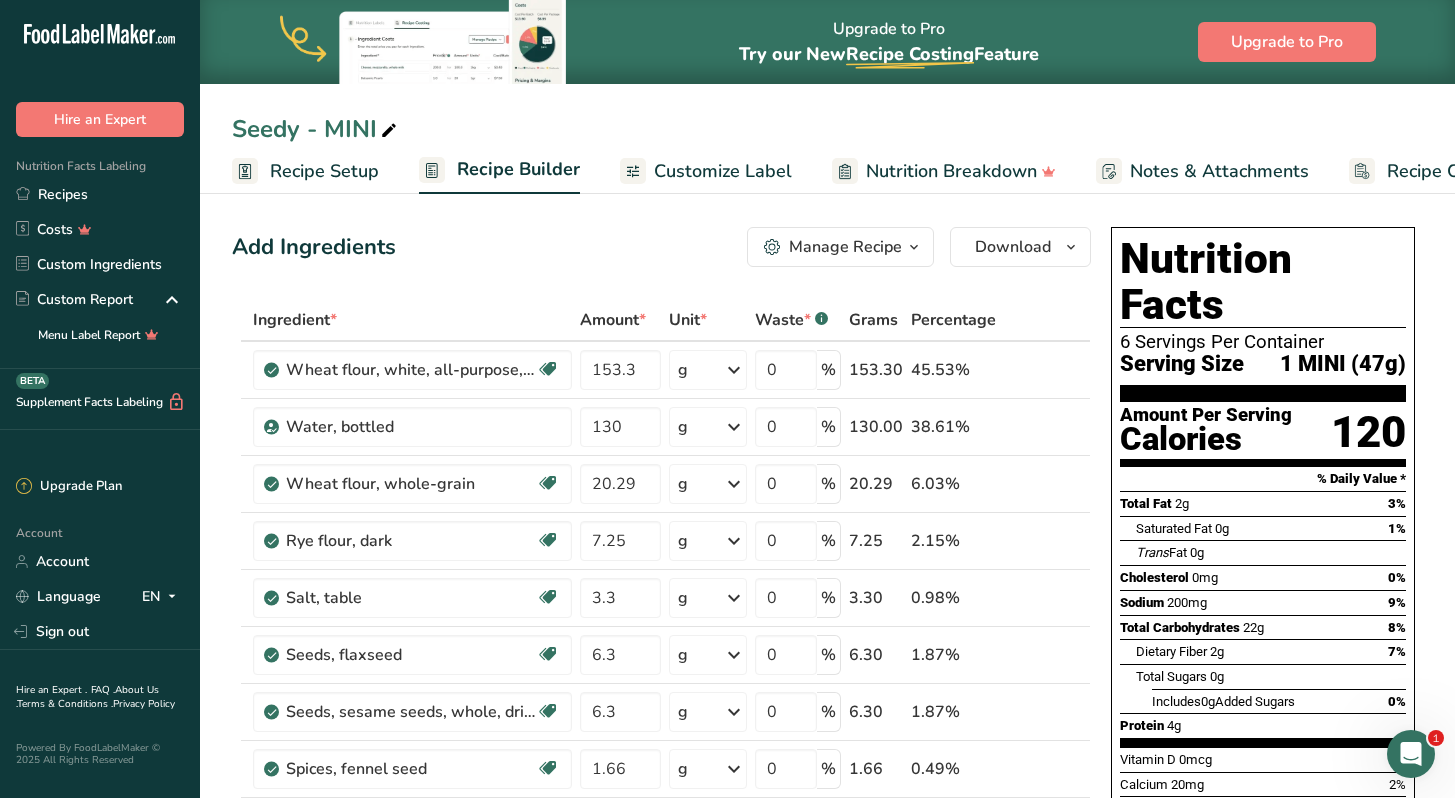 click on "Recipe Setup" at bounding box center (324, 171) 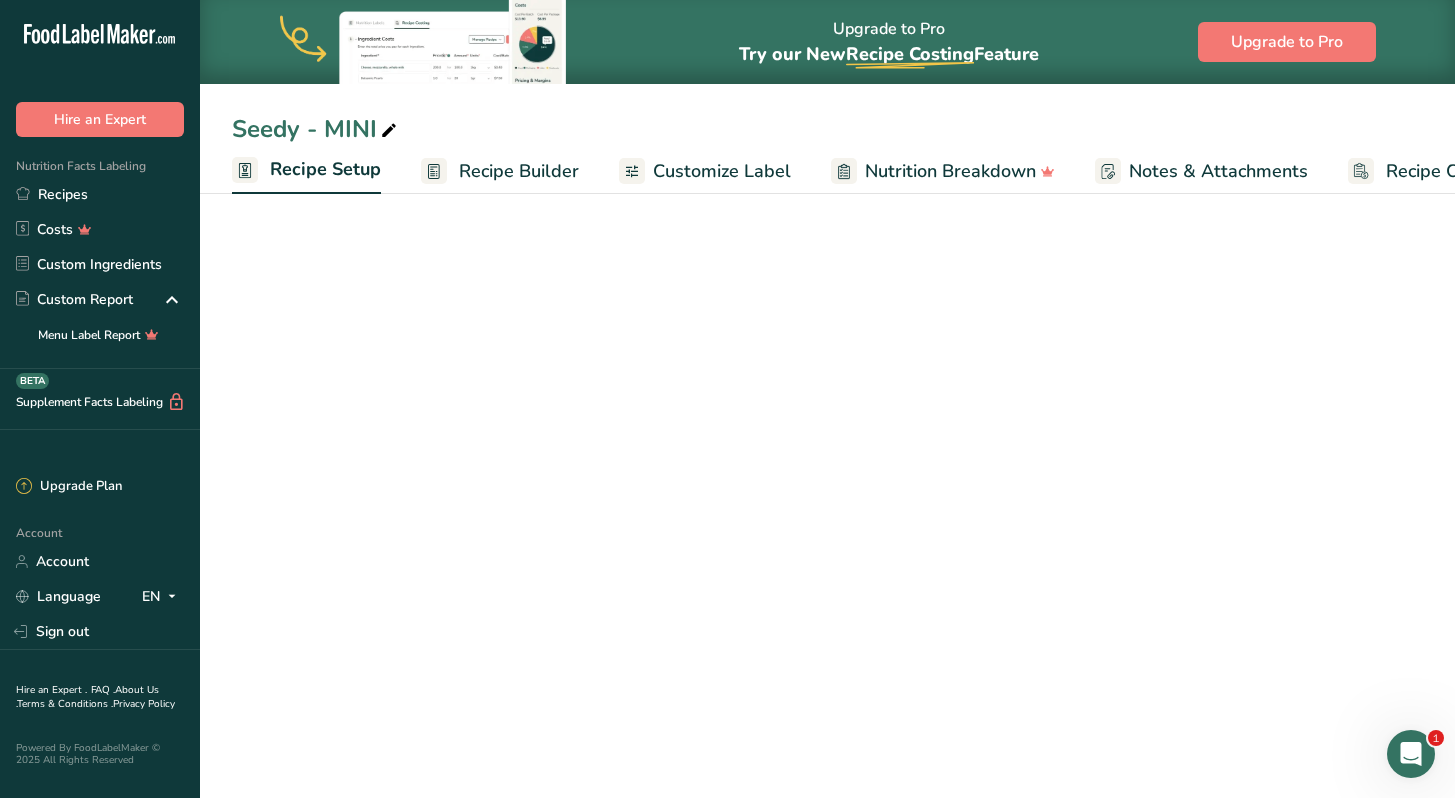 scroll, scrollTop: 0, scrollLeft: 7, axis: horizontal 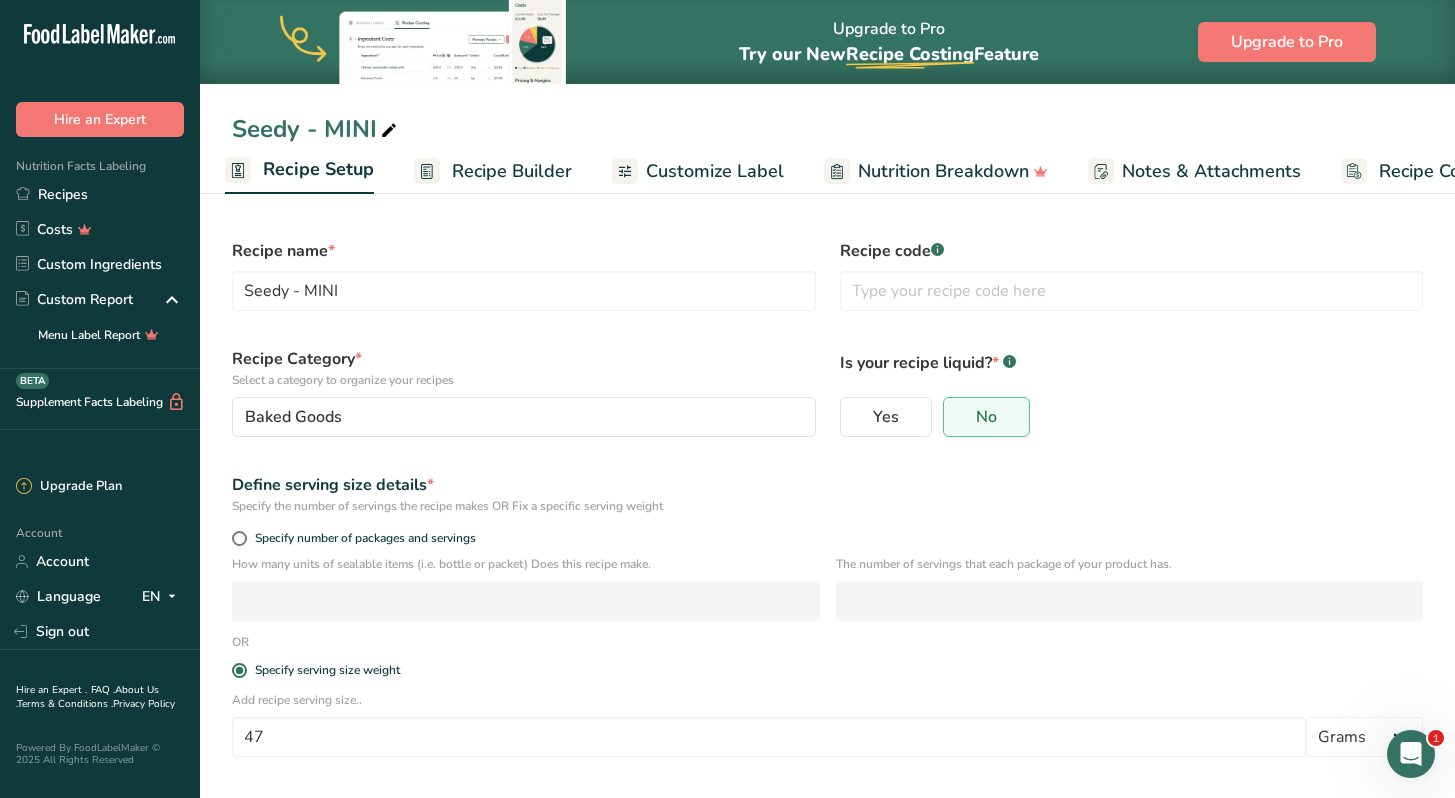 click on "Recipe Builder" at bounding box center (512, 171) 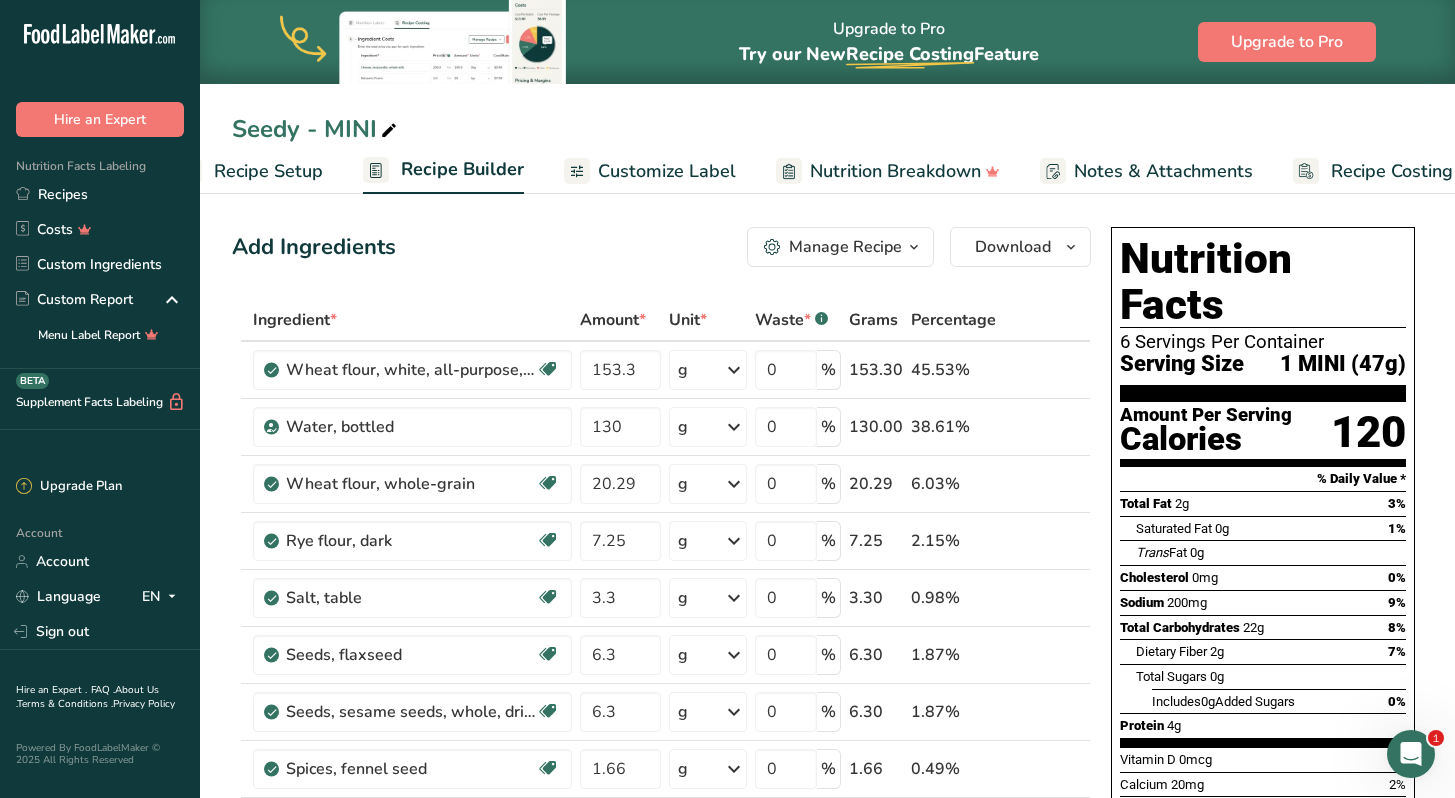 scroll, scrollTop: 0, scrollLeft: 104, axis: horizontal 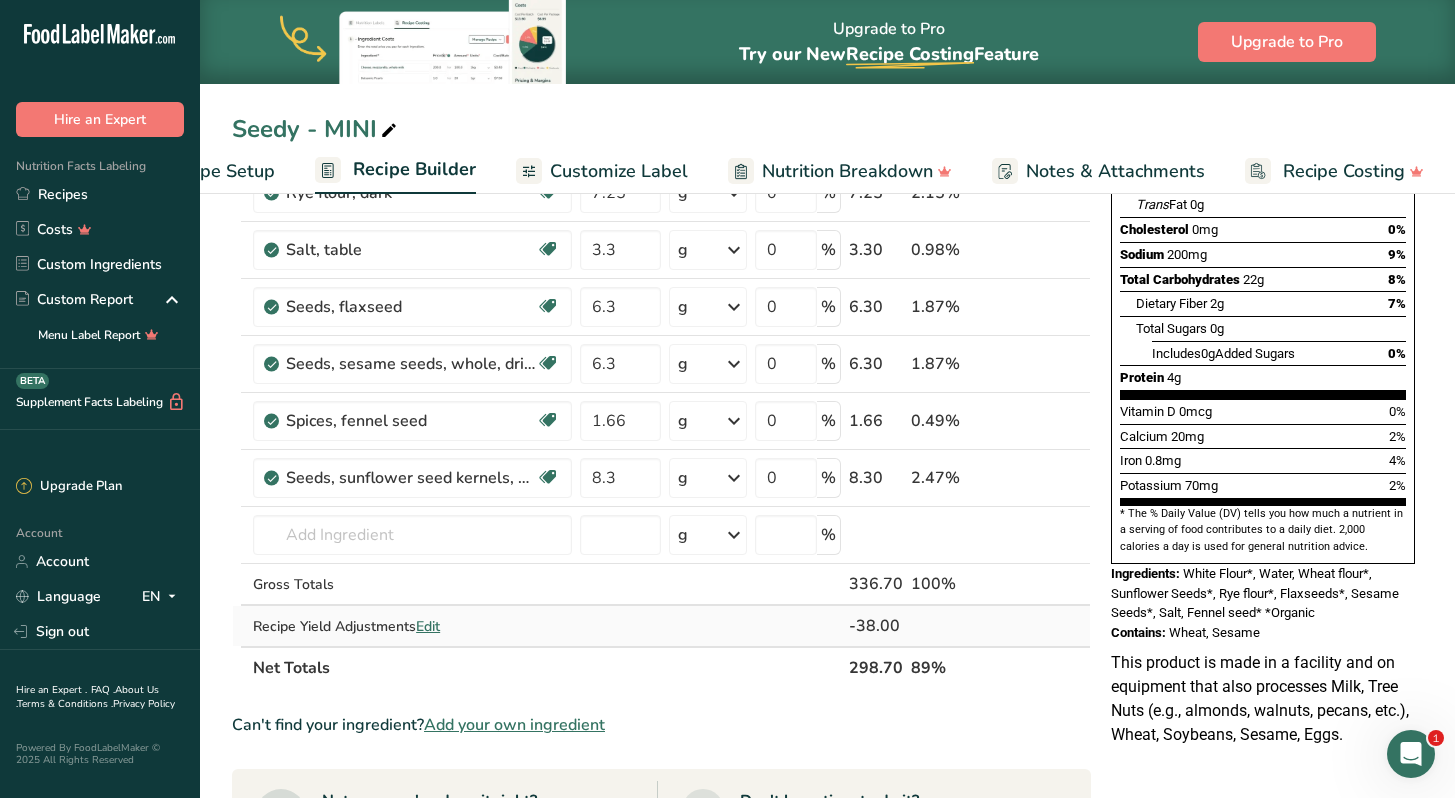 click on "Edit" at bounding box center (428, 626) 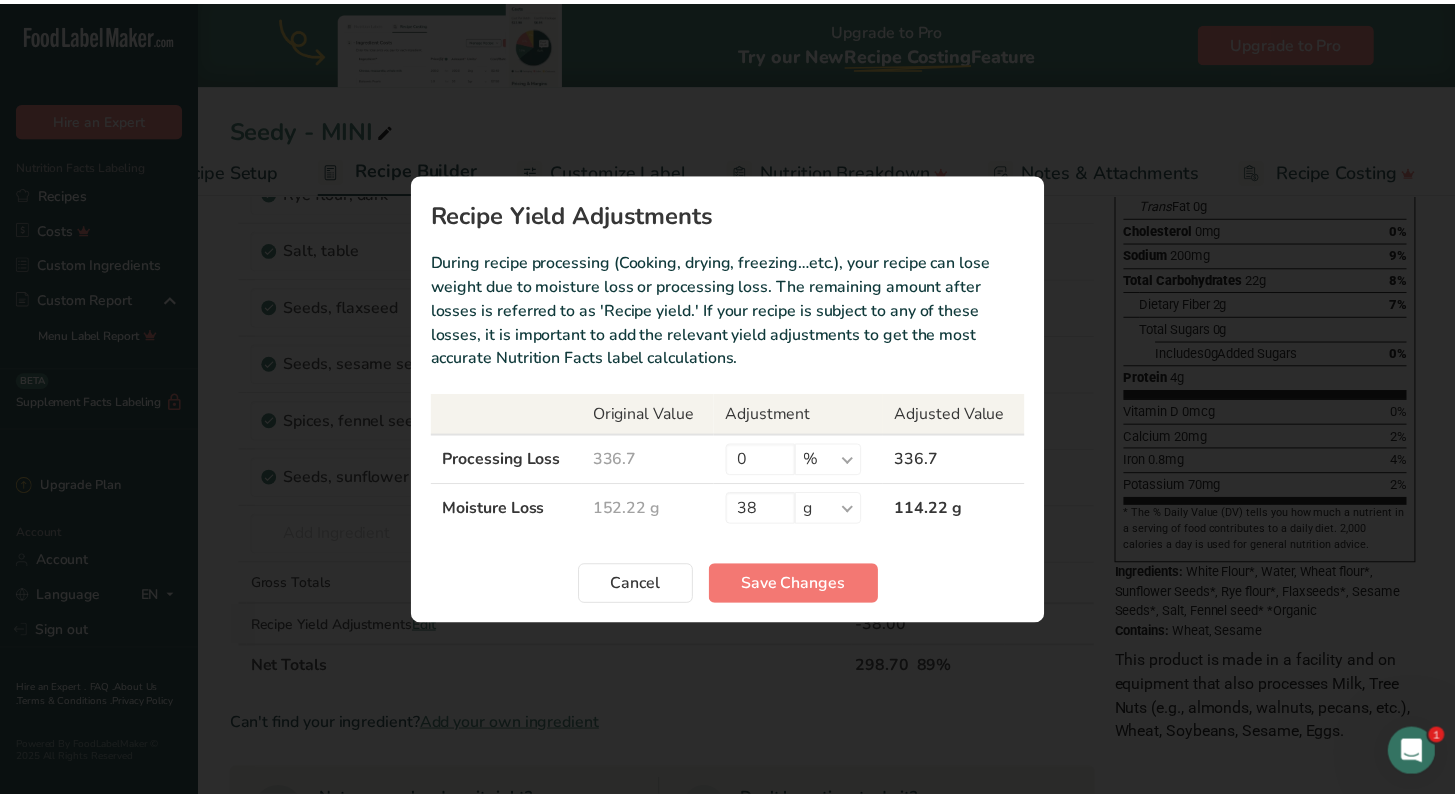 scroll, scrollTop: 0, scrollLeft: 89, axis: horizontal 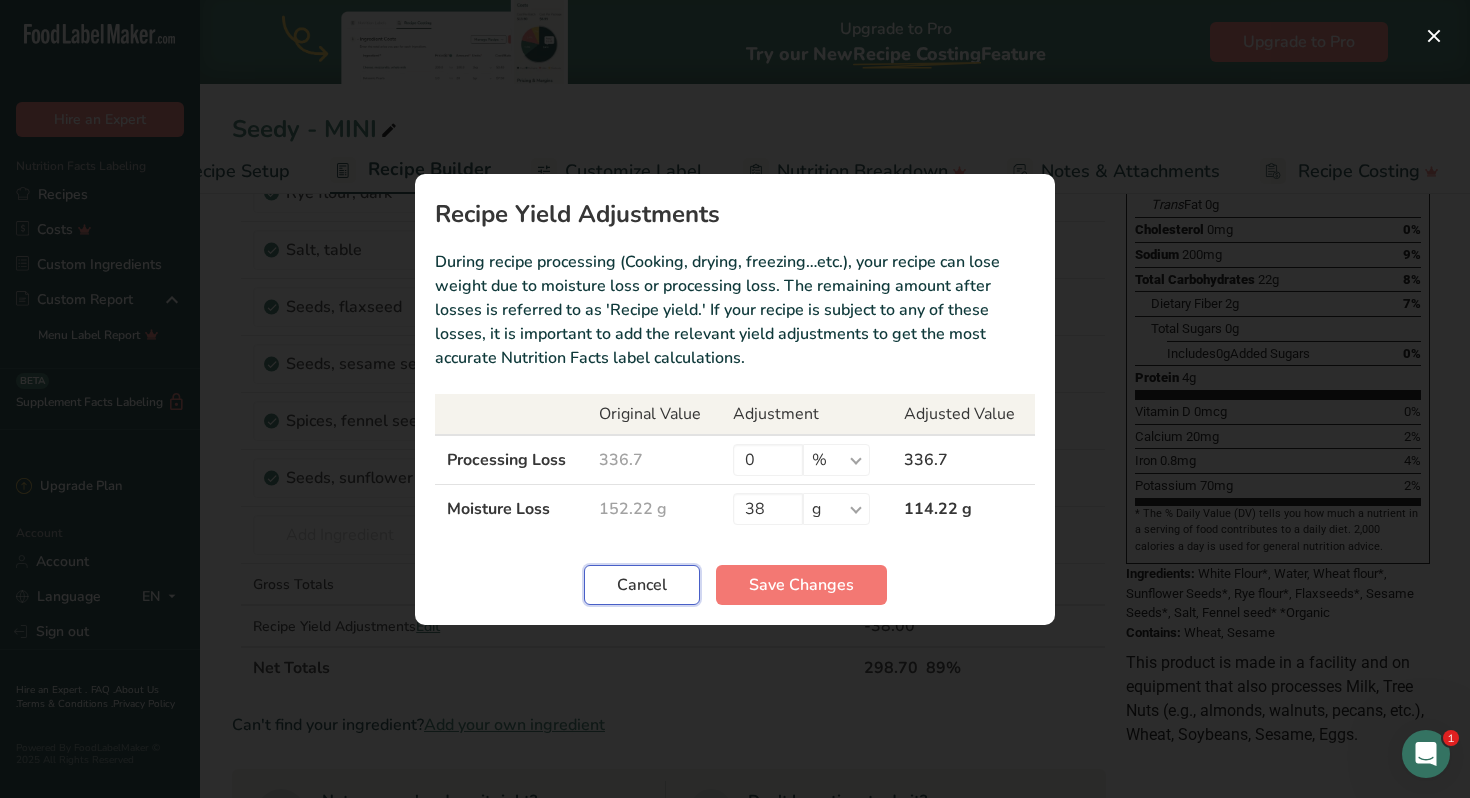 click on "Cancel" at bounding box center [642, 585] 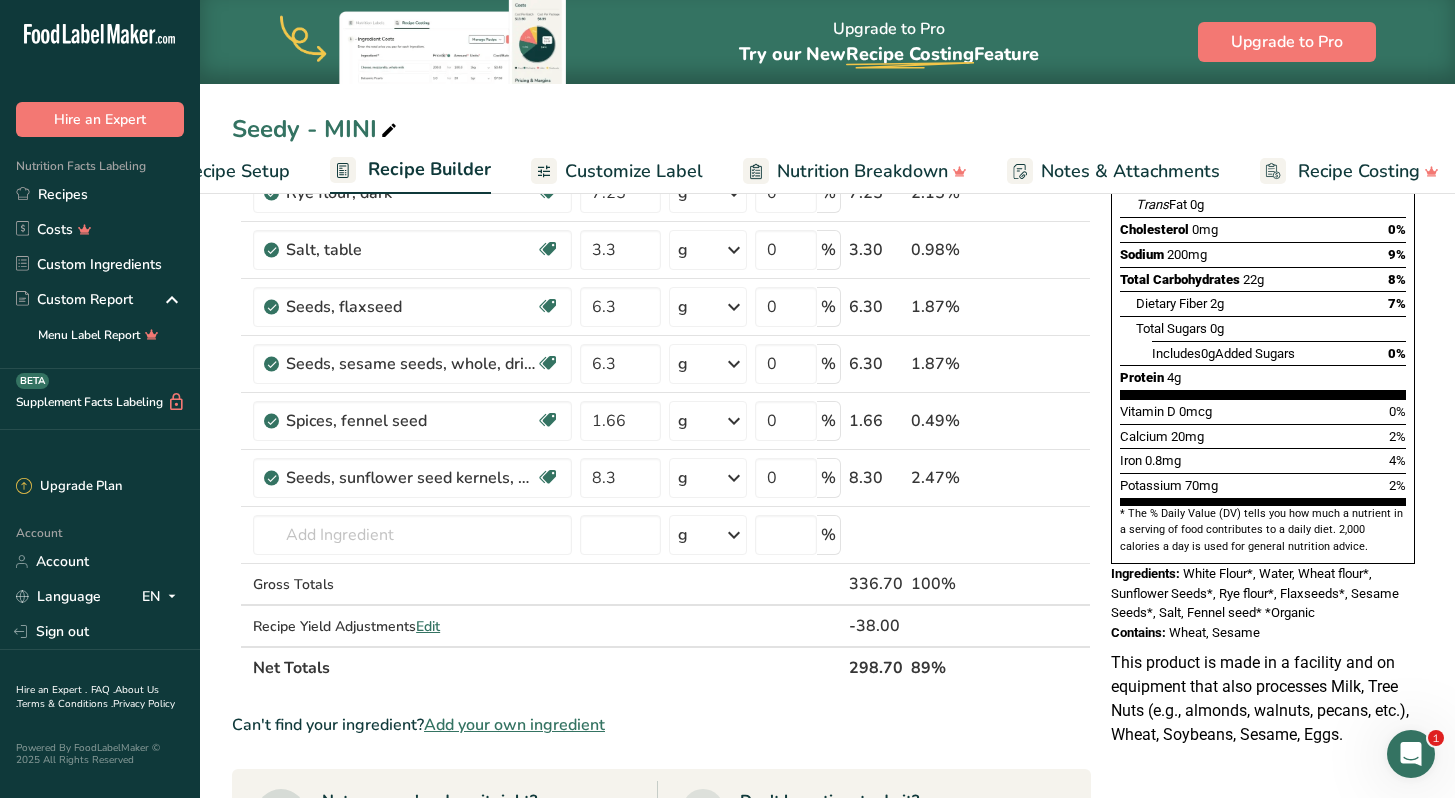 drag, startPoint x: 851, startPoint y: 668, endPoint x: 926, endPoint y: 669, distance: 75.00667 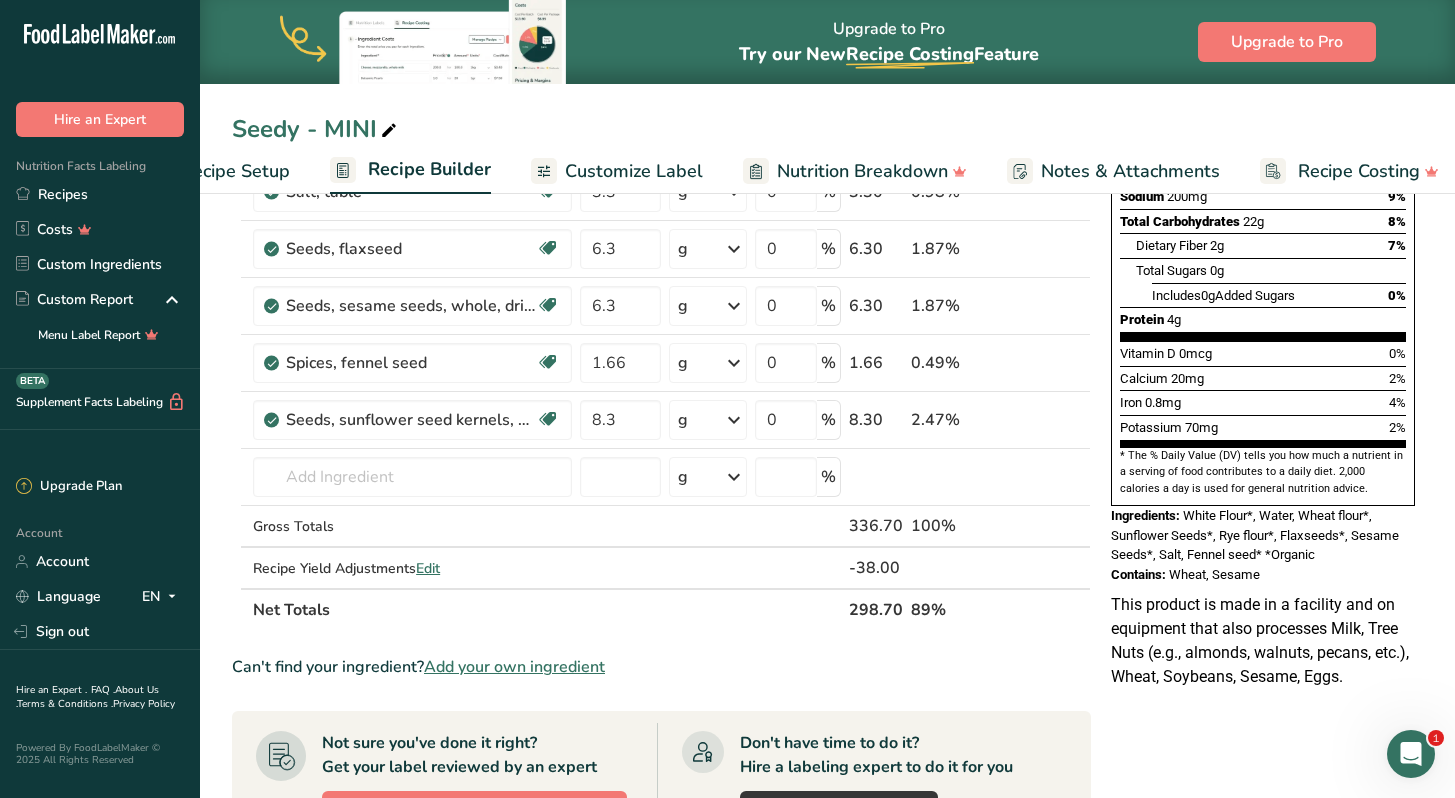 scroll, scrollTop: 430, scrollLeft: 0, axis: vertical 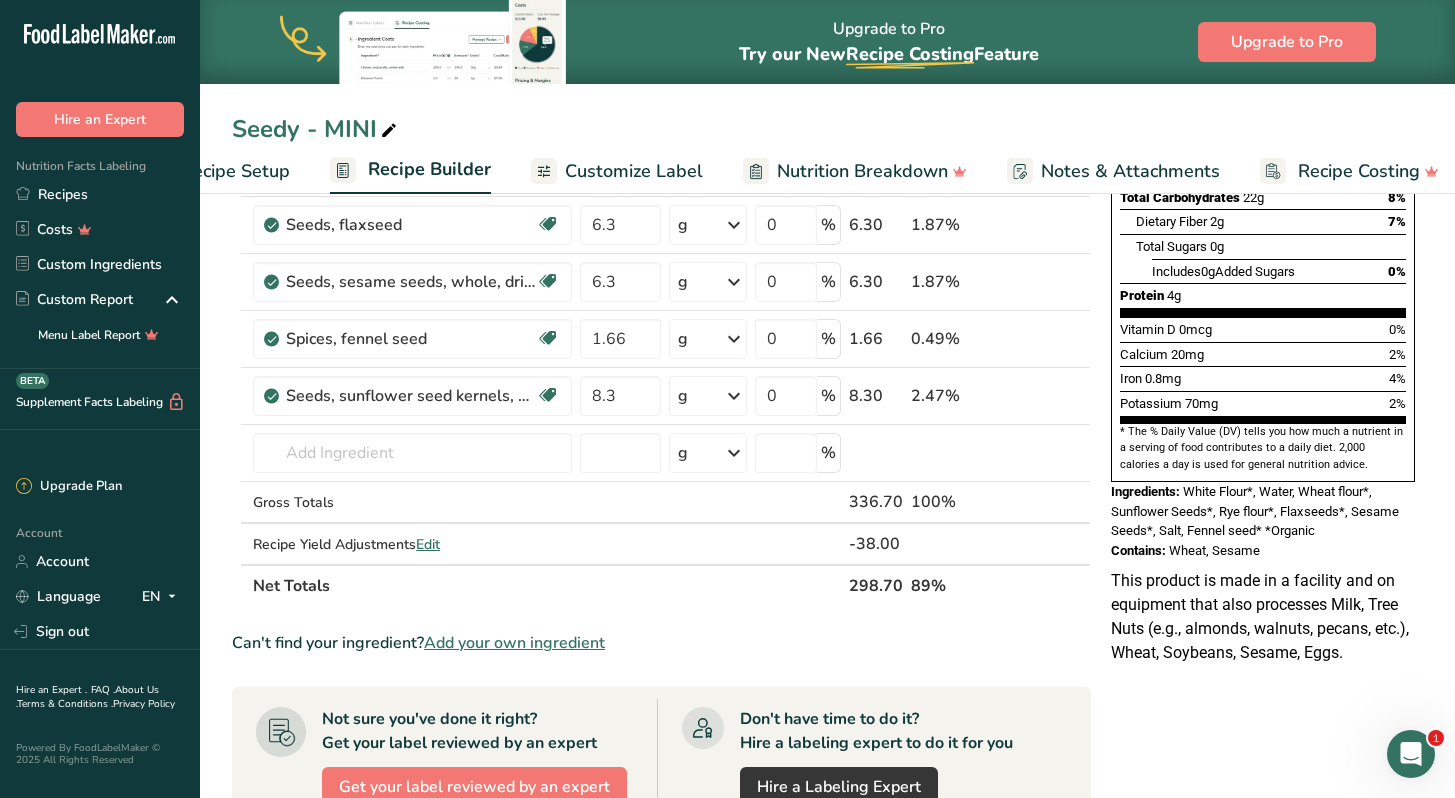 drag, startPoint x: 840, startPoint y: 580, endPoint x: 894, endPoint y: 601, distance: 57.939625 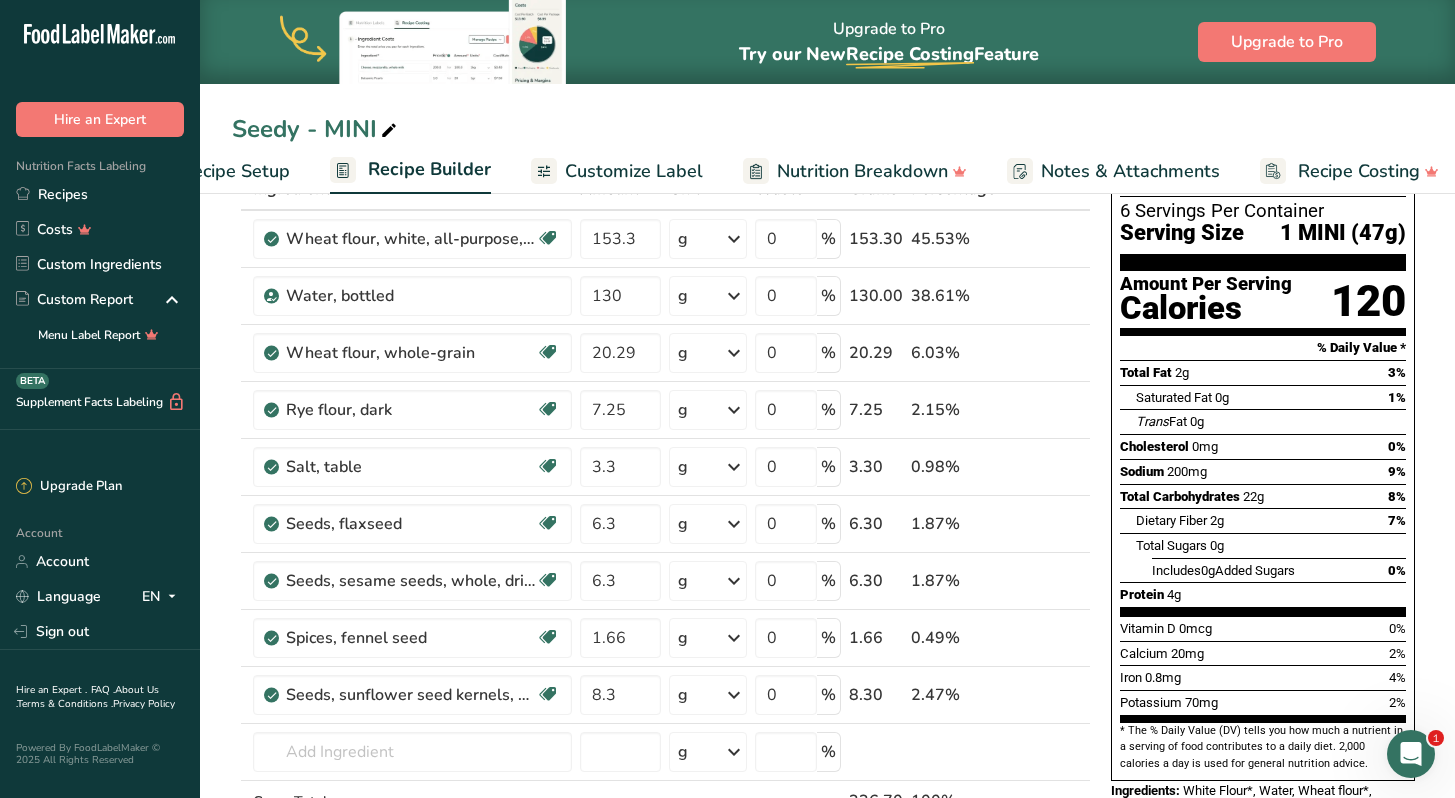 scroll, scrollTop: 0, scrollLeft: 0, axis: both 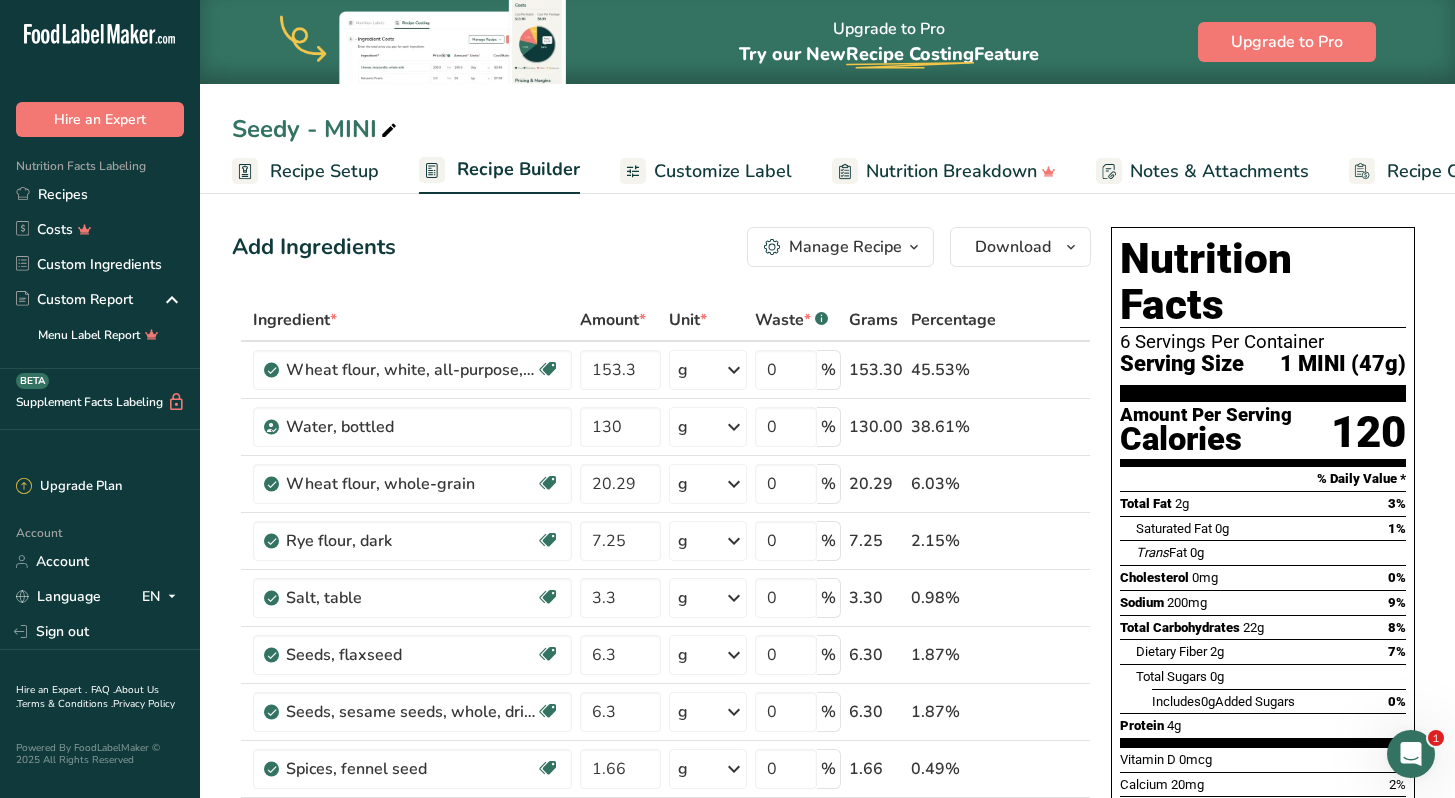 click on "Seedy - MINI" at bounding box center (316, 129) 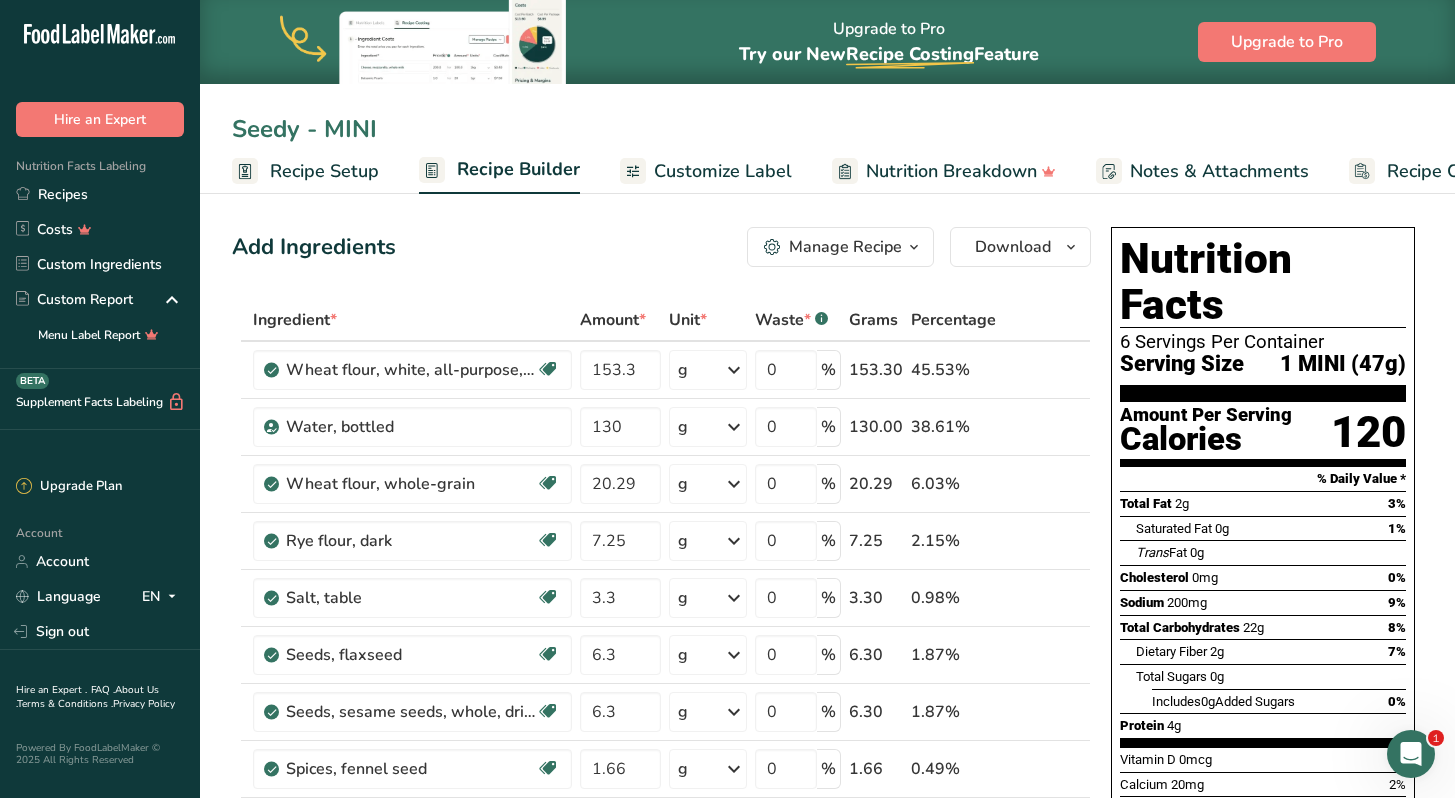 click on "Add Ingredients
Manage Recipe         Delete Recipe           Duplicate Recipe             Scale Recipe             Save as Sub-Recipe   .a-a{fill:#347362;}.b-a{fill:#fff;}                               Nutrition Breakdown                   Recipe Card
NEW
Amino Acids Pattern Report             Activity History
Download
Choose your preferred label style
Standard FDA label
Standard FDA label
The most common format for nutrition facts labels in compliance with the FDA's typeface, style and requirements
Tabular FDA label
A label format compliant with the FDA regulations presented in a tabular (horizontal) display.
Linear FDA label
A simple linear display for small sized packages.
Simplified FDA label" at bounding box center [667, 946] 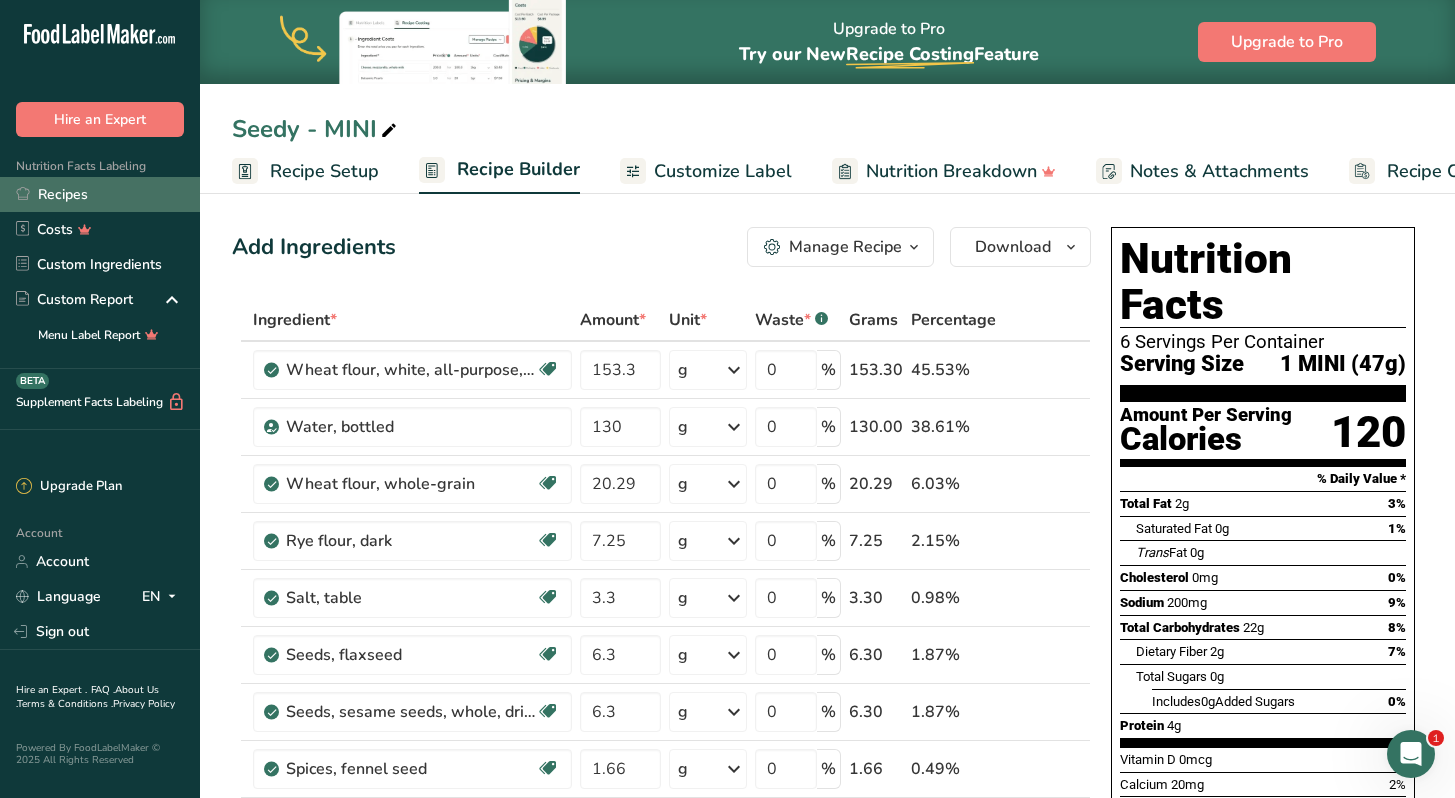 click on "Recipes" at bounding box center [100, 194] 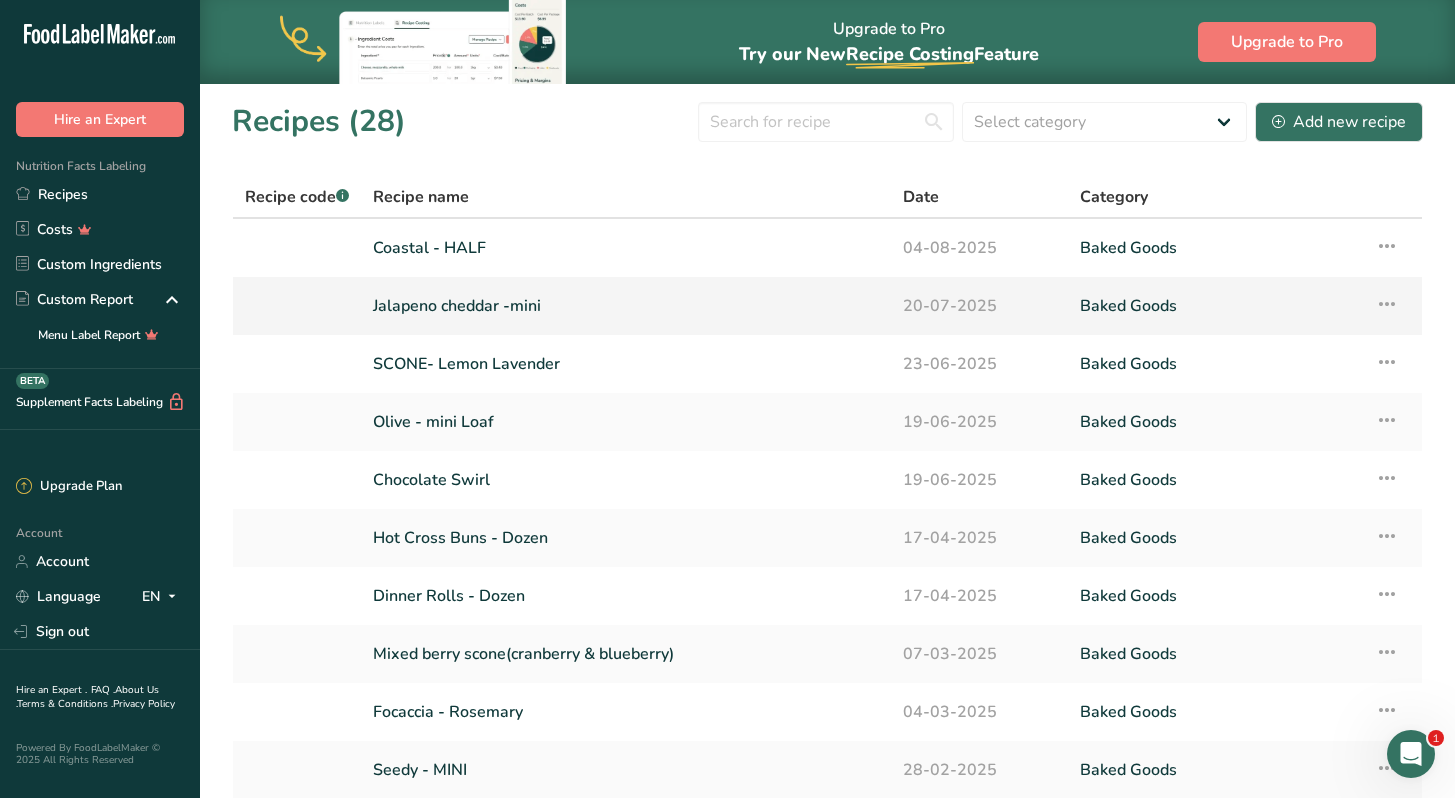 click on "Jalapeno cheddar -mini" at bounding box center [626, 306] 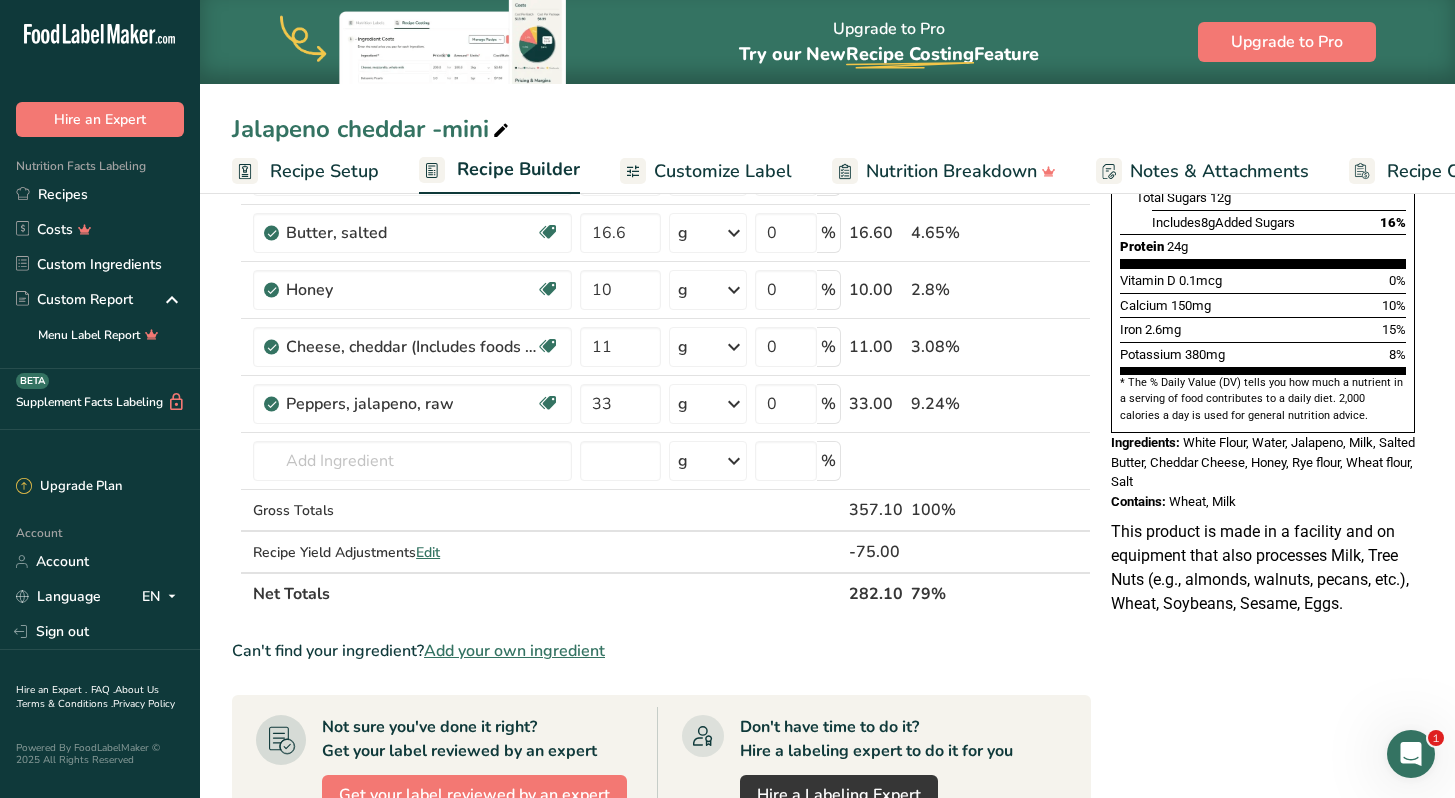scroll, scrollTop: 495, scrollLeft: 0, axis: vertical 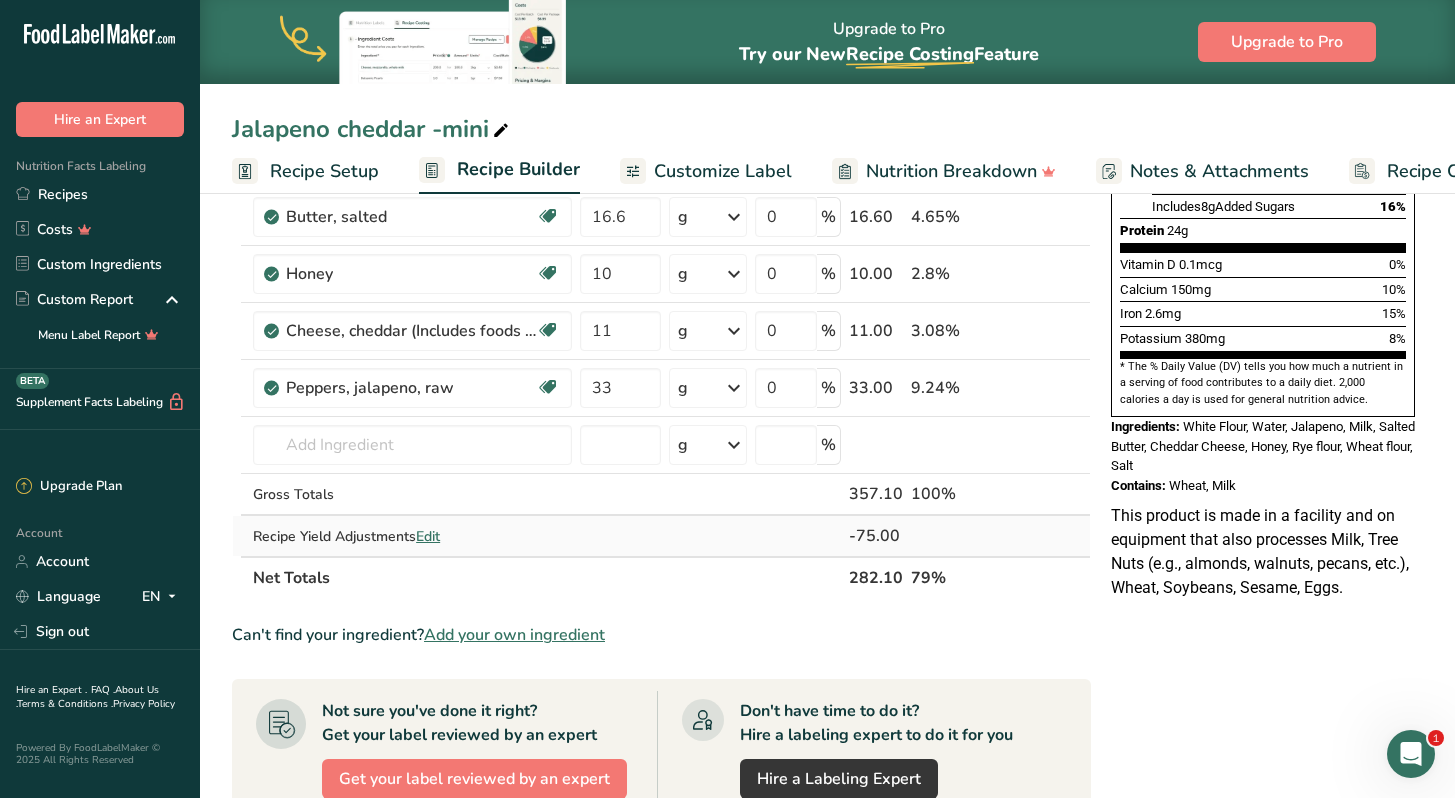 click on "Edit" at bounding box center [428, 536] 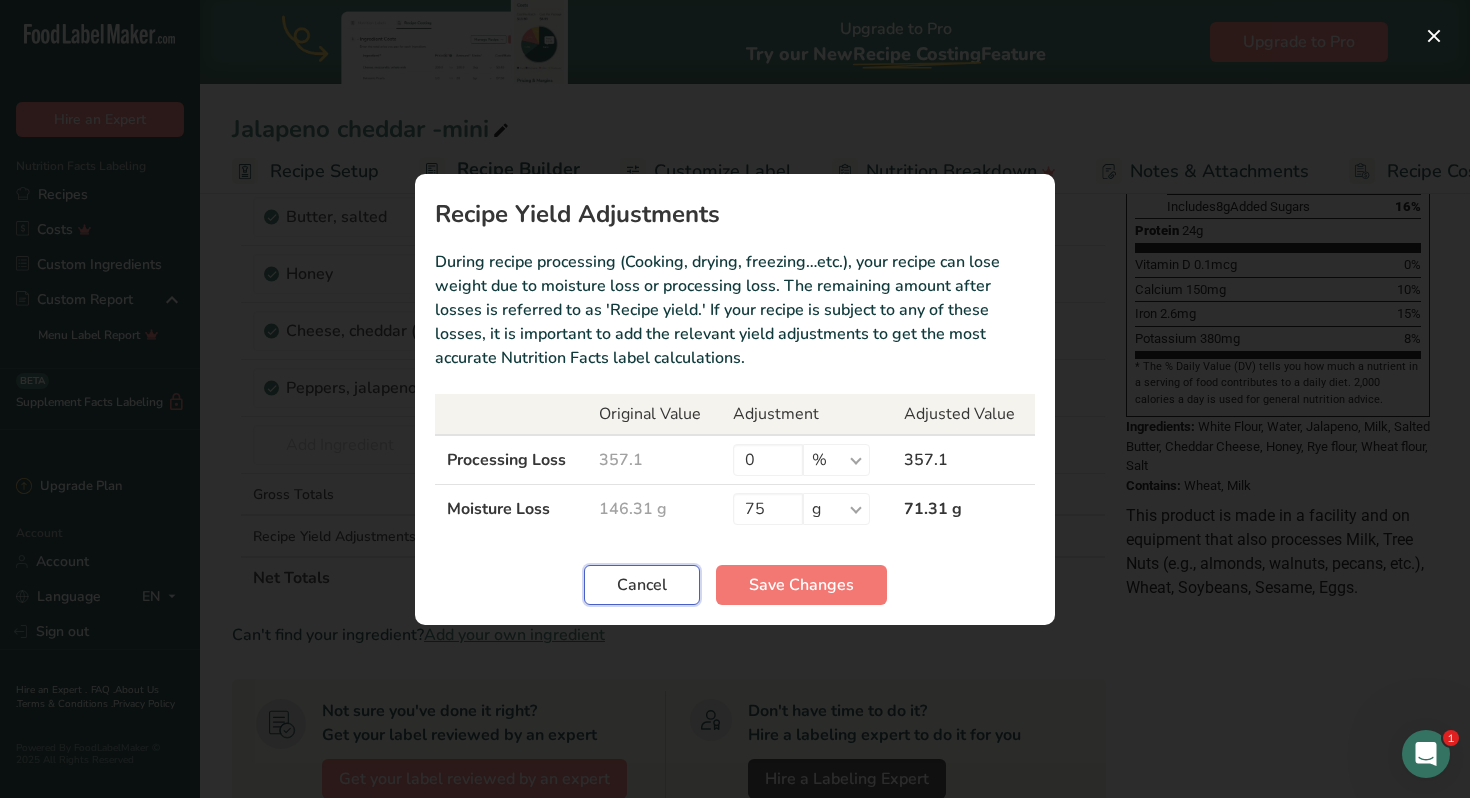 click on "Cancel" at bounding box center [642, 585] 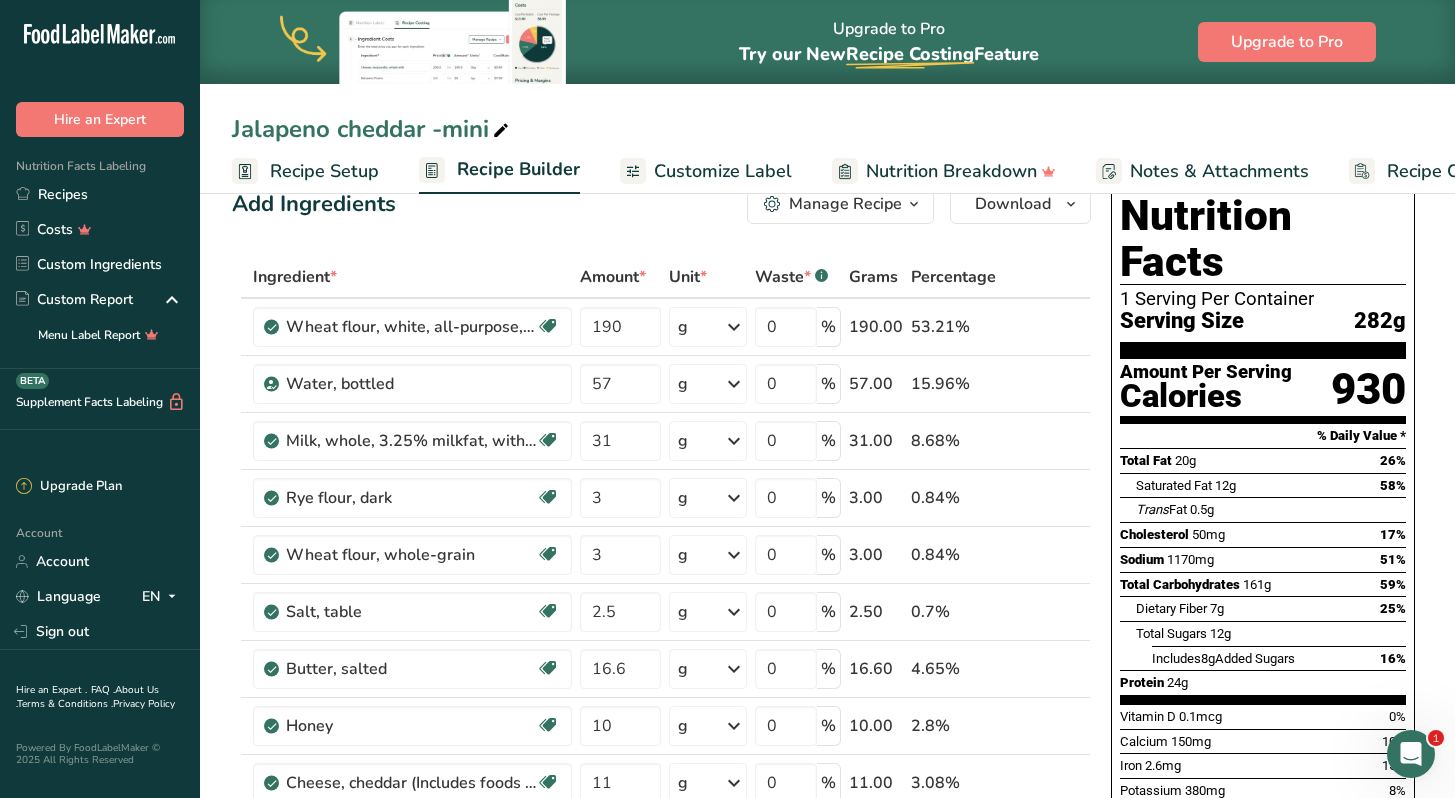 scroll, scrollTop: 0, scrollLeft: 0, axis: both 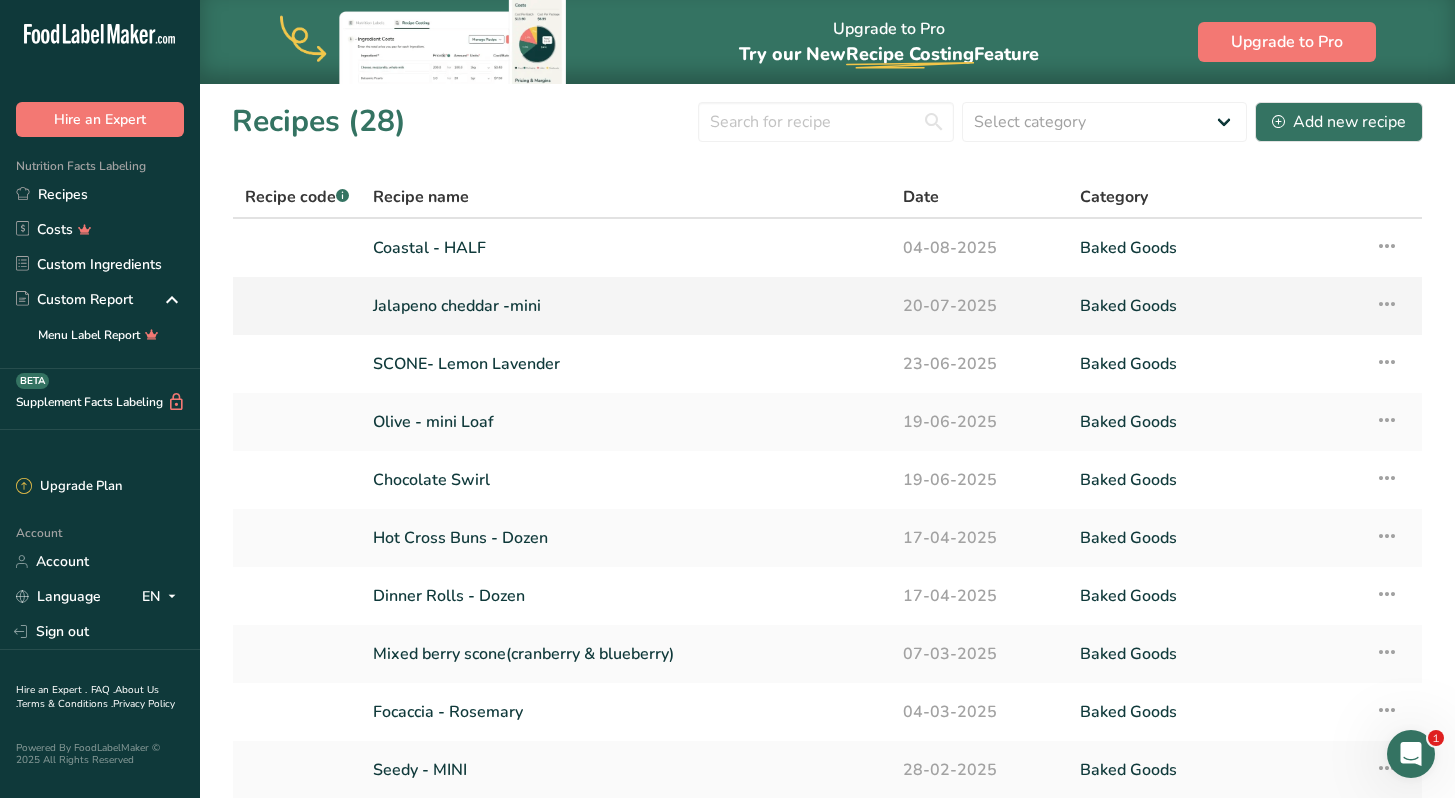 click at bounding box center [1387, 304] 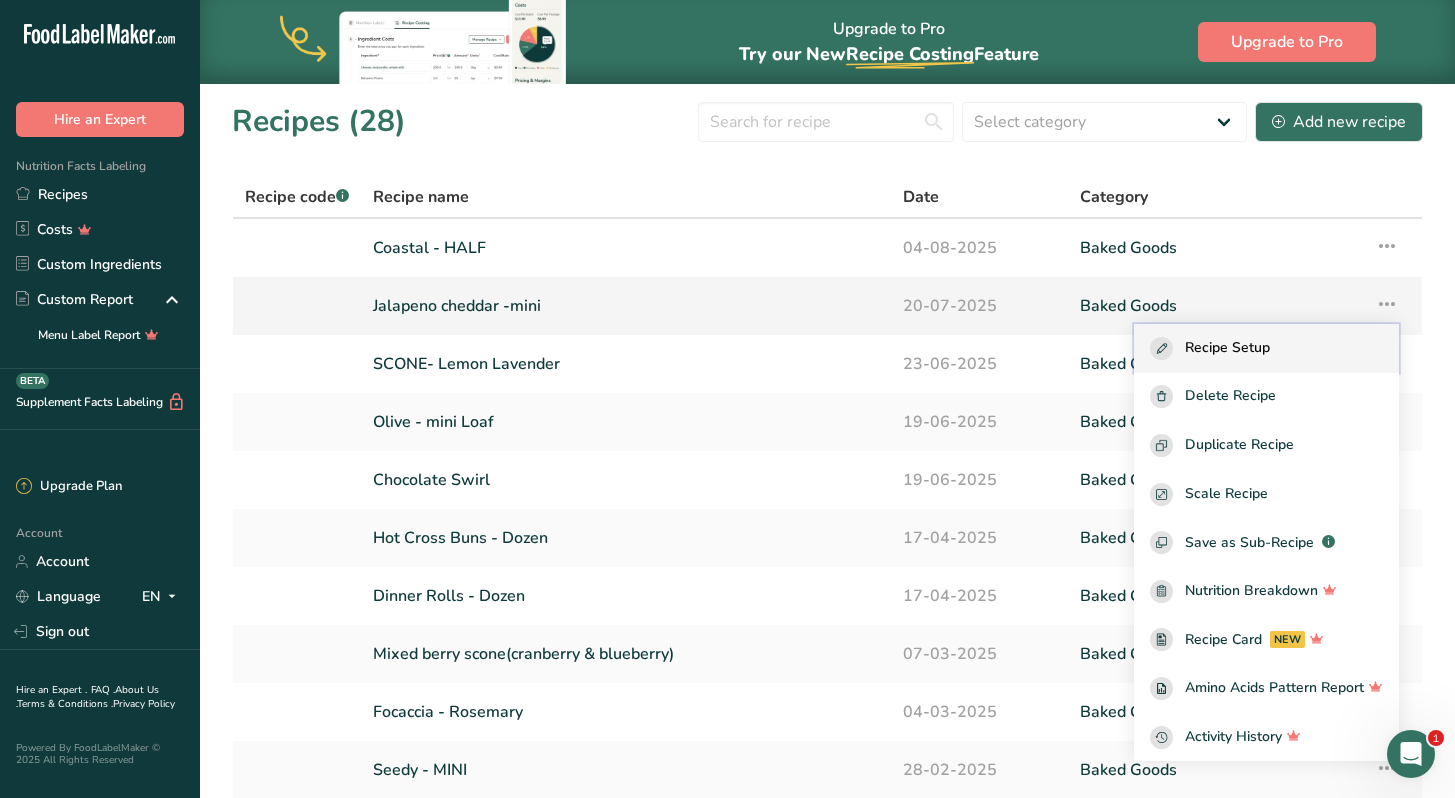 click on "Recipe Setup" at bounding box center [1266, 348] 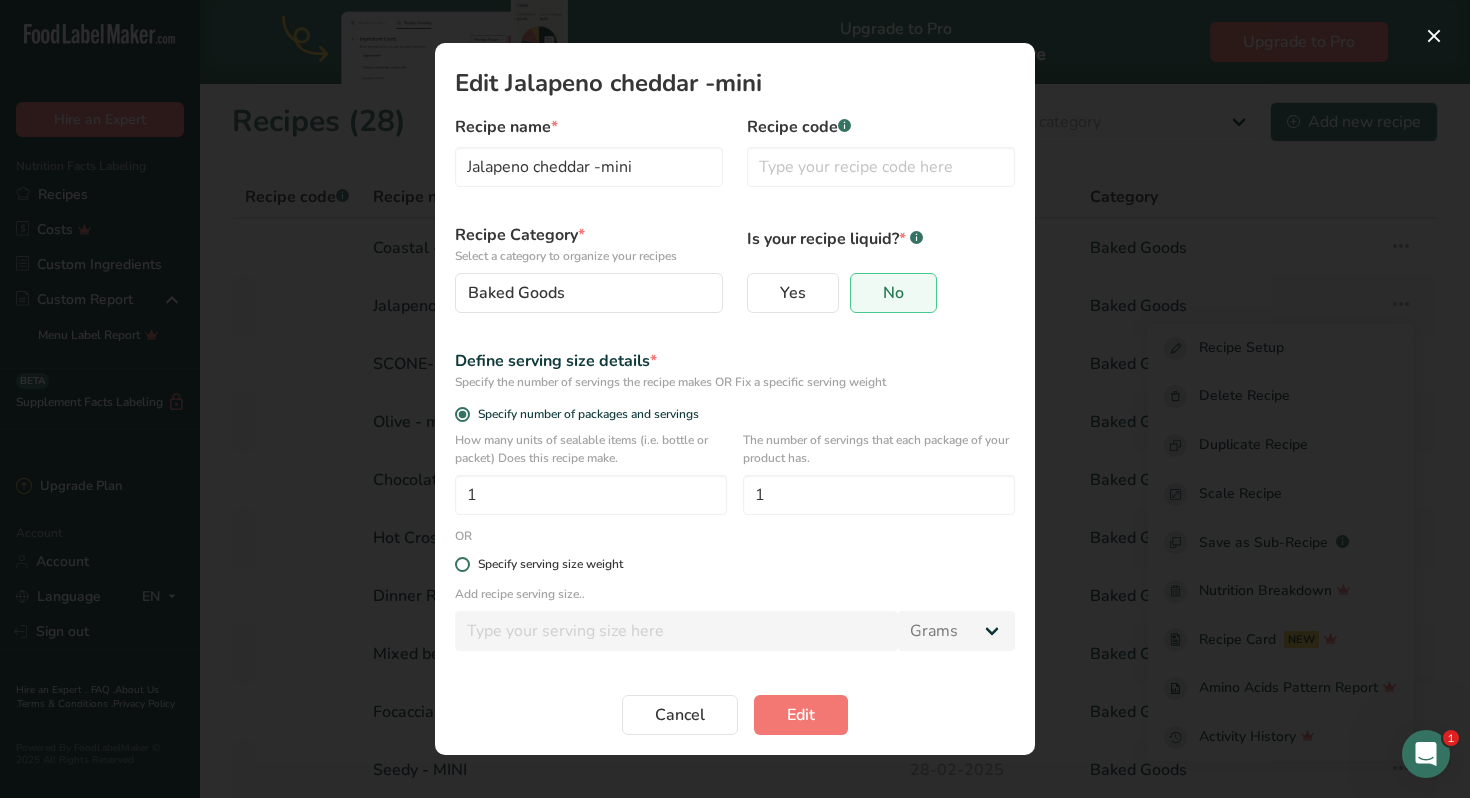 click on "Specify serving size weight" at bounding box center (546, 564) 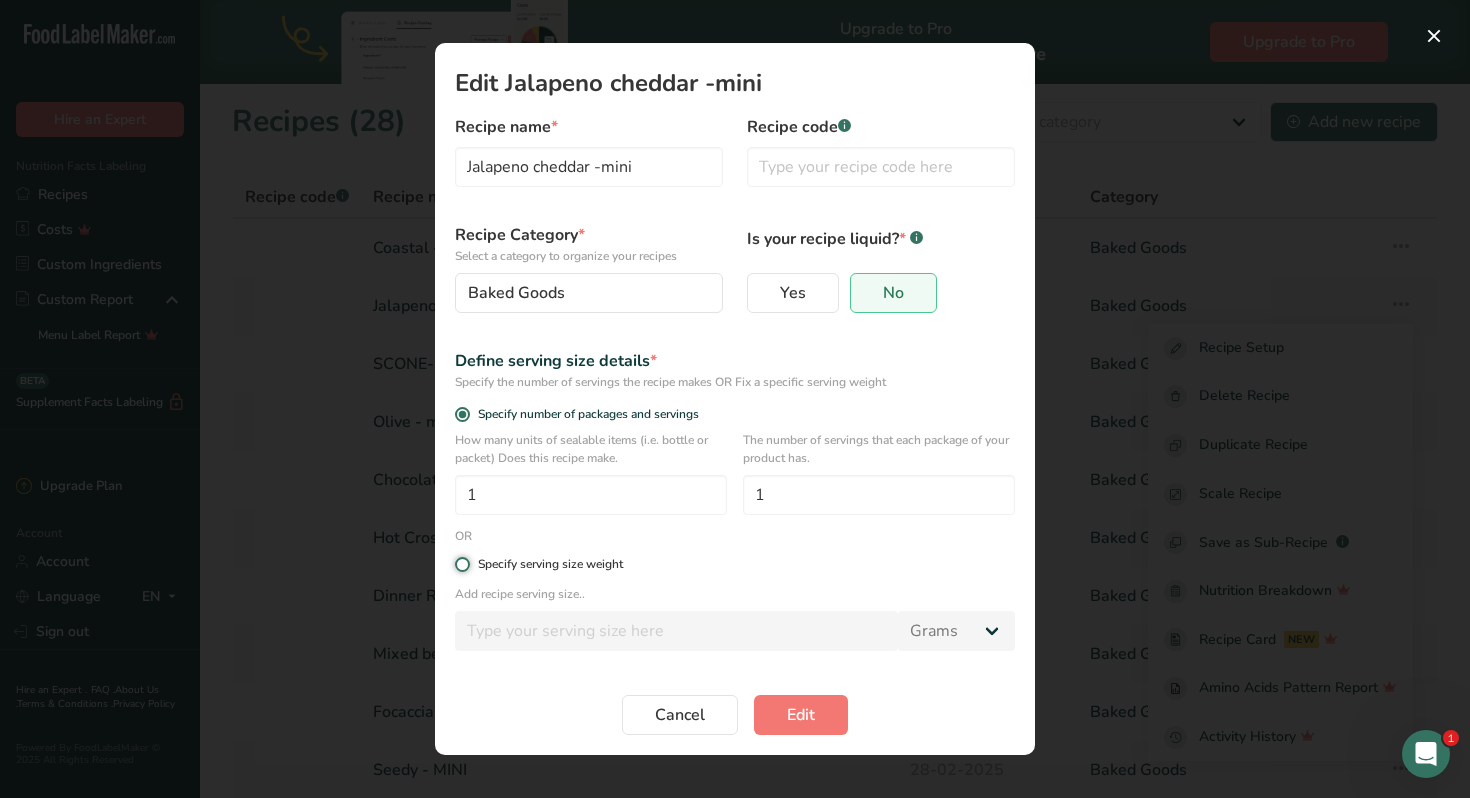 click on "Specify serving size weight" at bounding box center (461, 564) 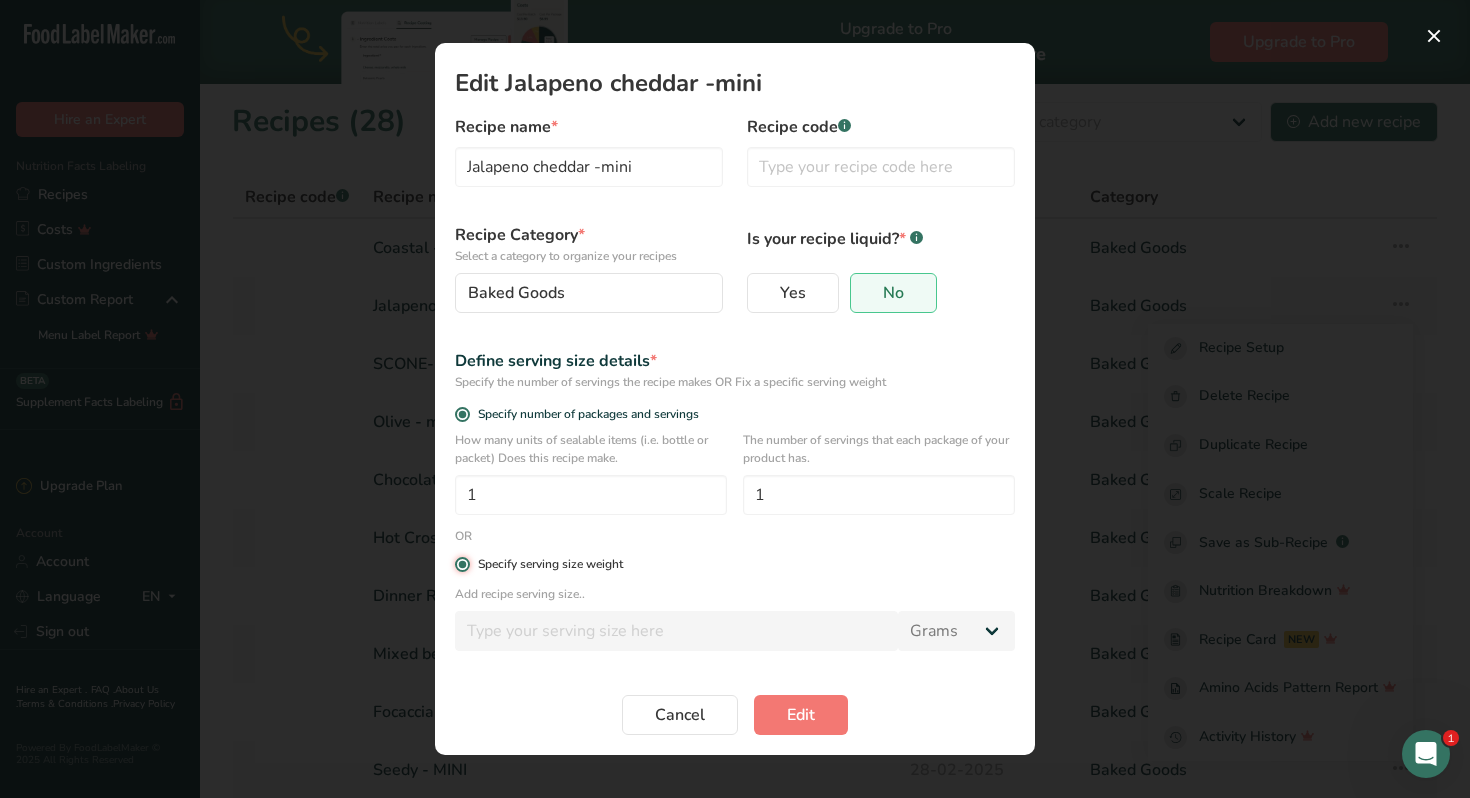 radio on "false" 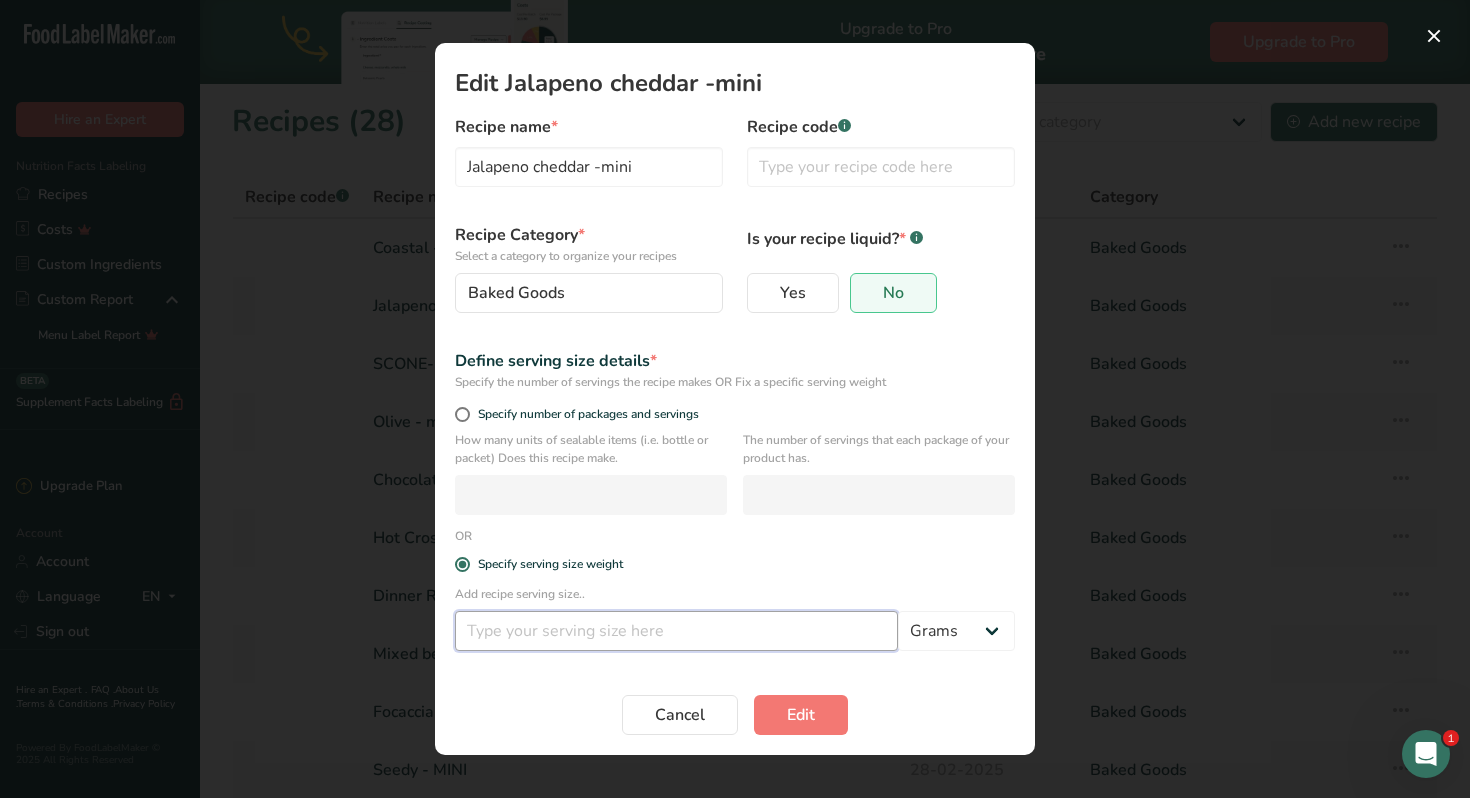 click at bounding box center [676, 631] 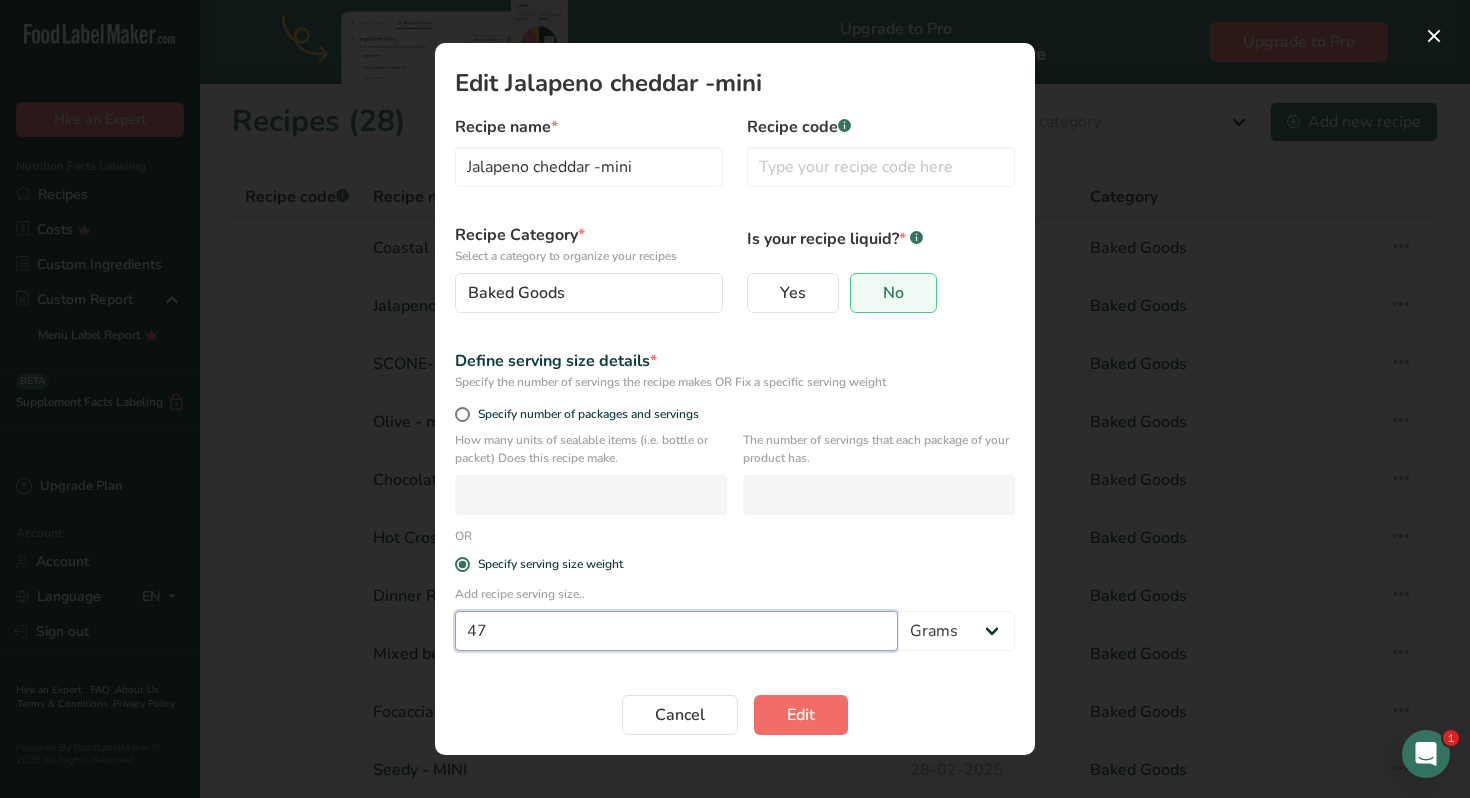 type on "47" 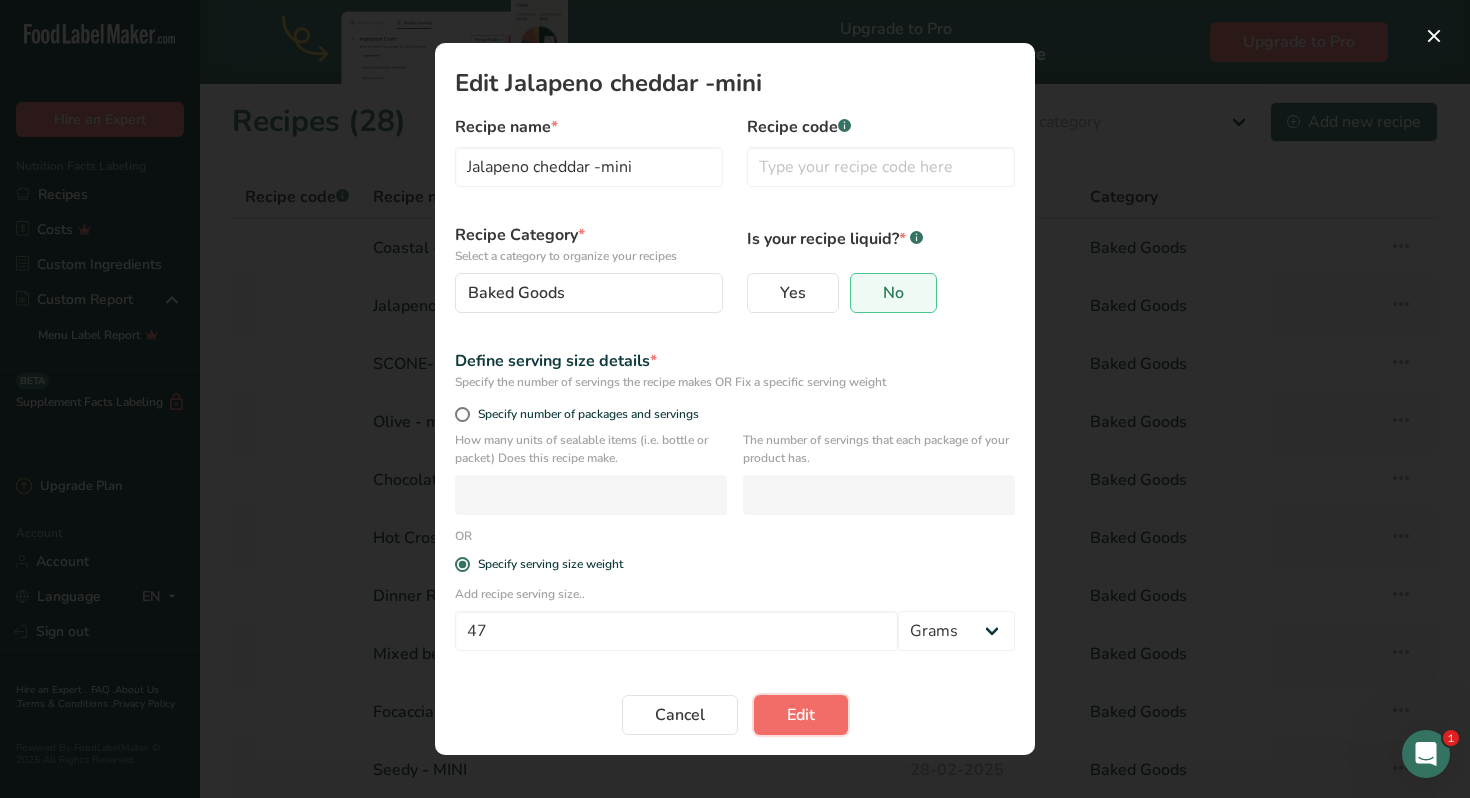 click on "Edit" at bounding box center [801, 715] 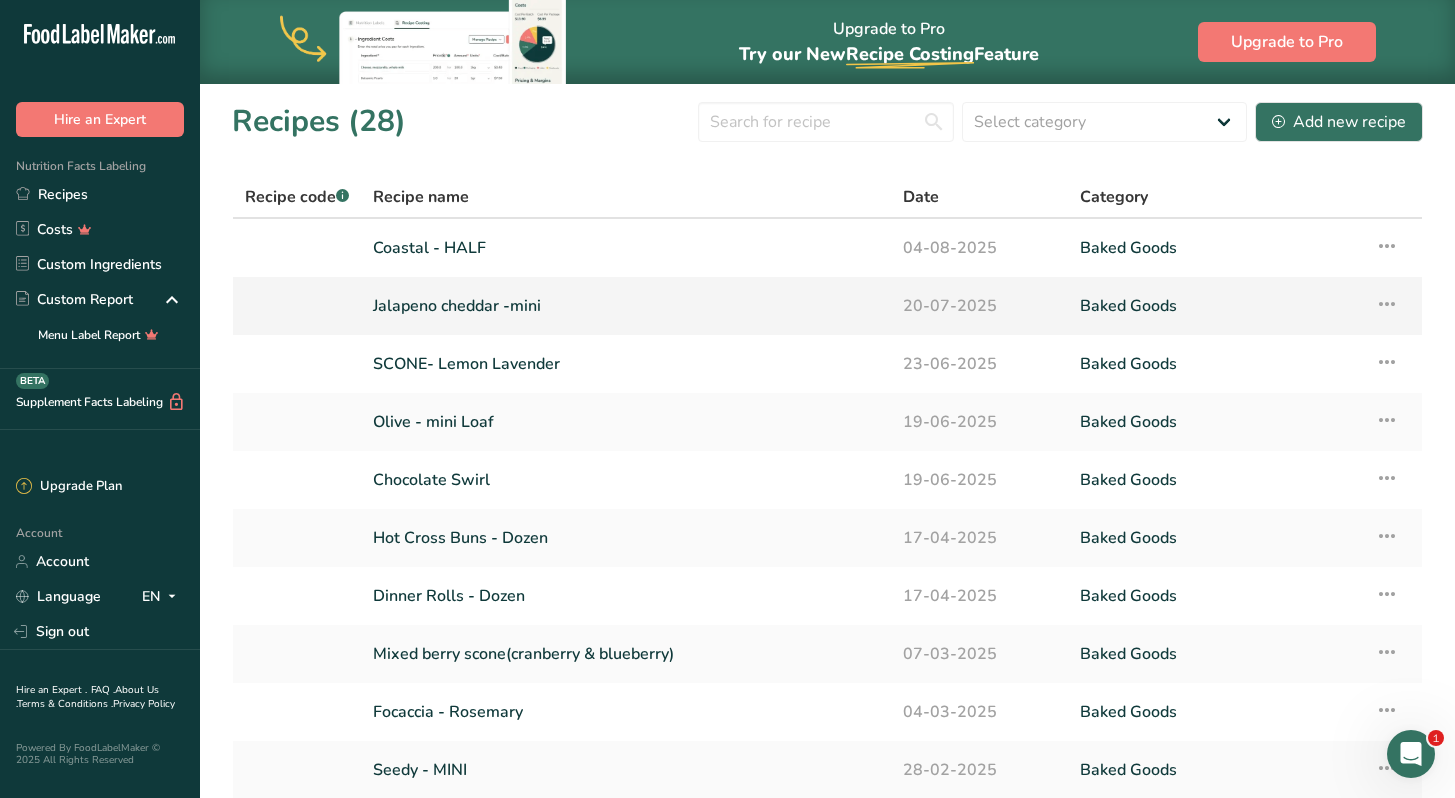 click on "Jalapeno cheddar -mini" at bounding box center (626, 306) 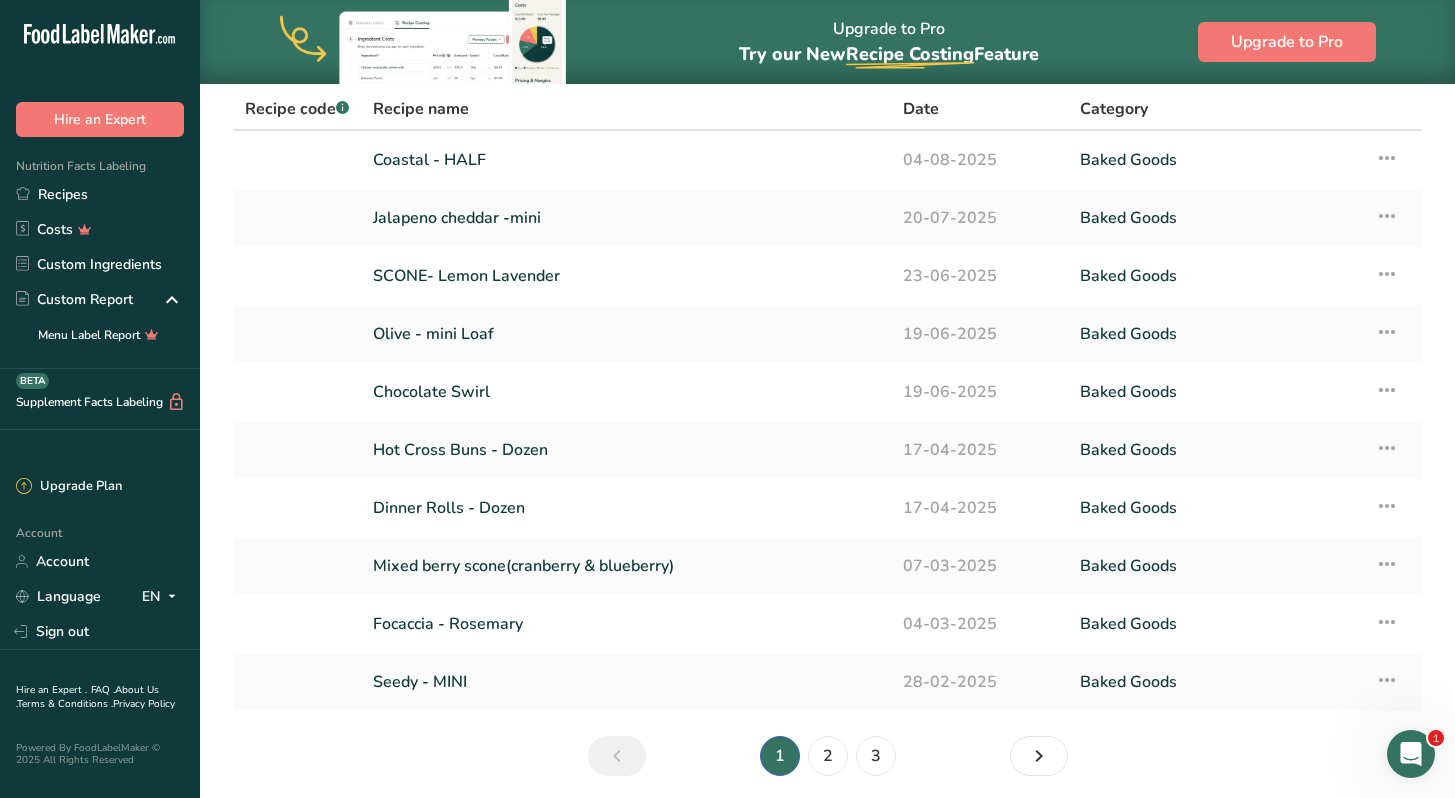 scroll, scrollTop: 89, scrollLeft: 0, axis: vertical 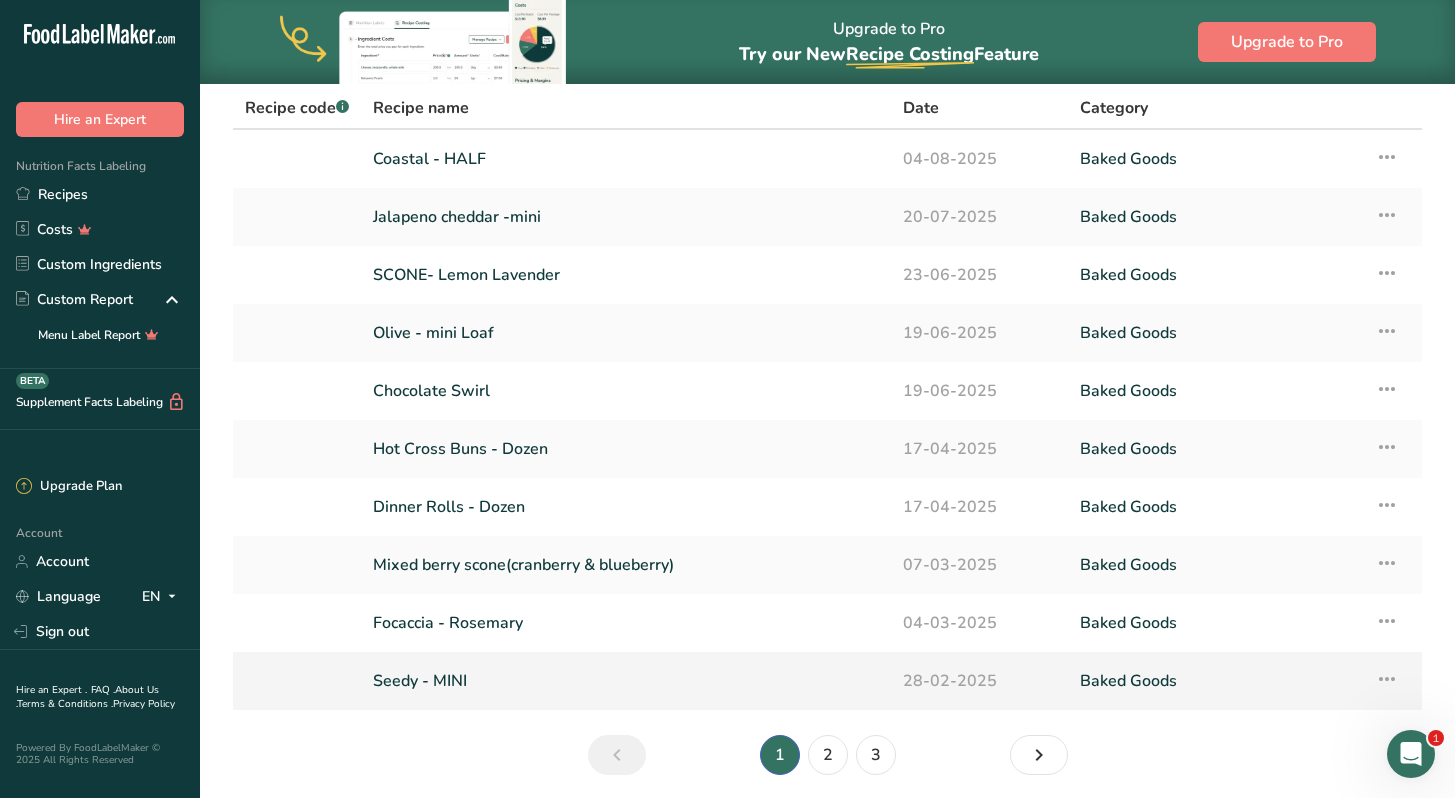 click on "Seedy - MINI" at bounding box center (626, 681) 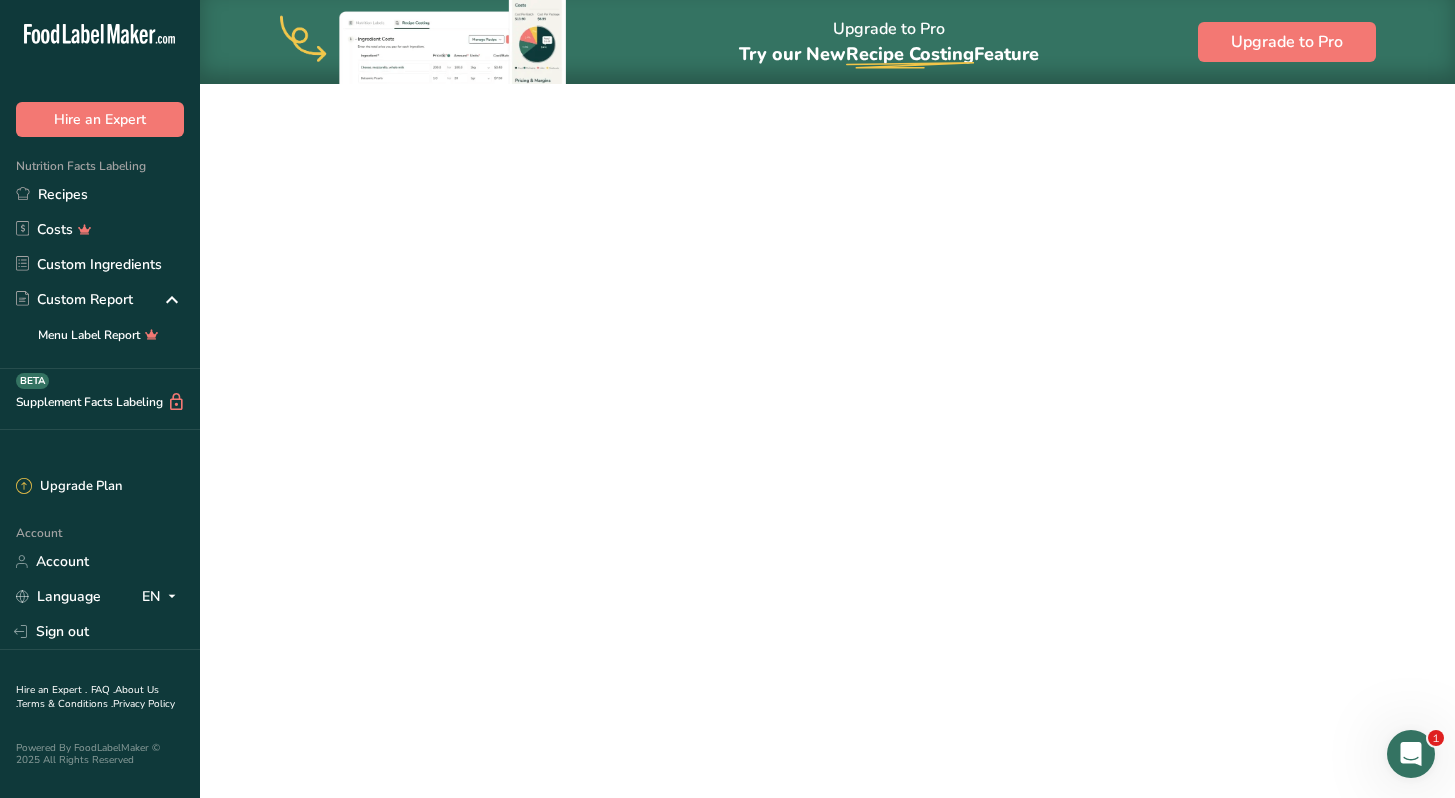 scroll, scrollTop: 0, scrollLeft: 0, axis: both 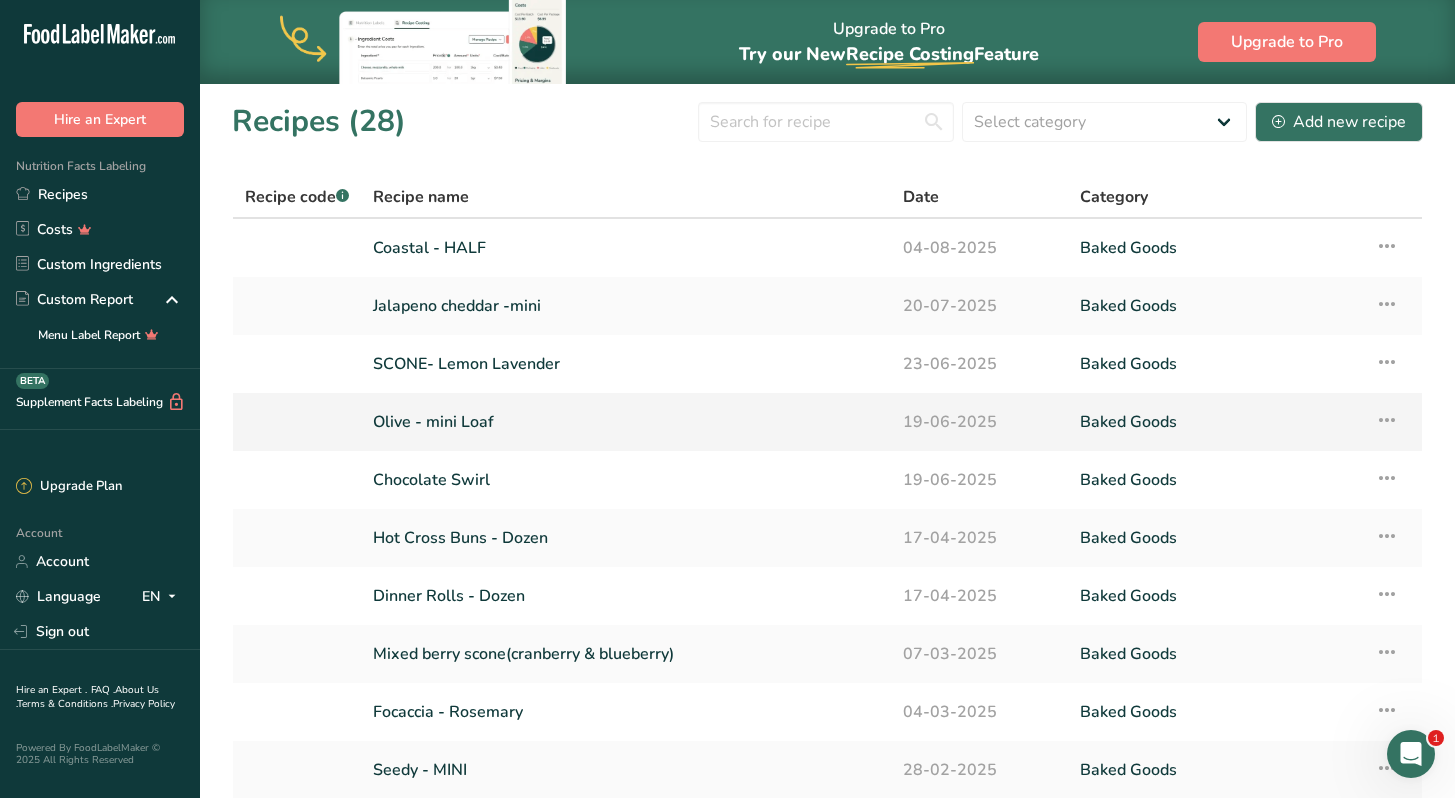 click on "Olive - mini Loaf" at bounding box center [626, 422] 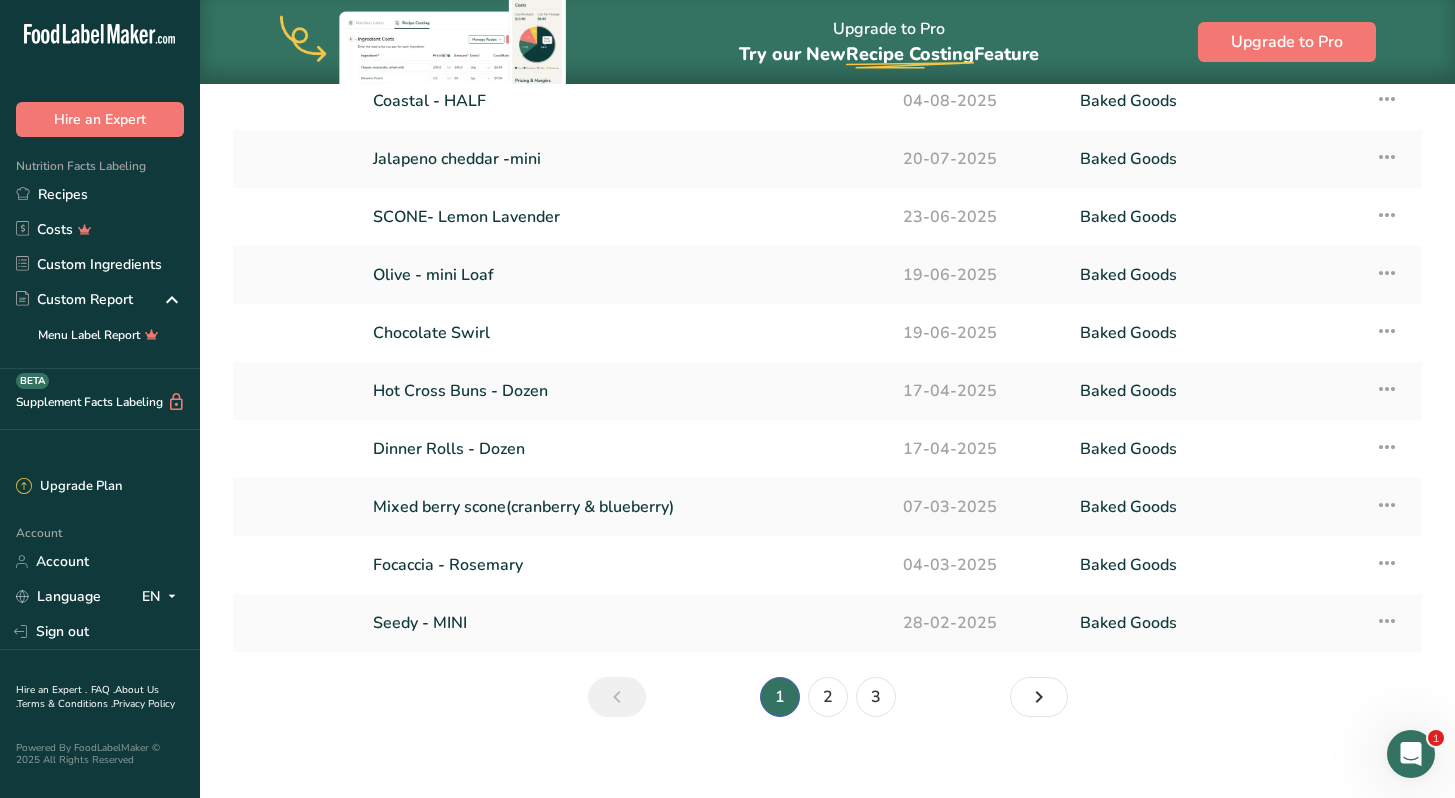 scroll, scrollTop: 162, scrollLeft: 0, axis: vertical 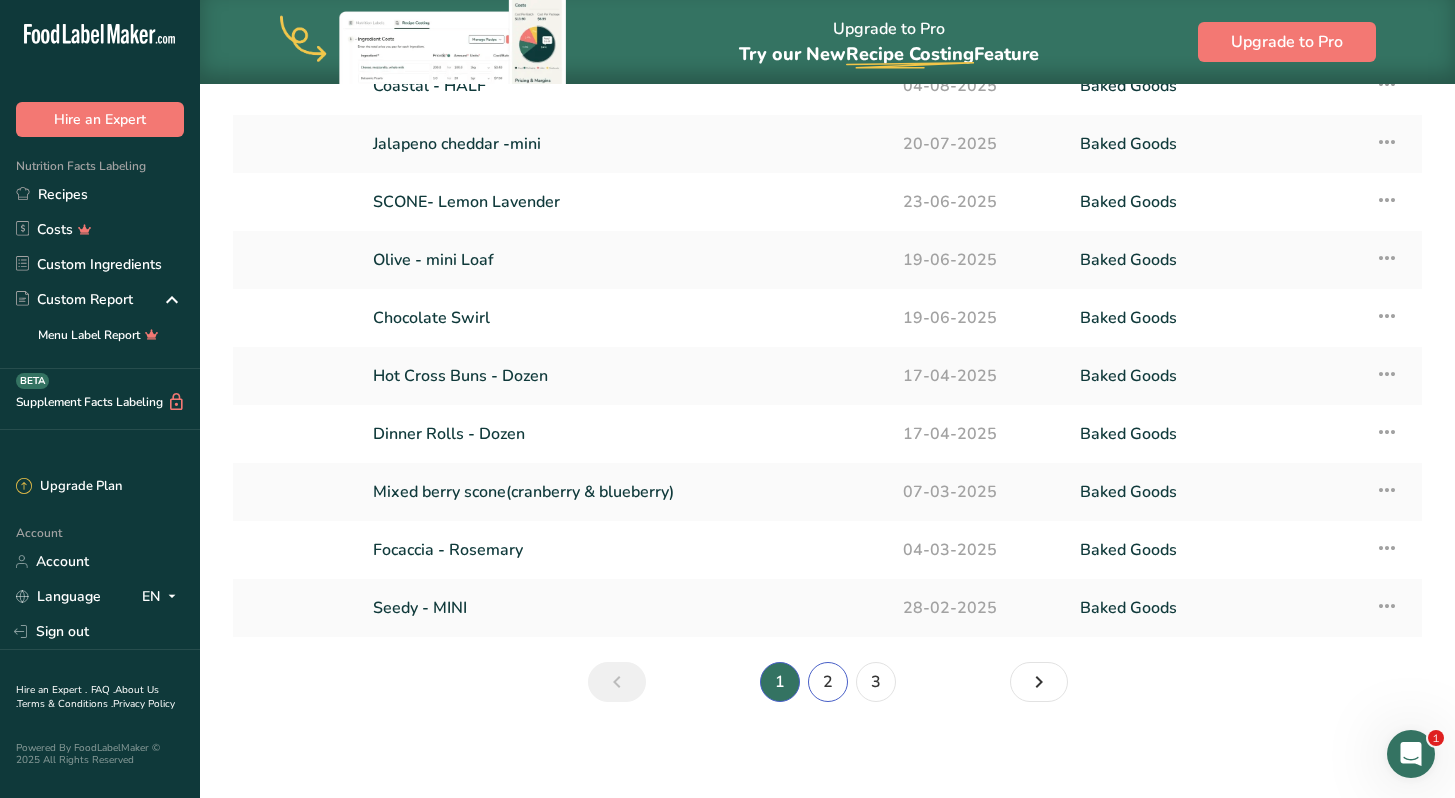 click on "2" at bounding box center (828, 682) 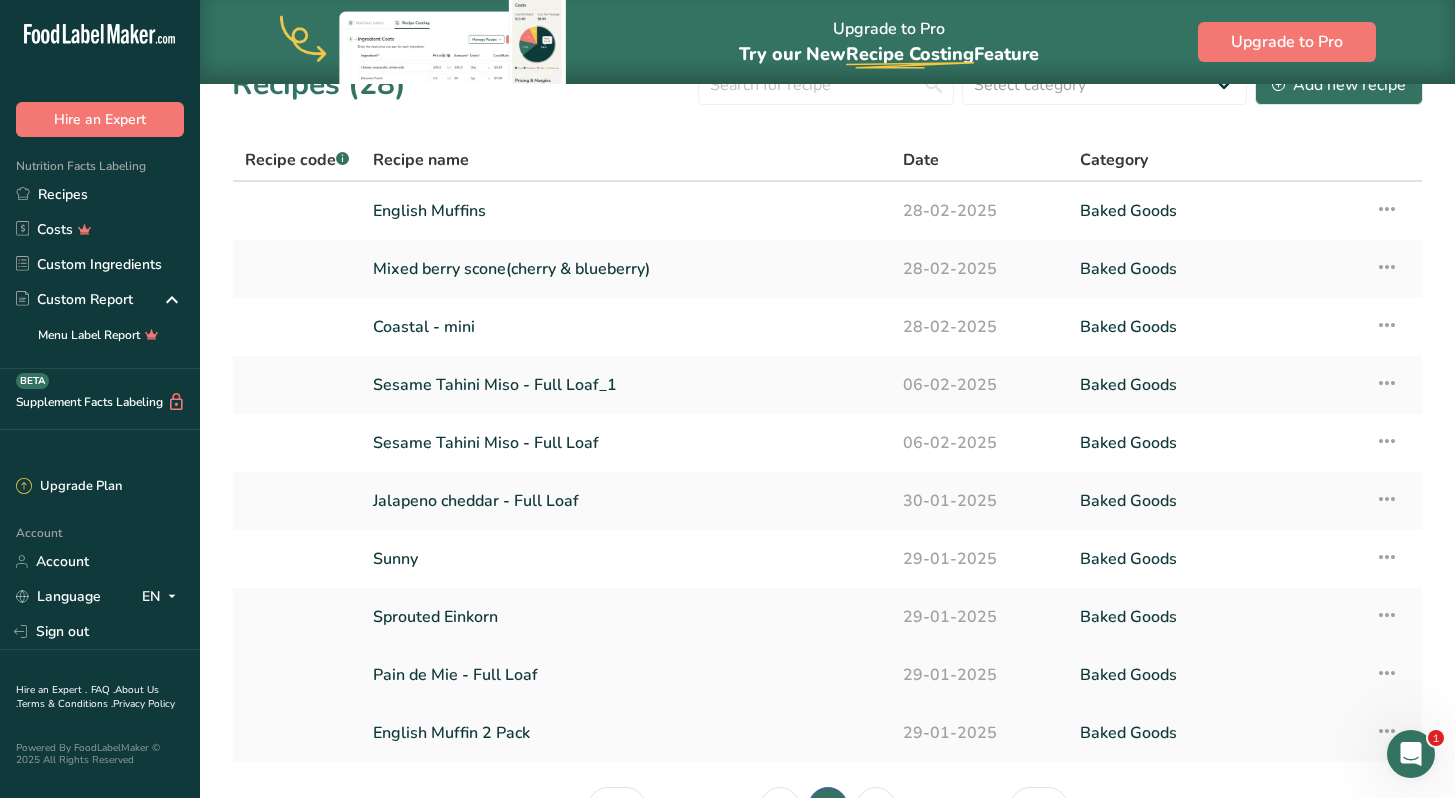 scroll, scrollTop: 62, scrollLeft: 0, axis: vertical 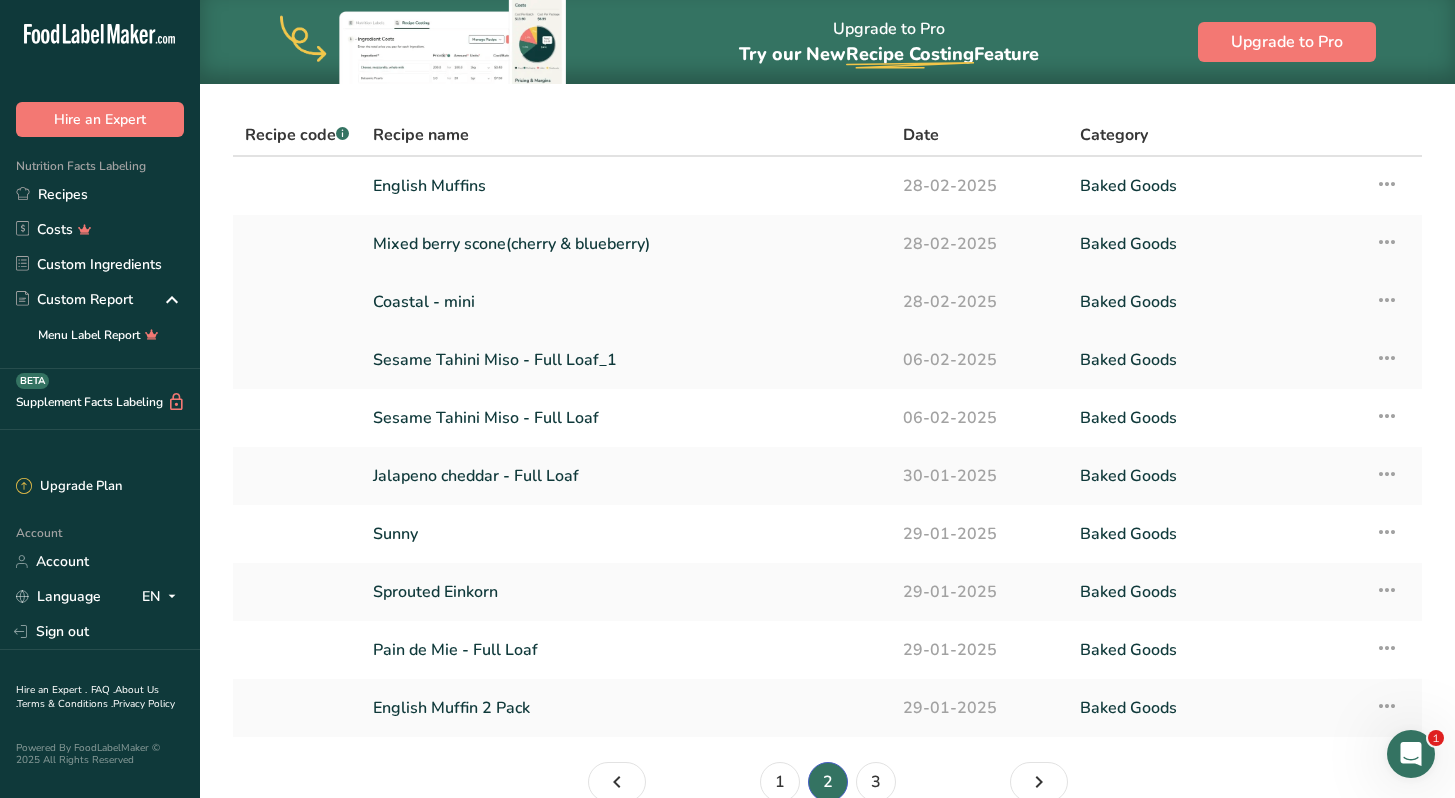 click on "Coastal - mini" at bounding box center (626, 302) 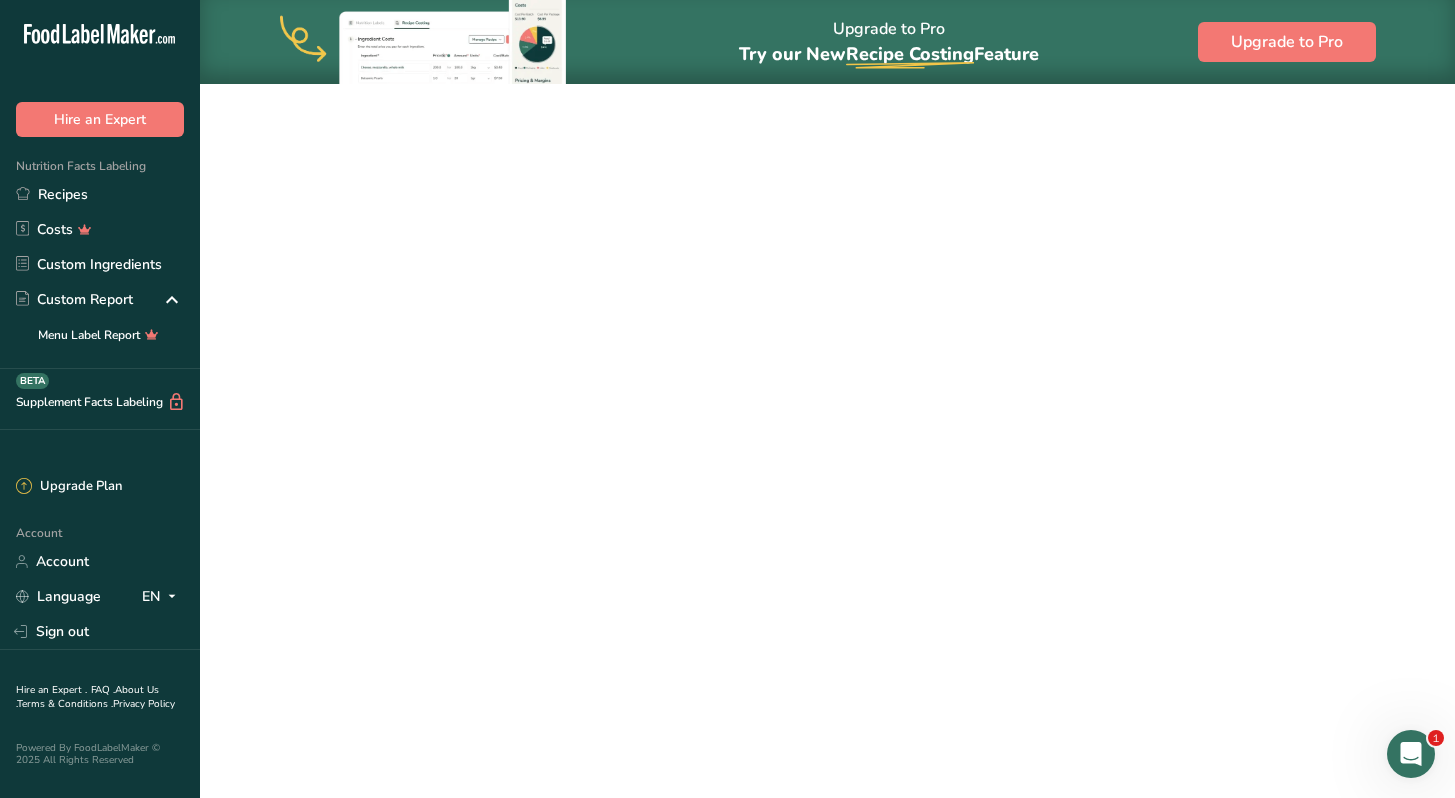 scroll, scrollTop: 0, scrollLeft: 0, axis: both 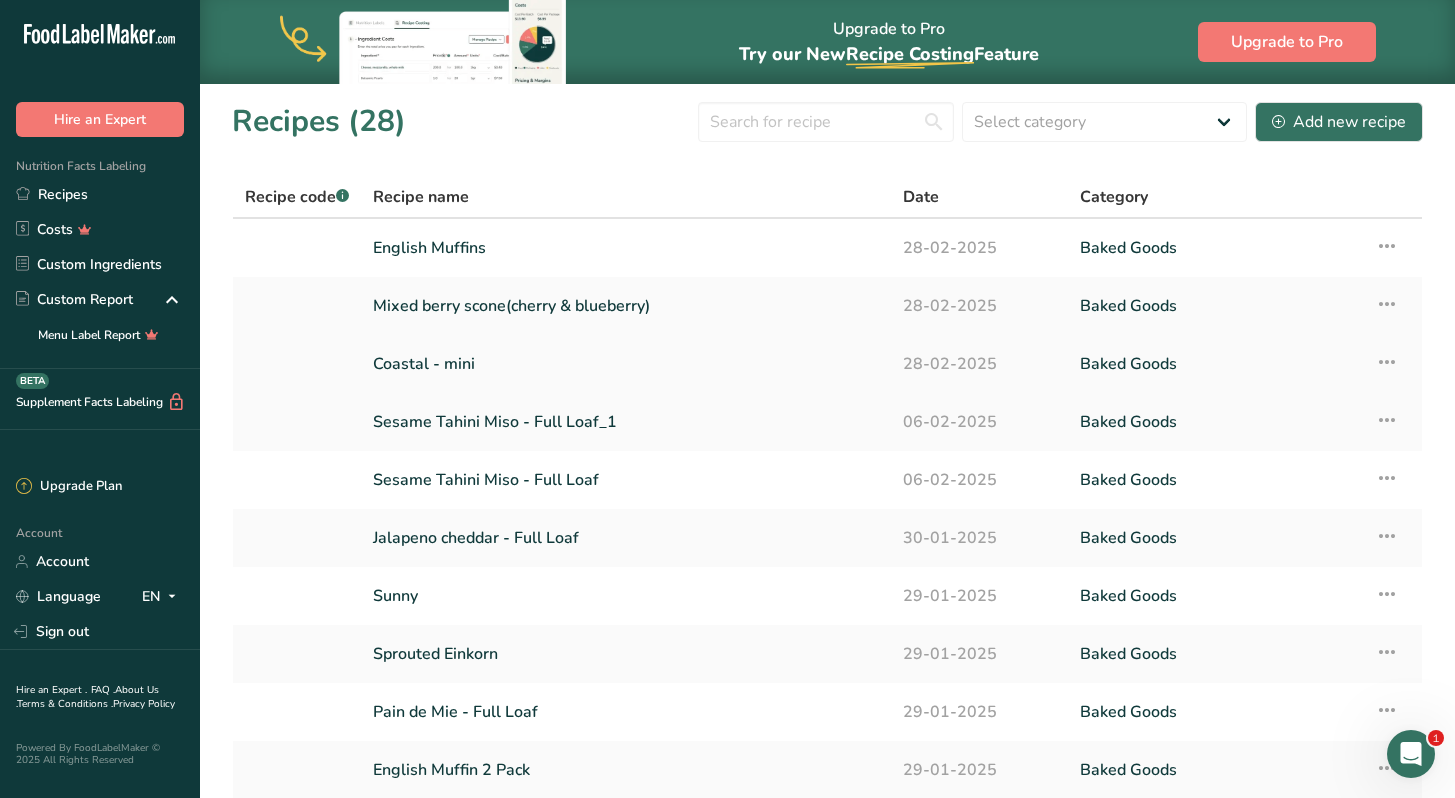 click at bounding box center (1387, 362) 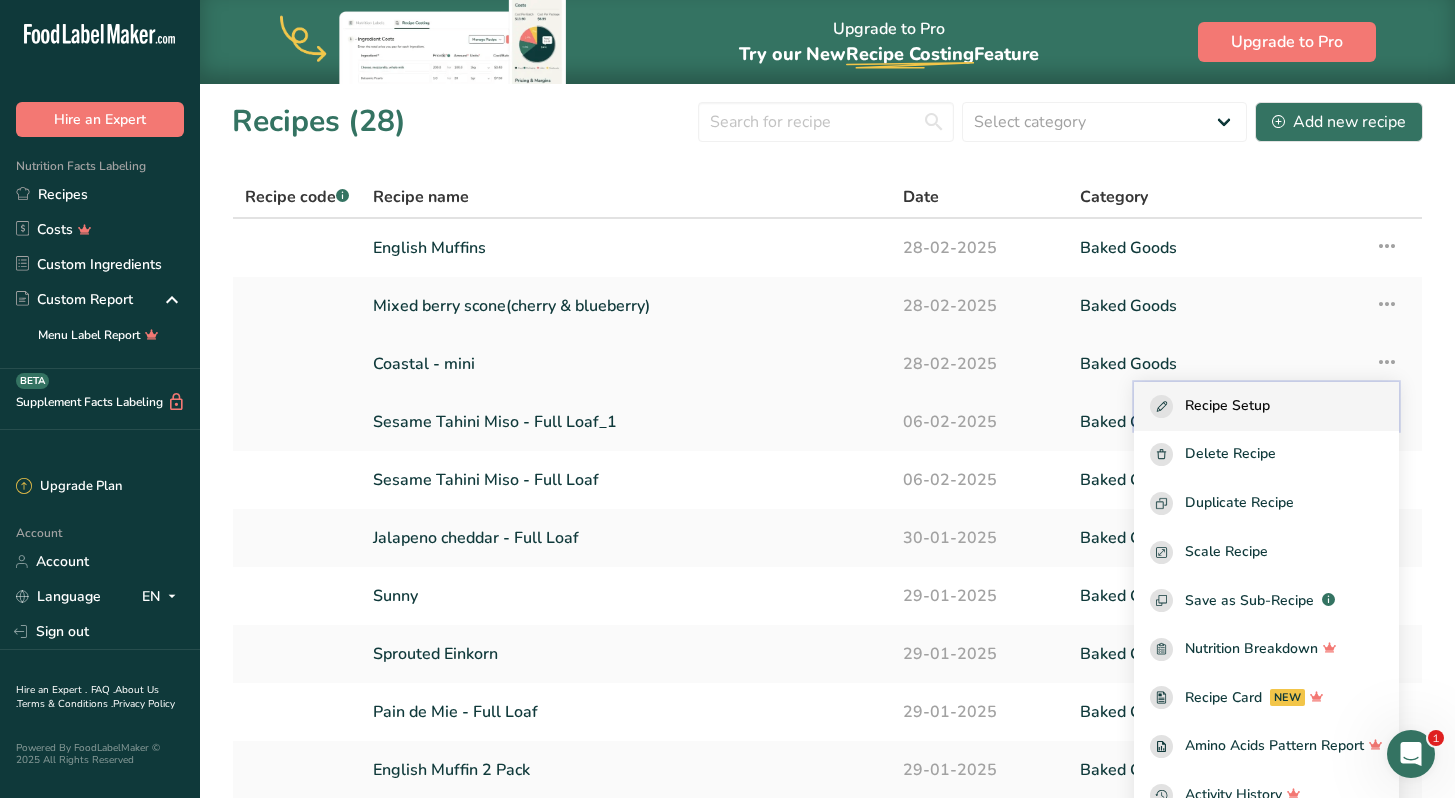 click on "Recipe Setup" at bounding box center (1266, 406) 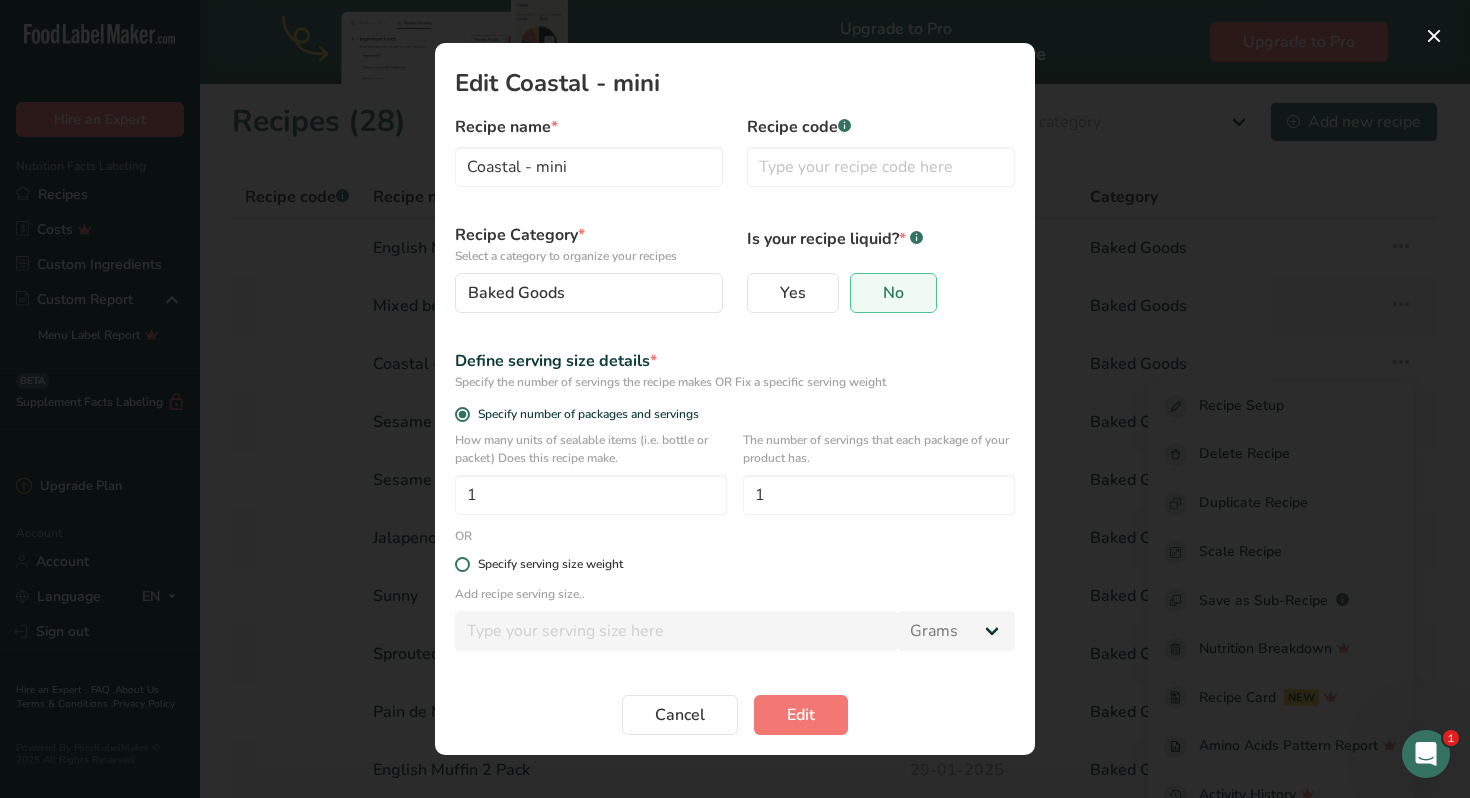 click on "Specify serving size weight" at bounding box center [550, 564] 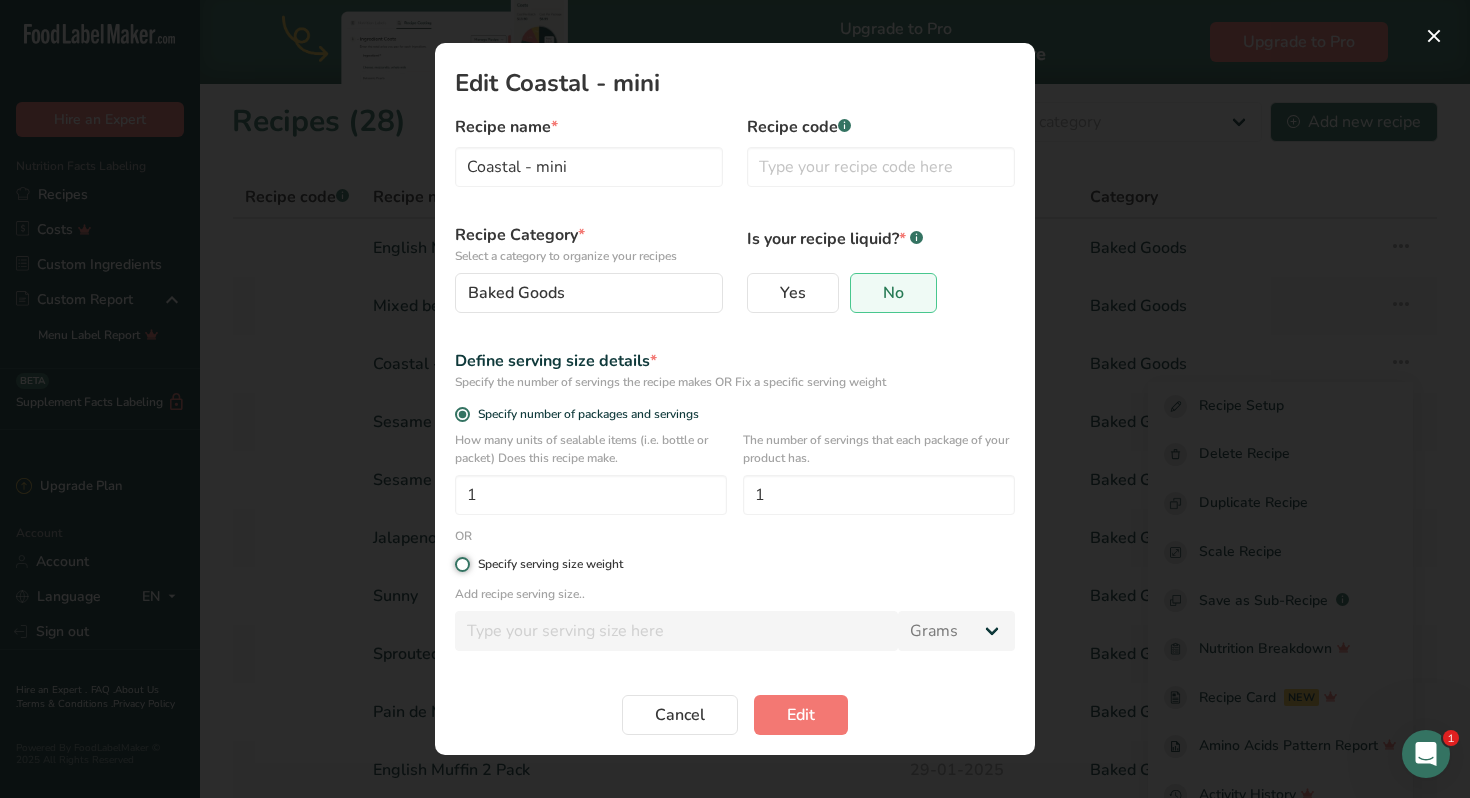 click on "Specify serving size weight" at bounding box center (461, 564) 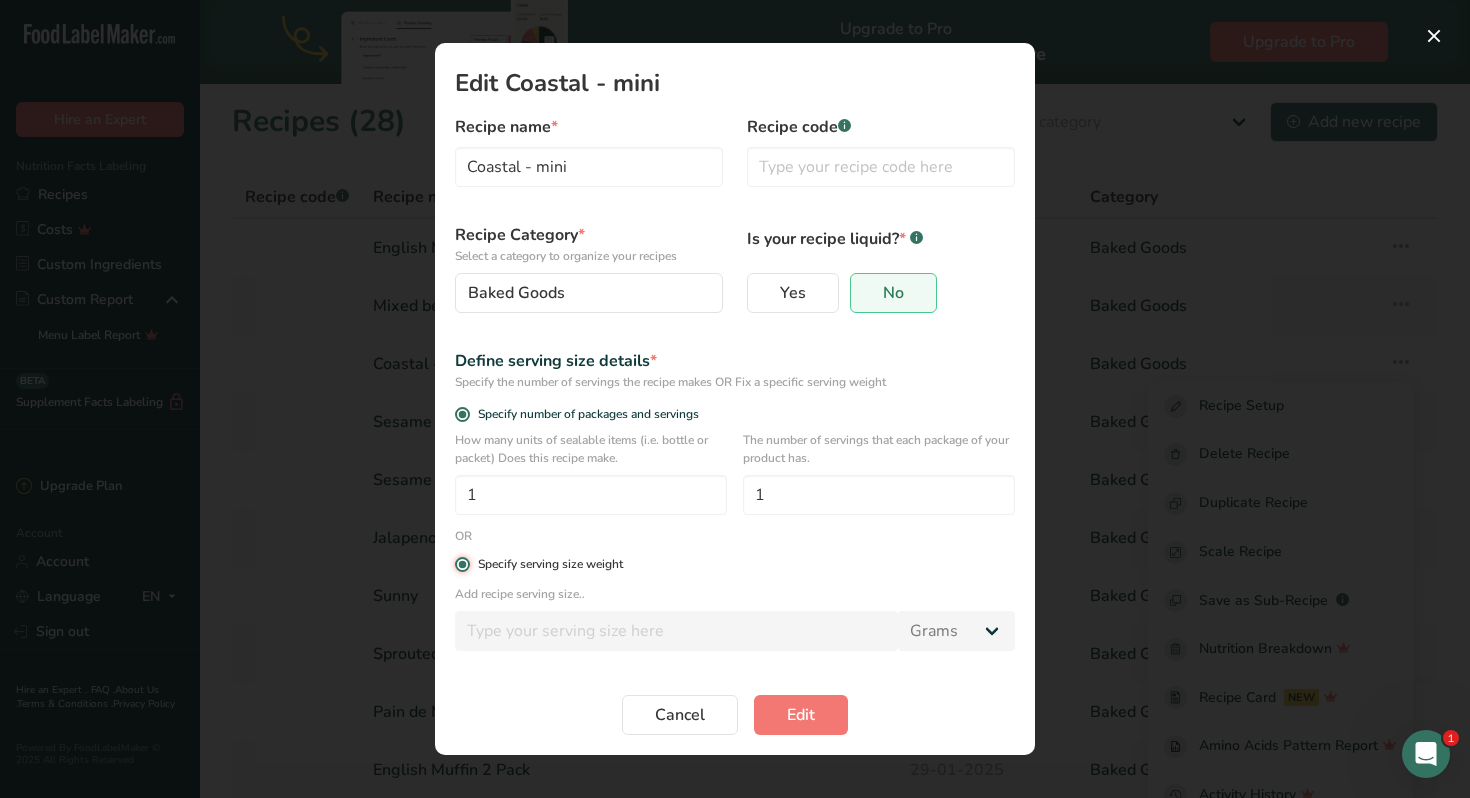 radio on "false" 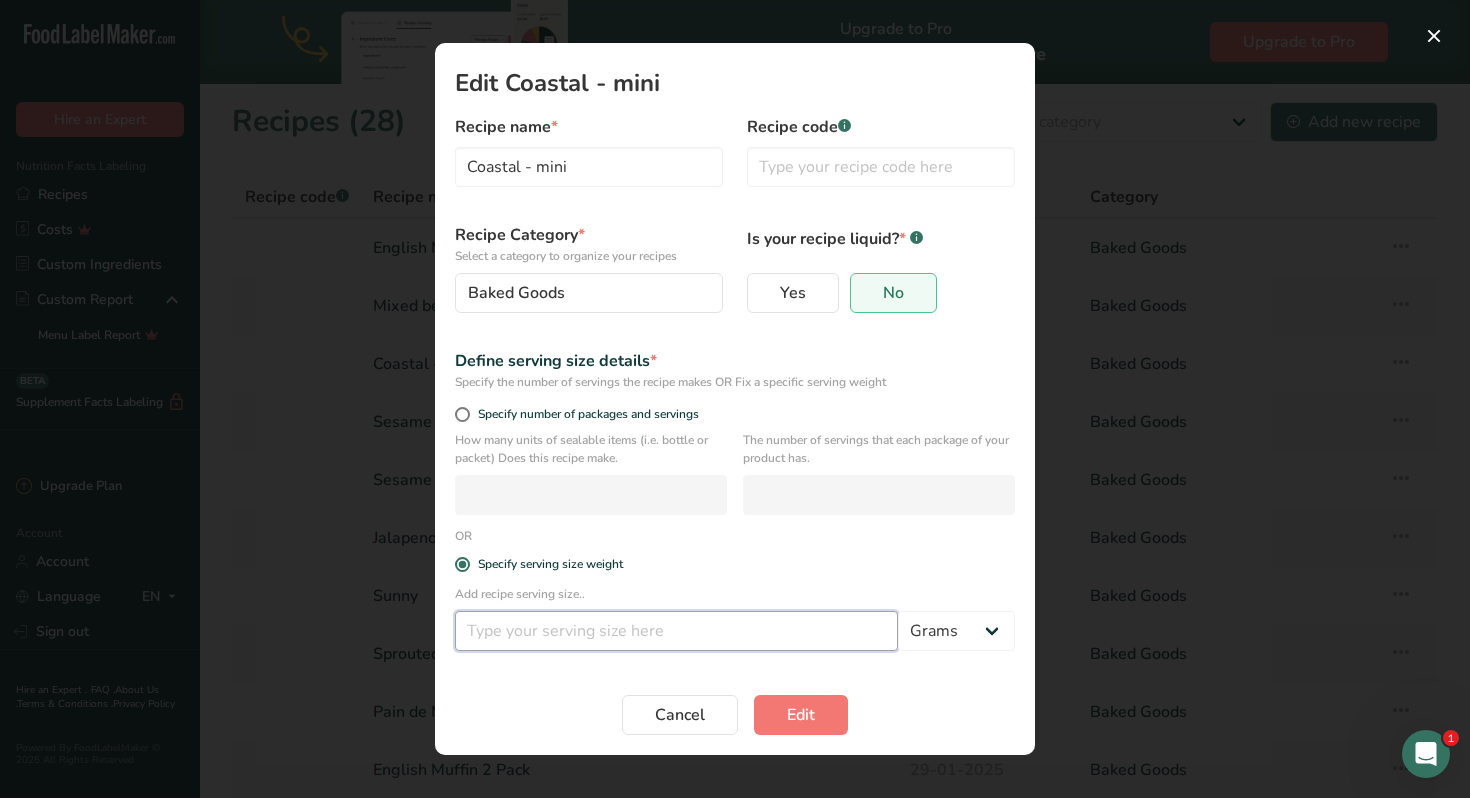 click at bounding box center (676, 631) 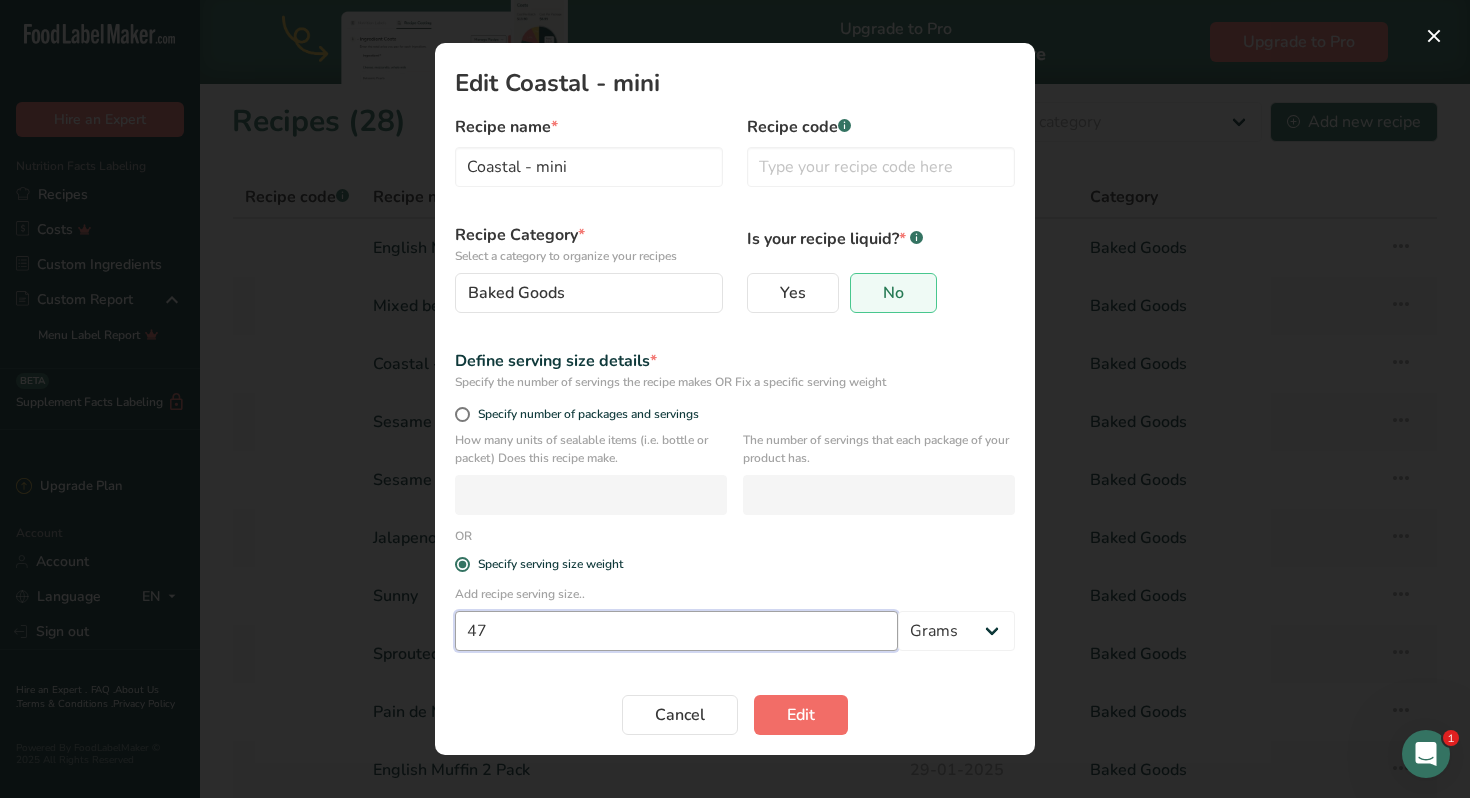type on "47" 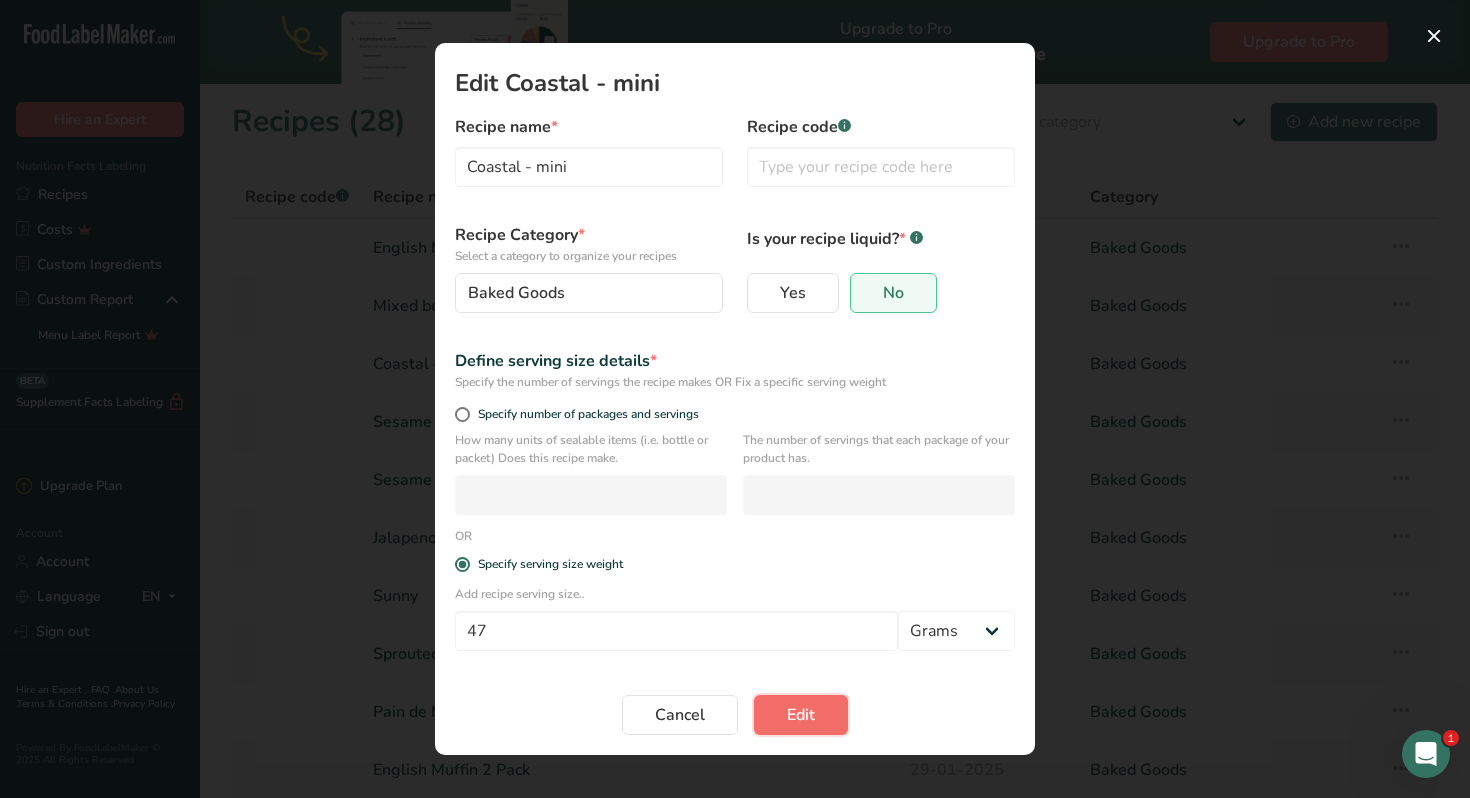 click on "Edit" at bounding box center (801, 715) 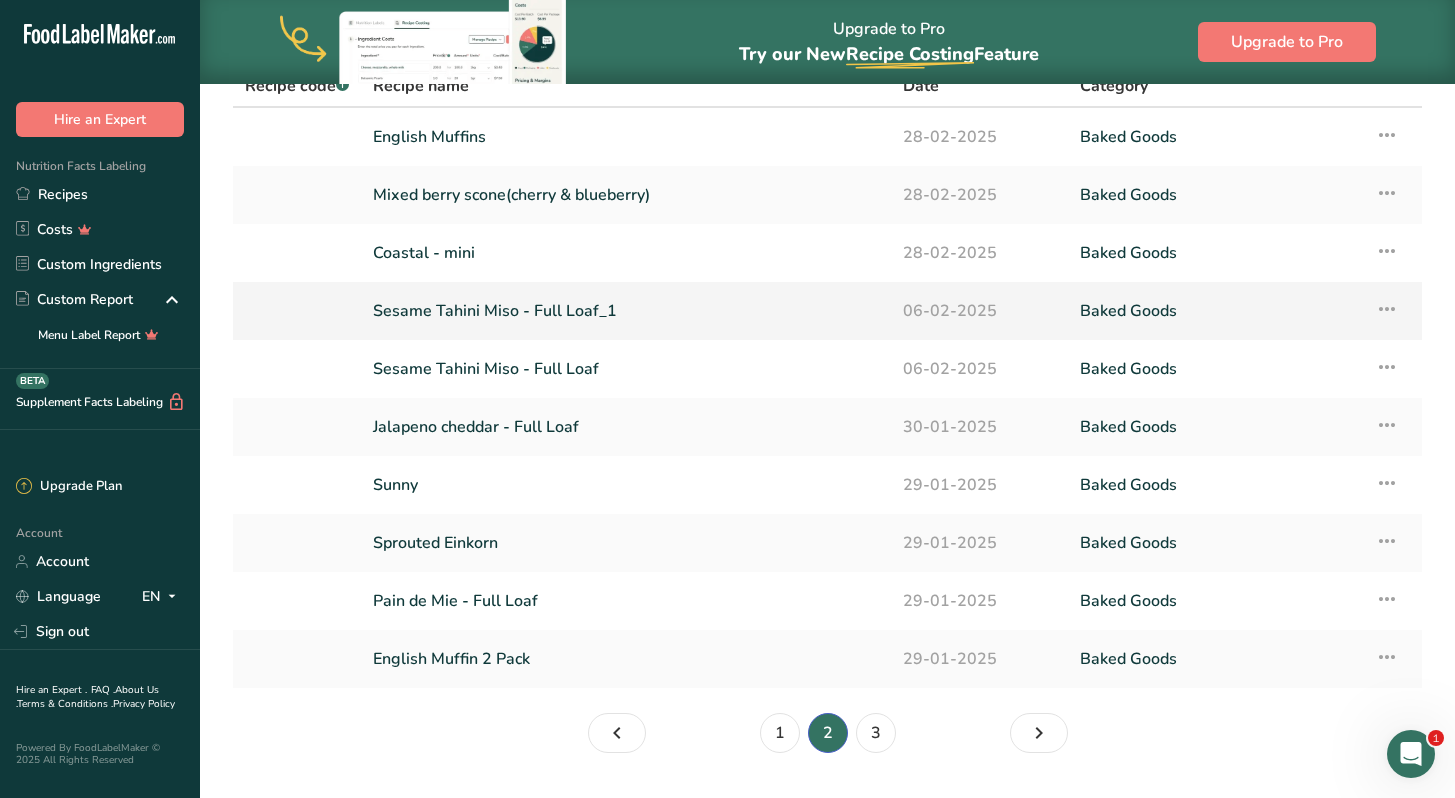 scroll, scrollTop: 113, scrollLeft: 0, axis: vertical 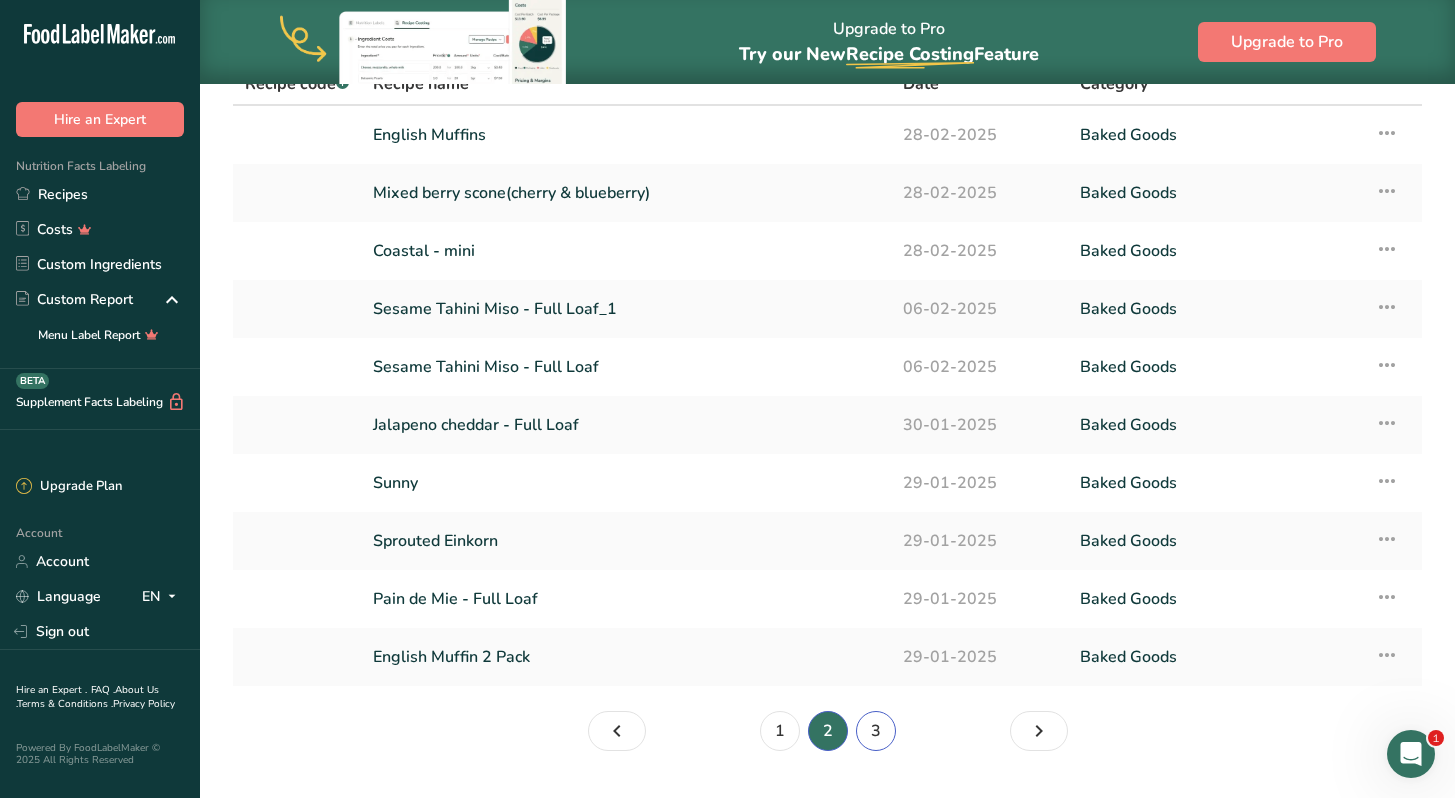 click on "3" at bounding box center [876, 731] 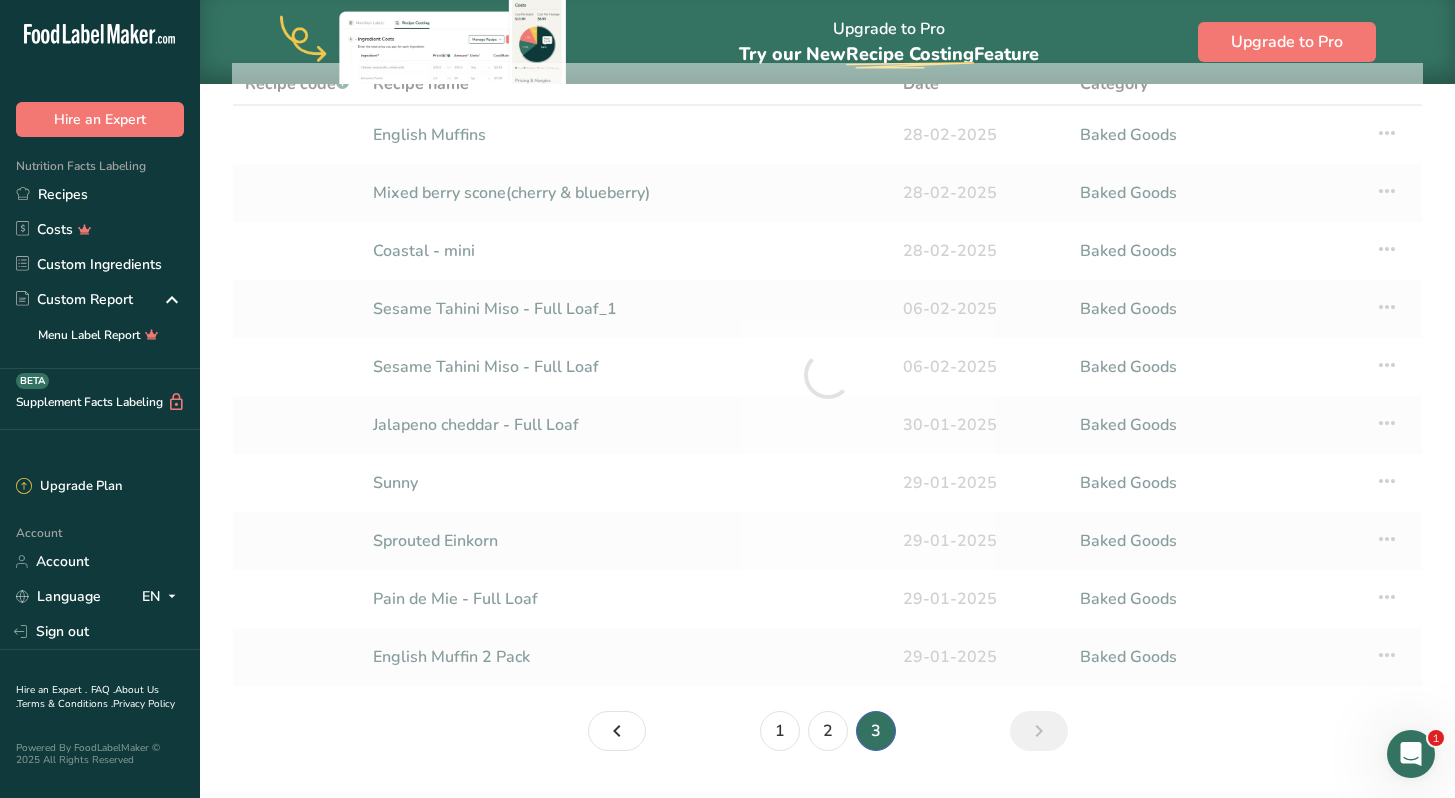 scroll, scrollTop: 46, scrollLeft: 0, axis: vertical 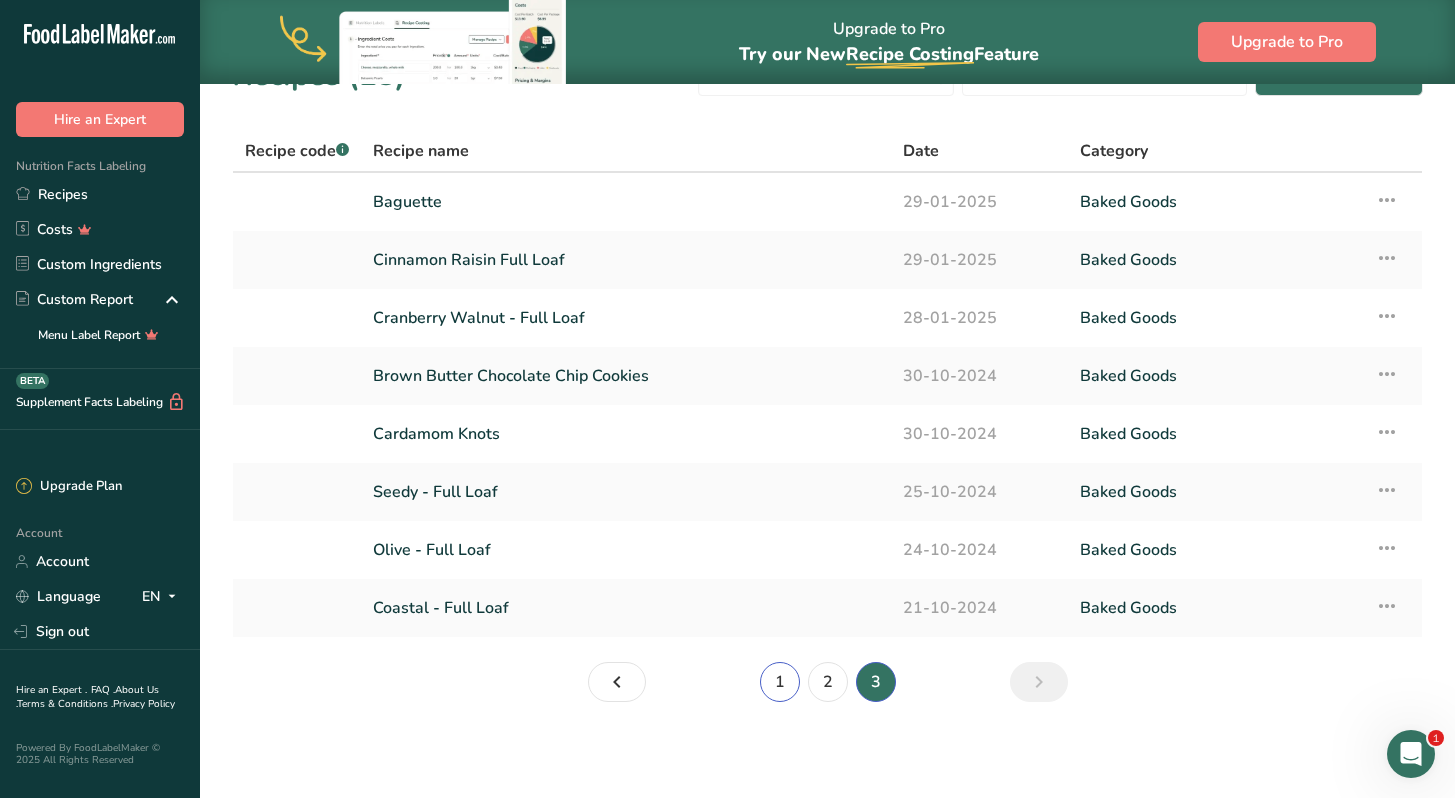 click on "1" at bounding box center [780, 682] 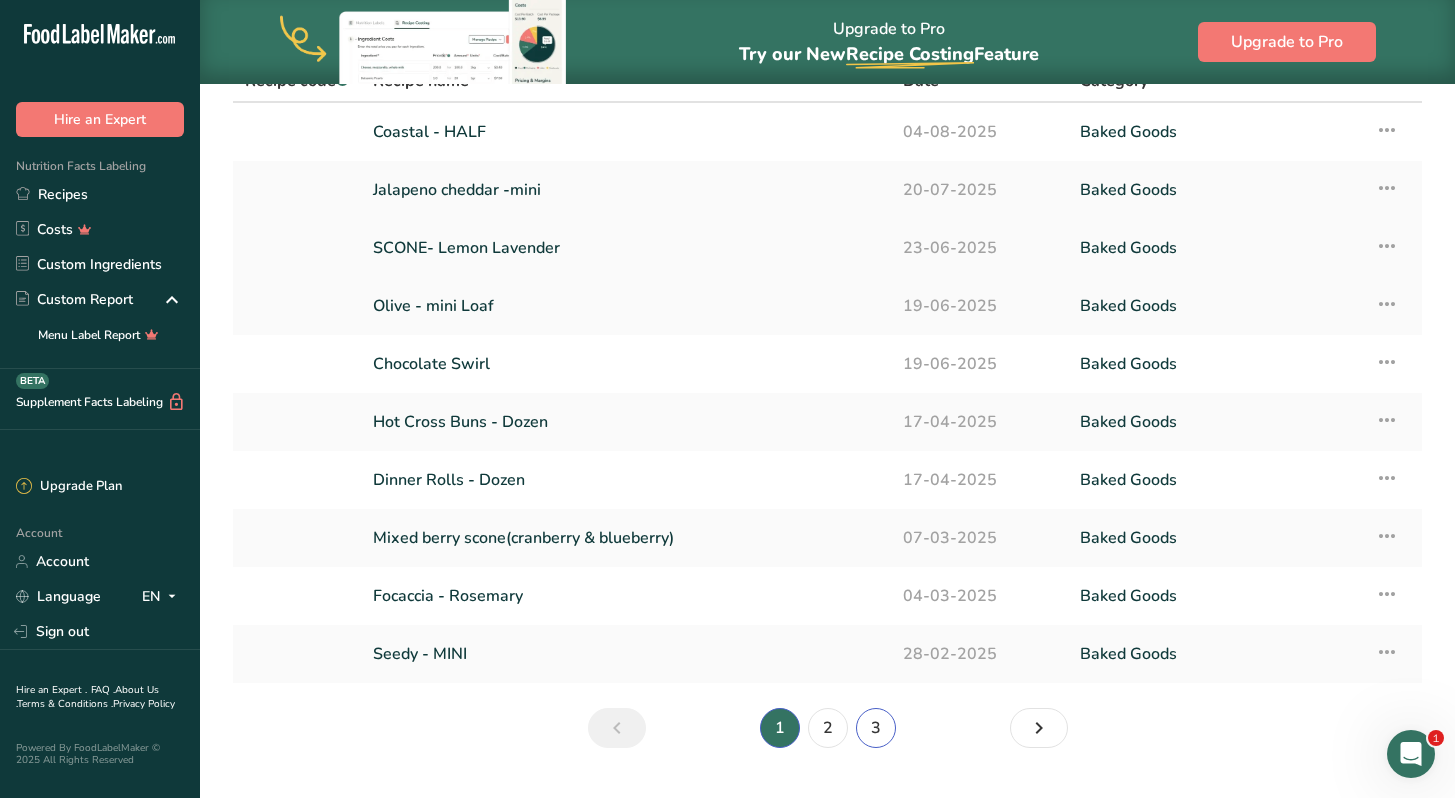 scroll, scrollTop: 113, scrollLeft: 0, axis: vertical 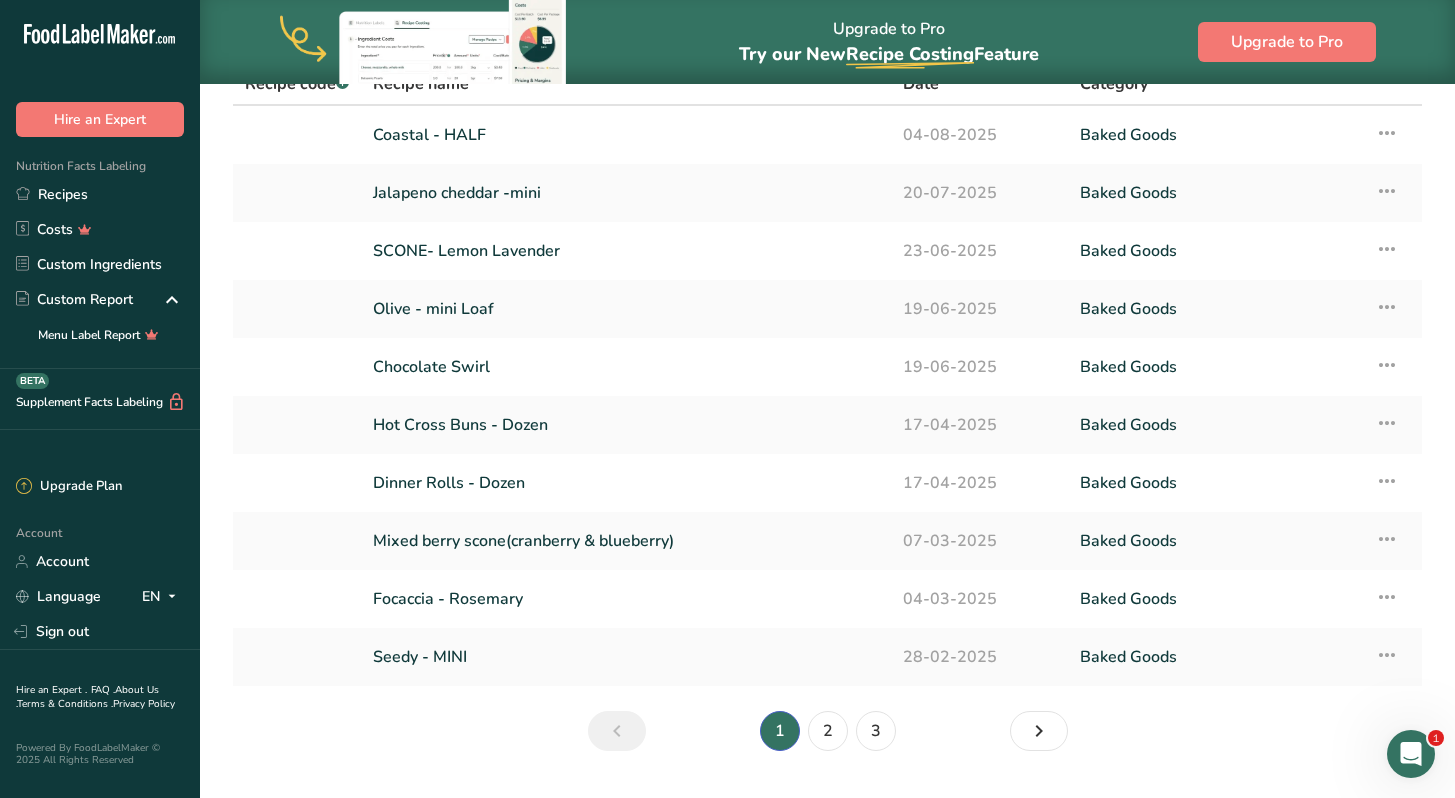 click on "1" at bounding box center (780, 731) 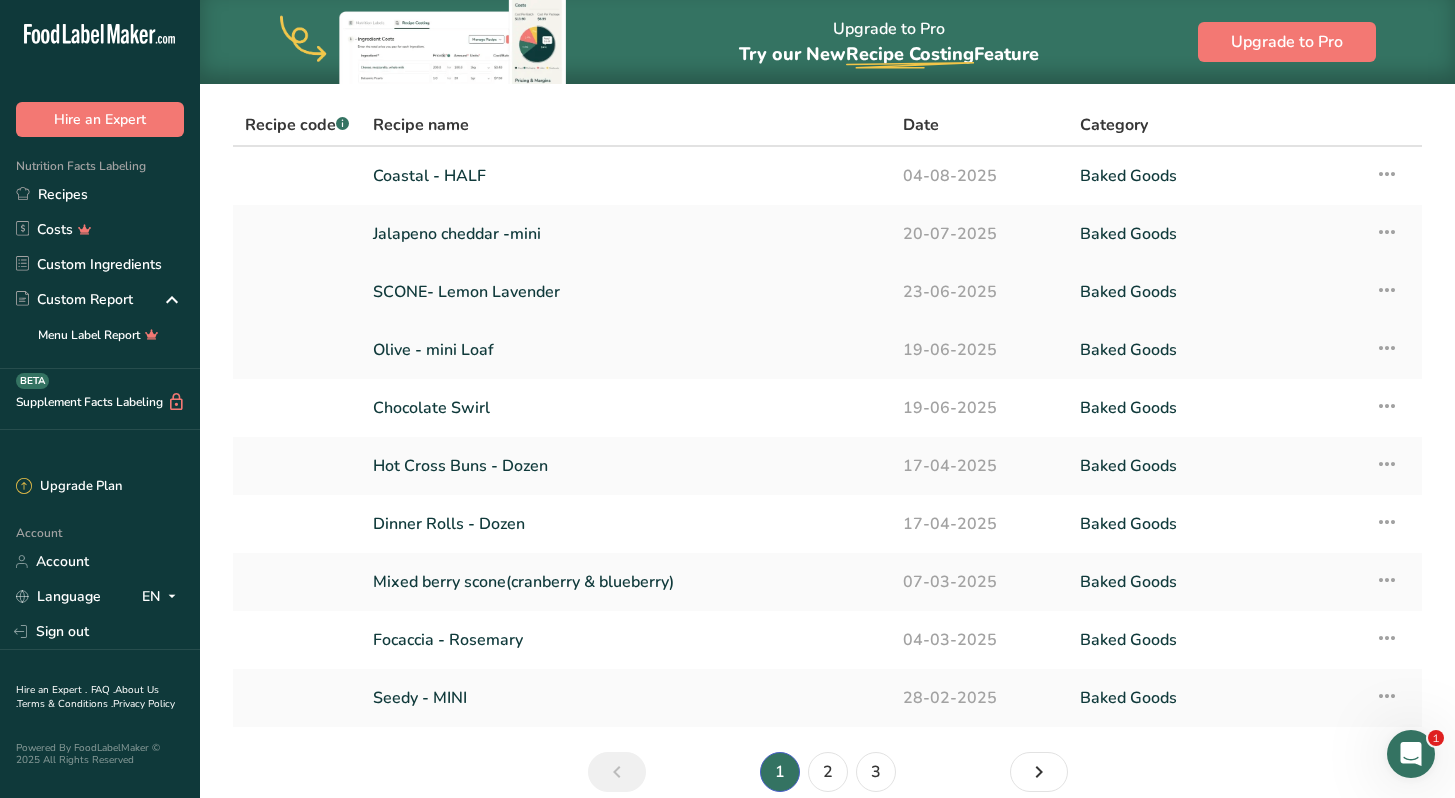 scroll, scrollTop: 71, scrollLeft: 0, axis: vertical 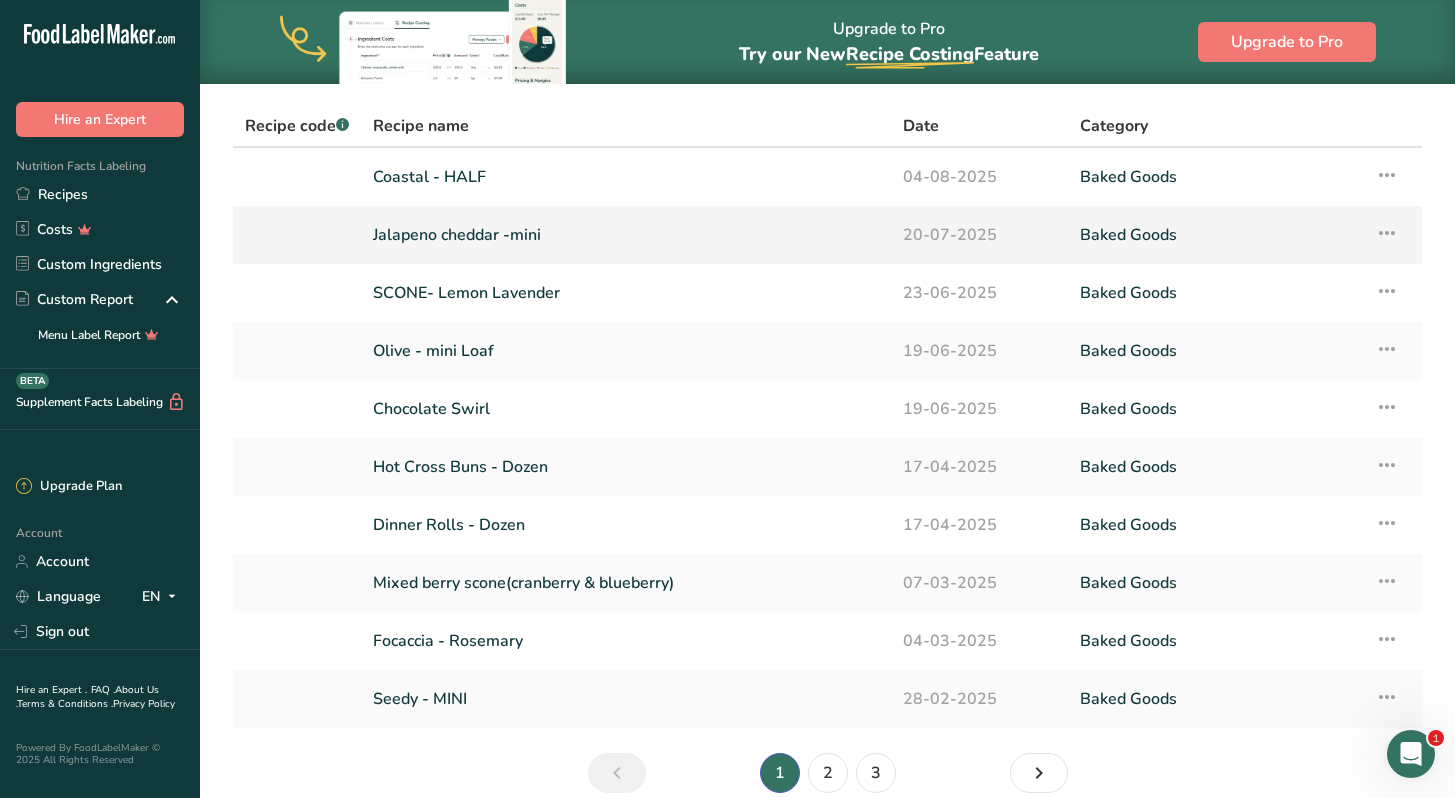 click on "Jalapeno cheddar -mini" at bounding box center (626, 235) 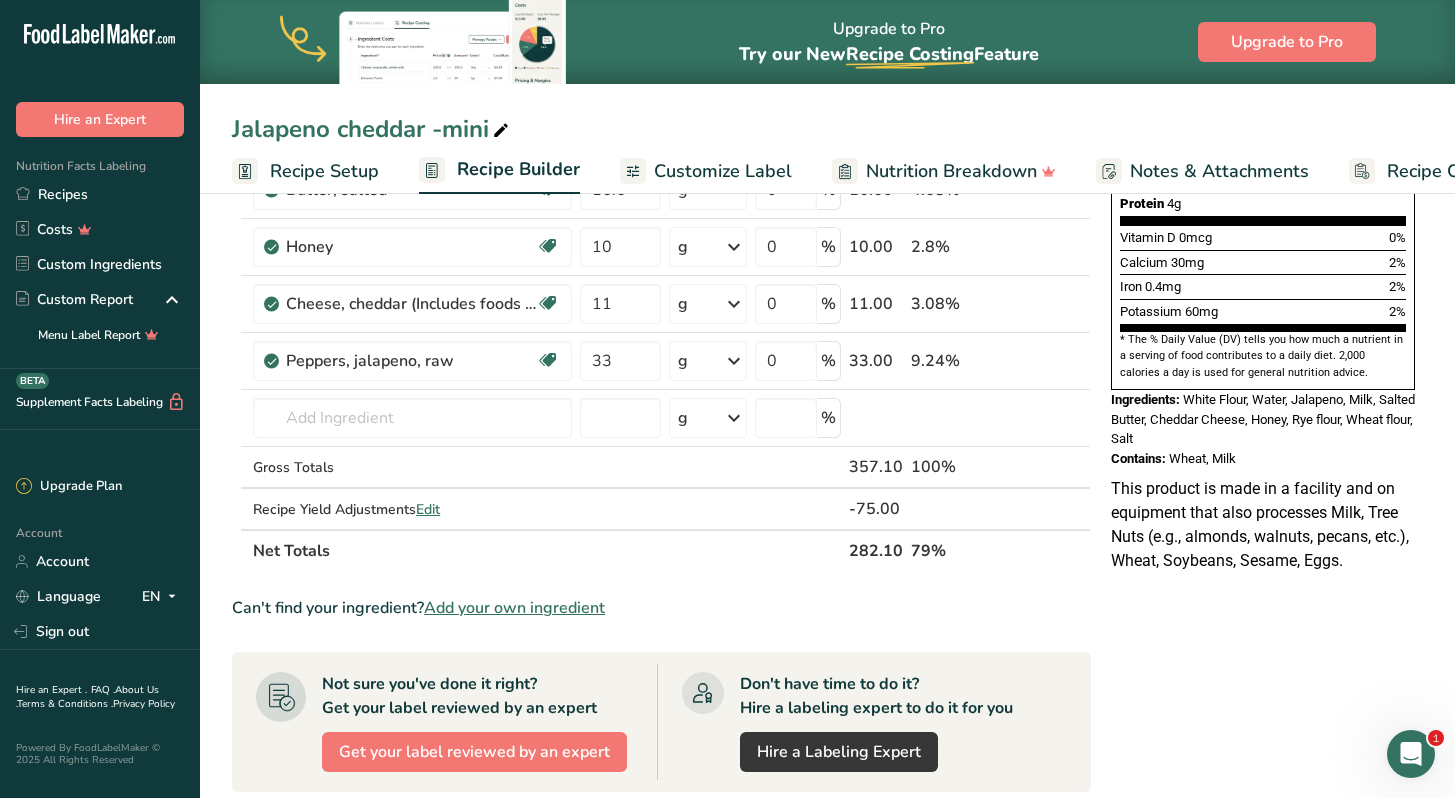 scroll, scrollTop: 526, scrollLeft: 0, axis: vertical 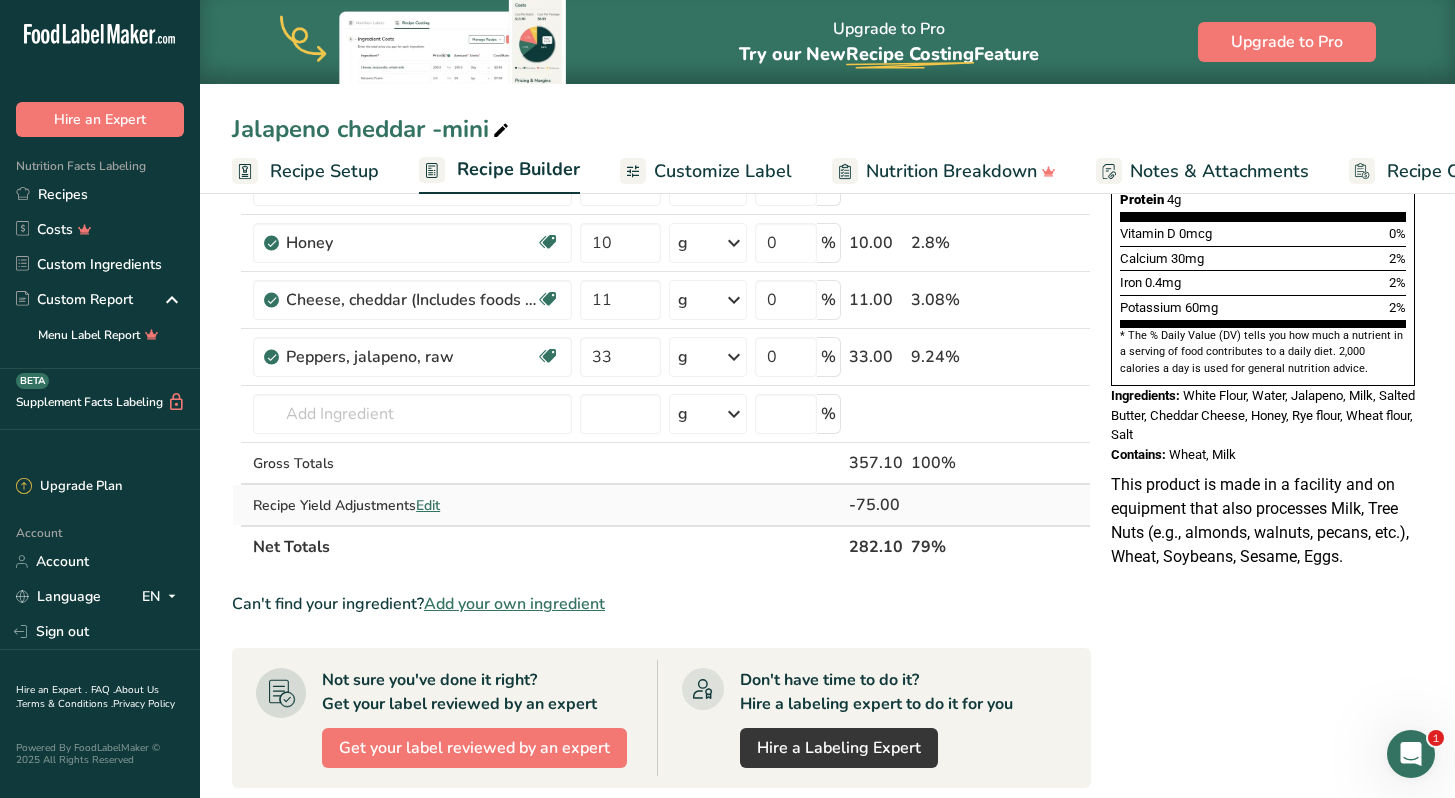 click on "Edit" at bounding box center [428, 505] 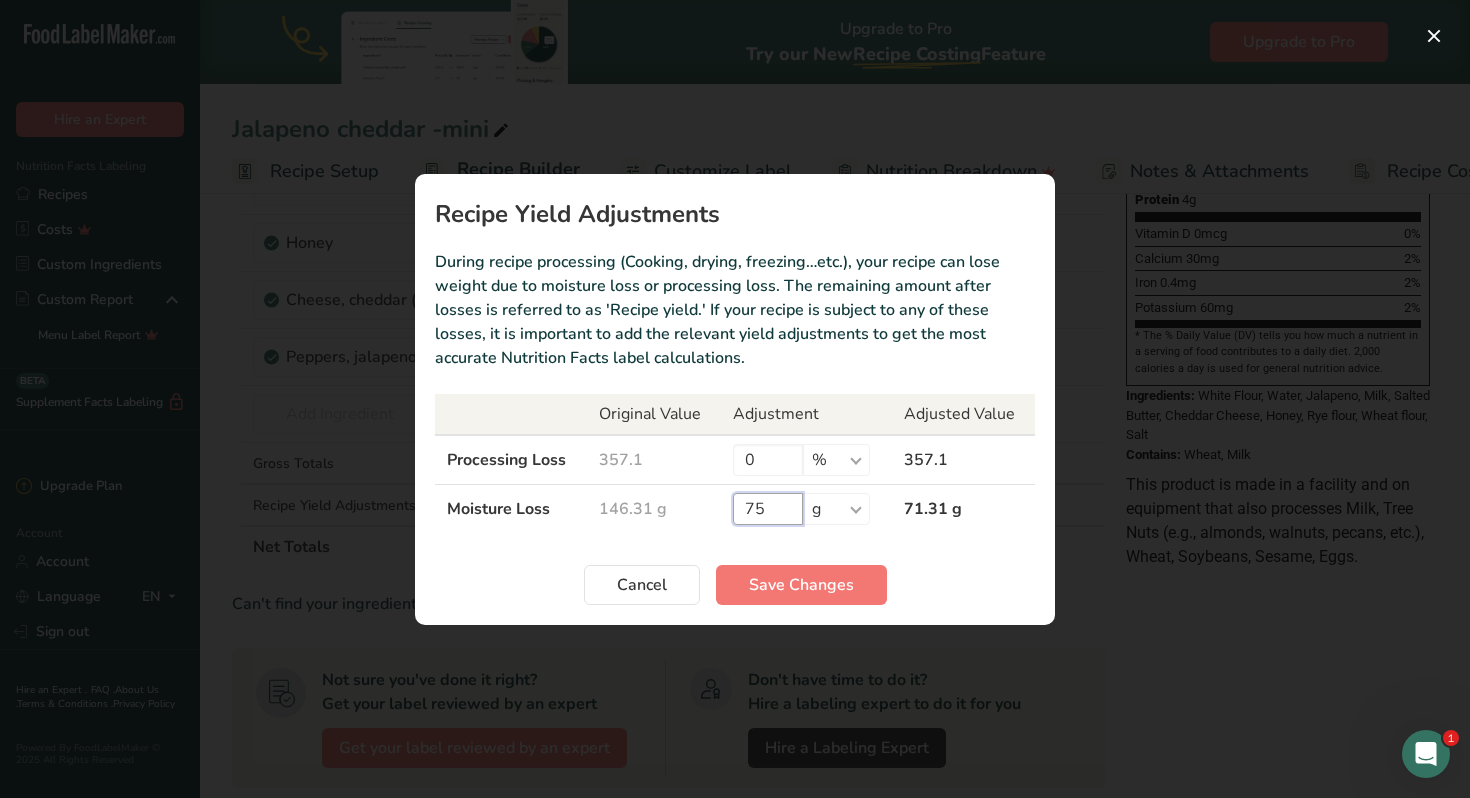 click on "75" at bounding box center [768, 509] 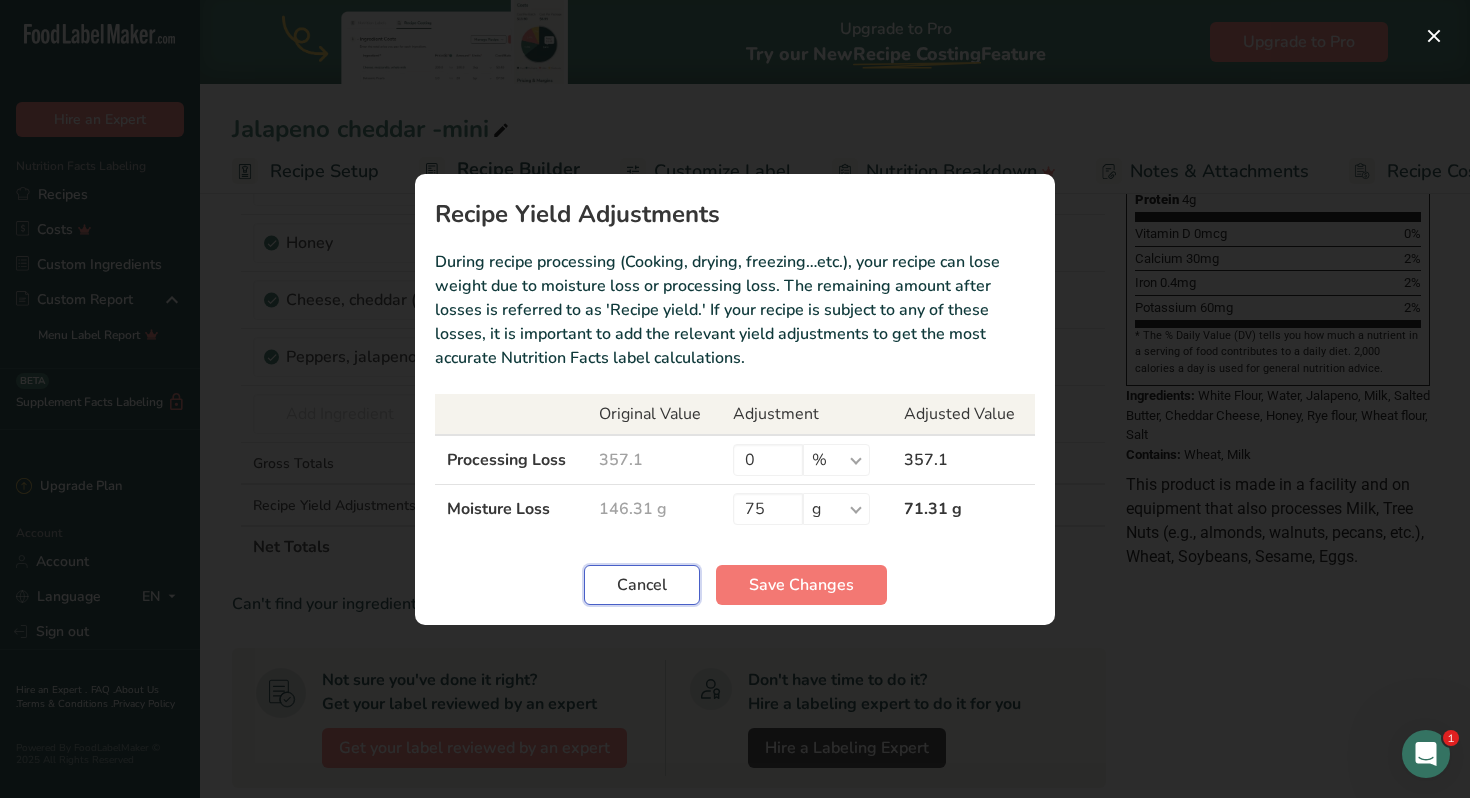 click on "Cancel" at bounding box center (642, 585) 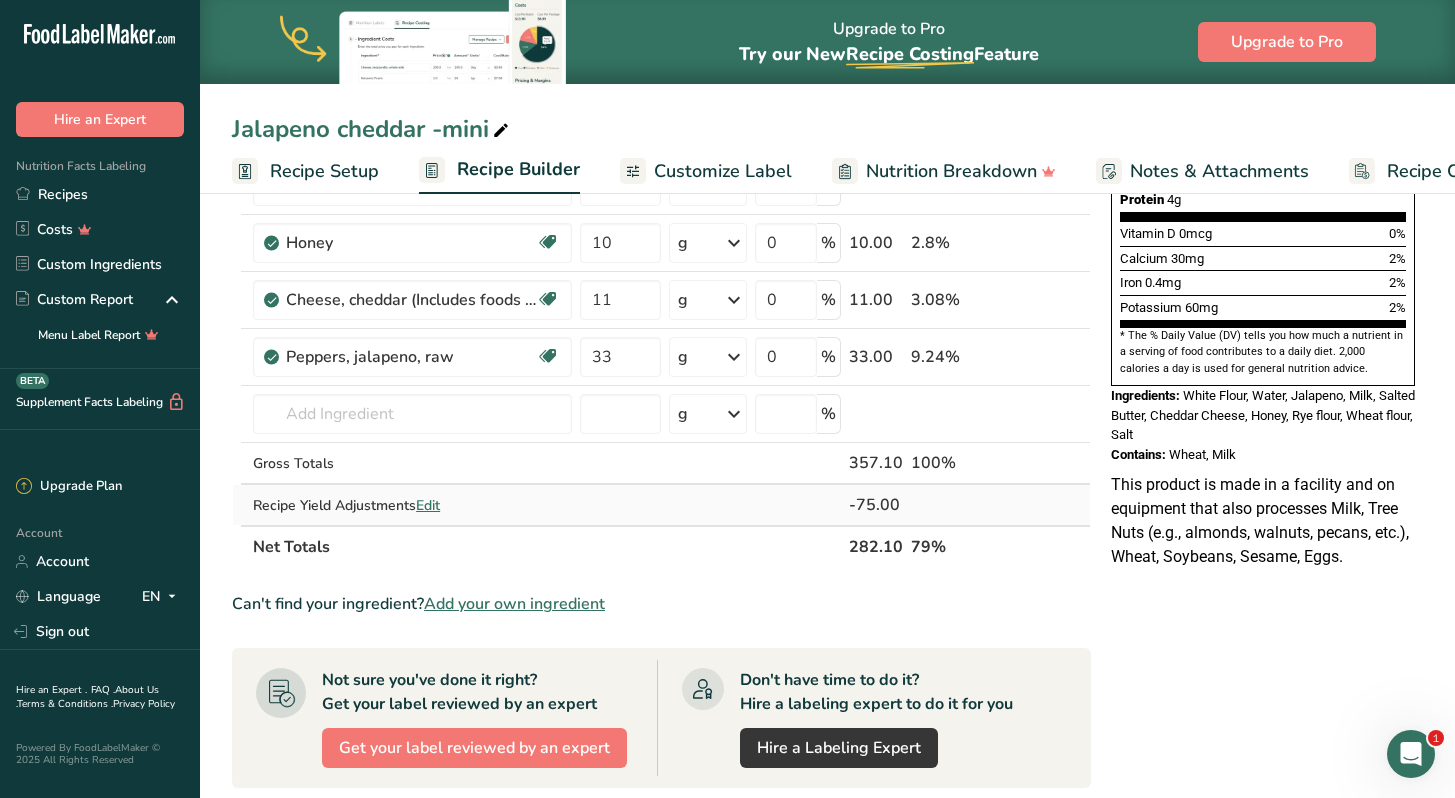 click on "Edit" at bounding box center [428, 505] 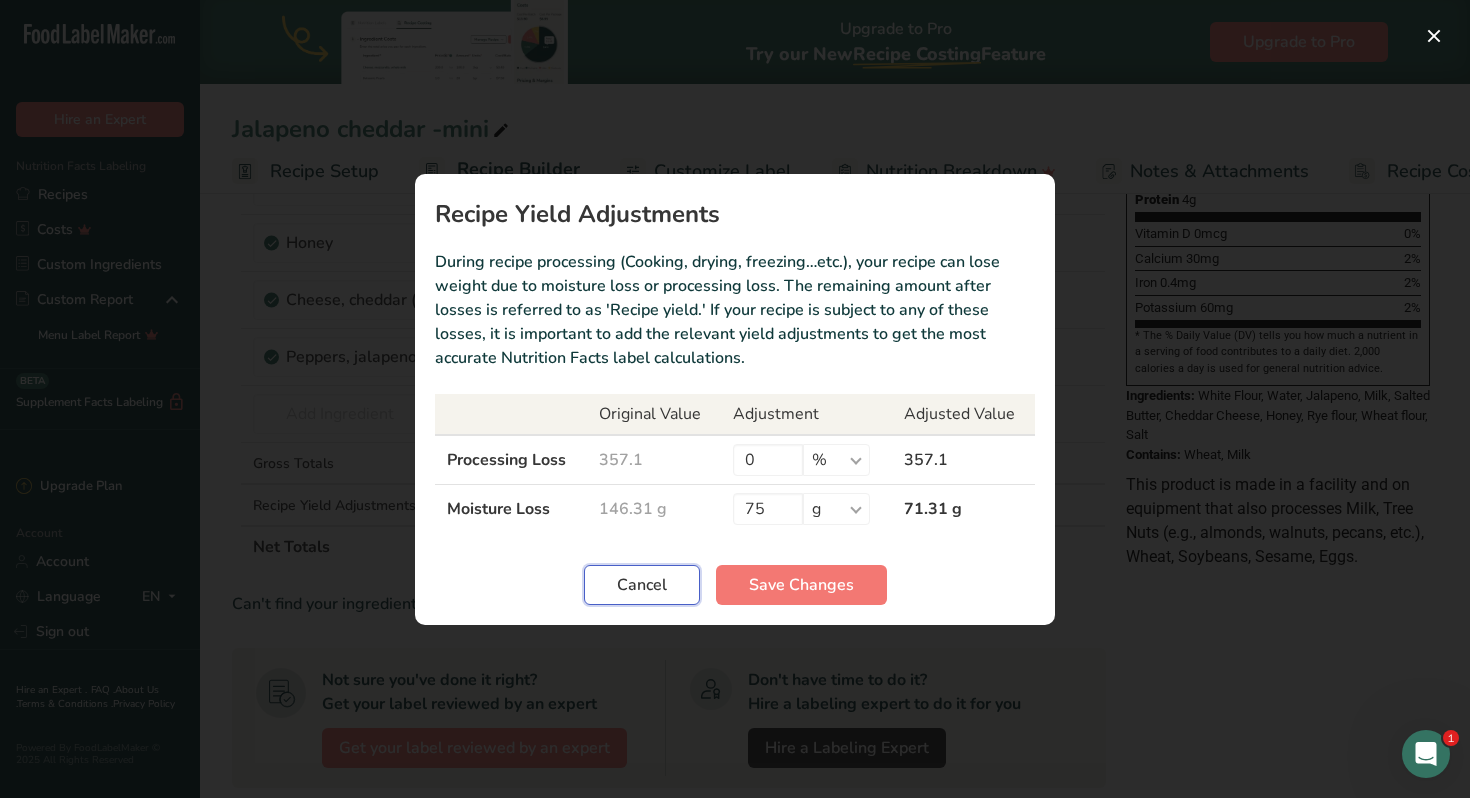 click on "Cancel" at bounding box center (642, 585) 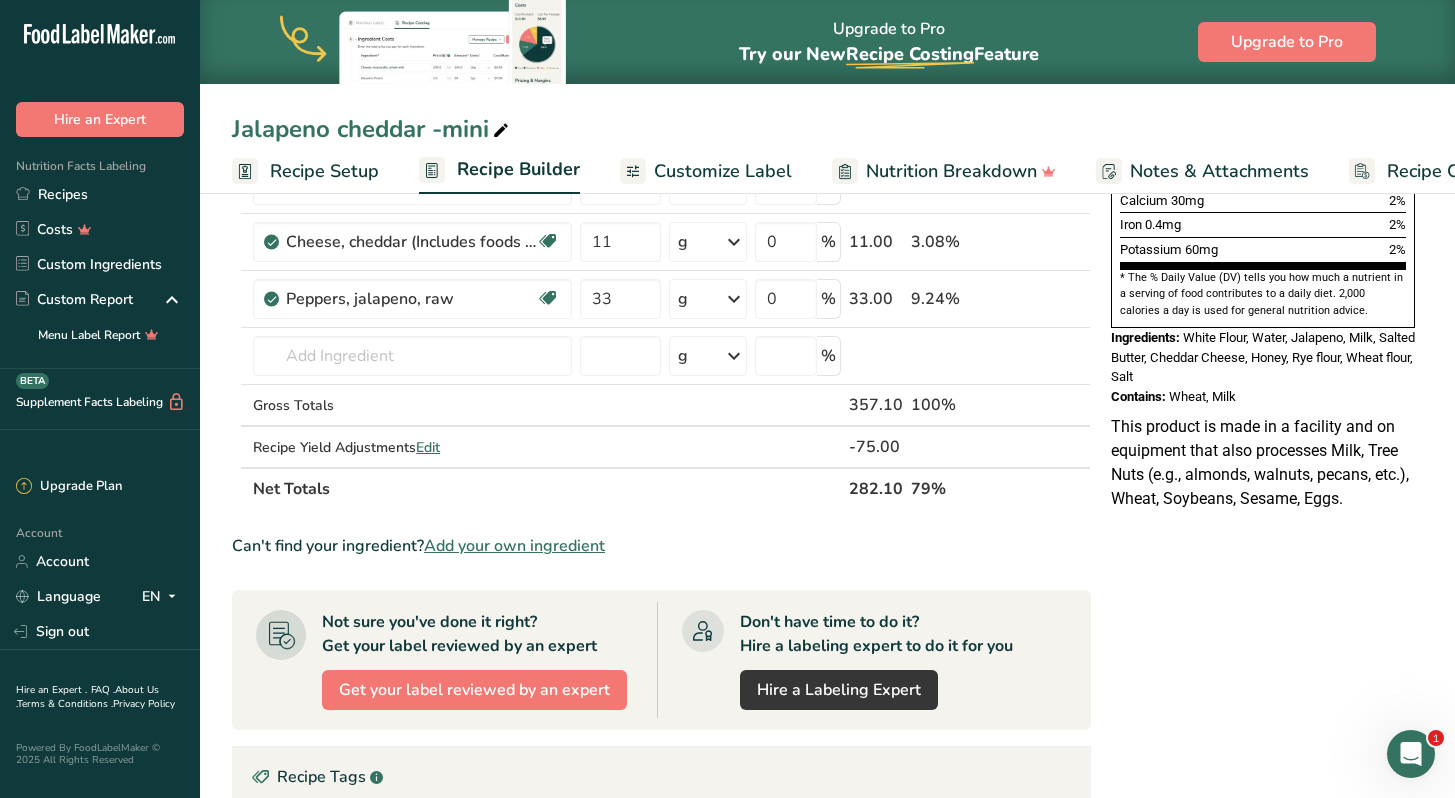 scroll, scrollTop: 570, scrollLeft: 0, axis: vertical 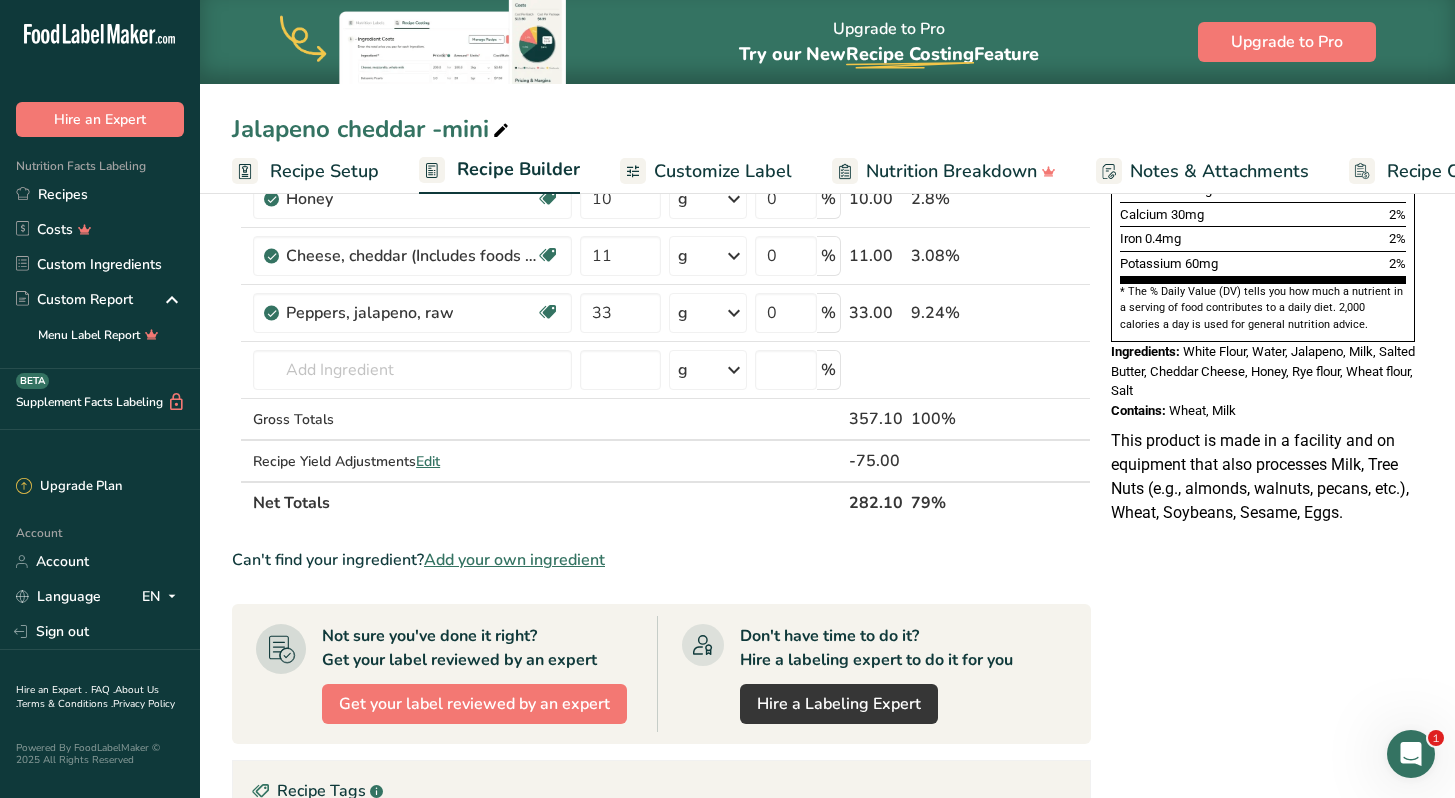 drag, startPoint x: 1440, startPoint y: 140, endPoint x: 1427, endPoint y: -33, distance: 173.48775 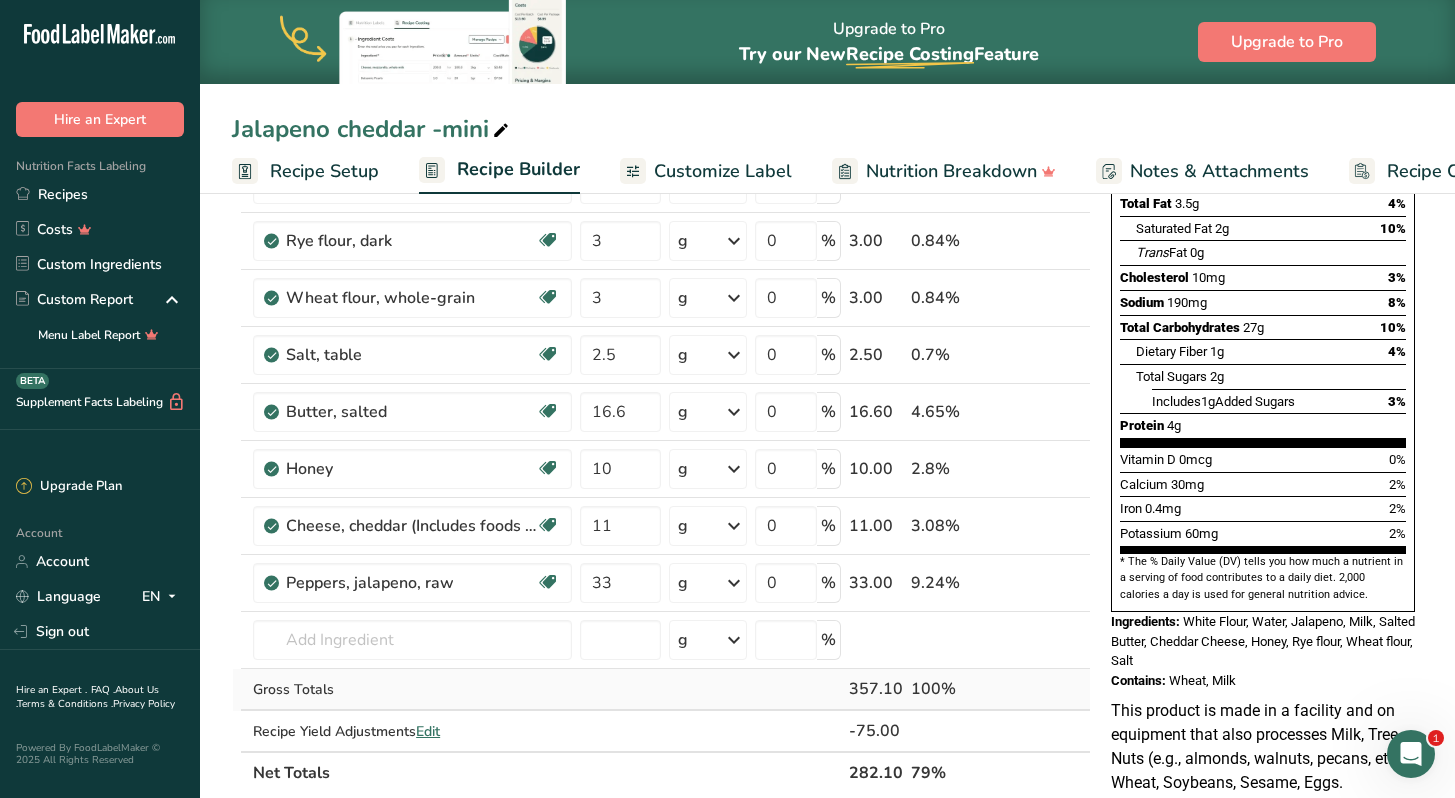 scroll, scrollTop: 0, scrollLeft: 0, axis: both 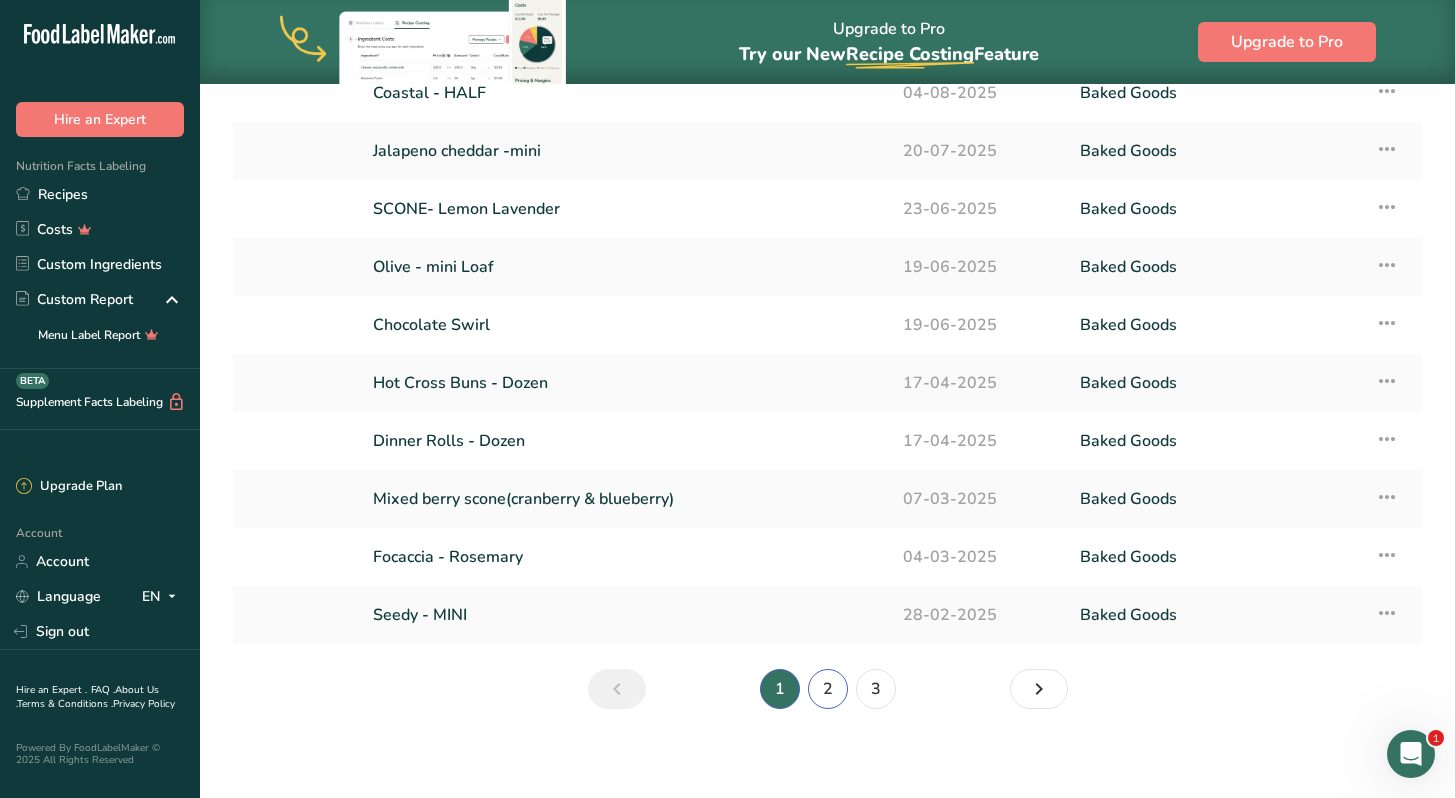 click on "2" at bounding box center (828, 689) 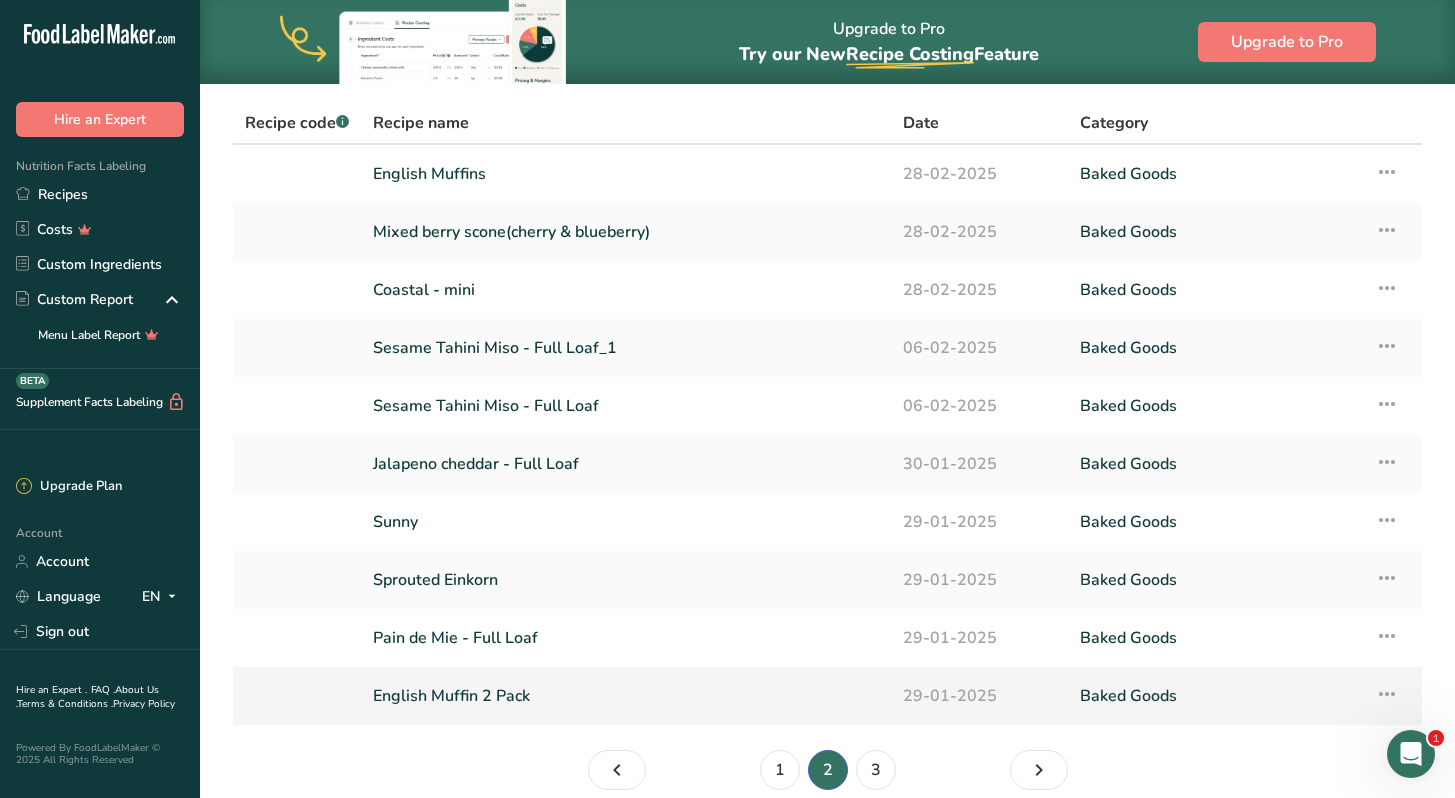 scroll, scrollTop: 69, scrollLeft: 0, axis: vertical 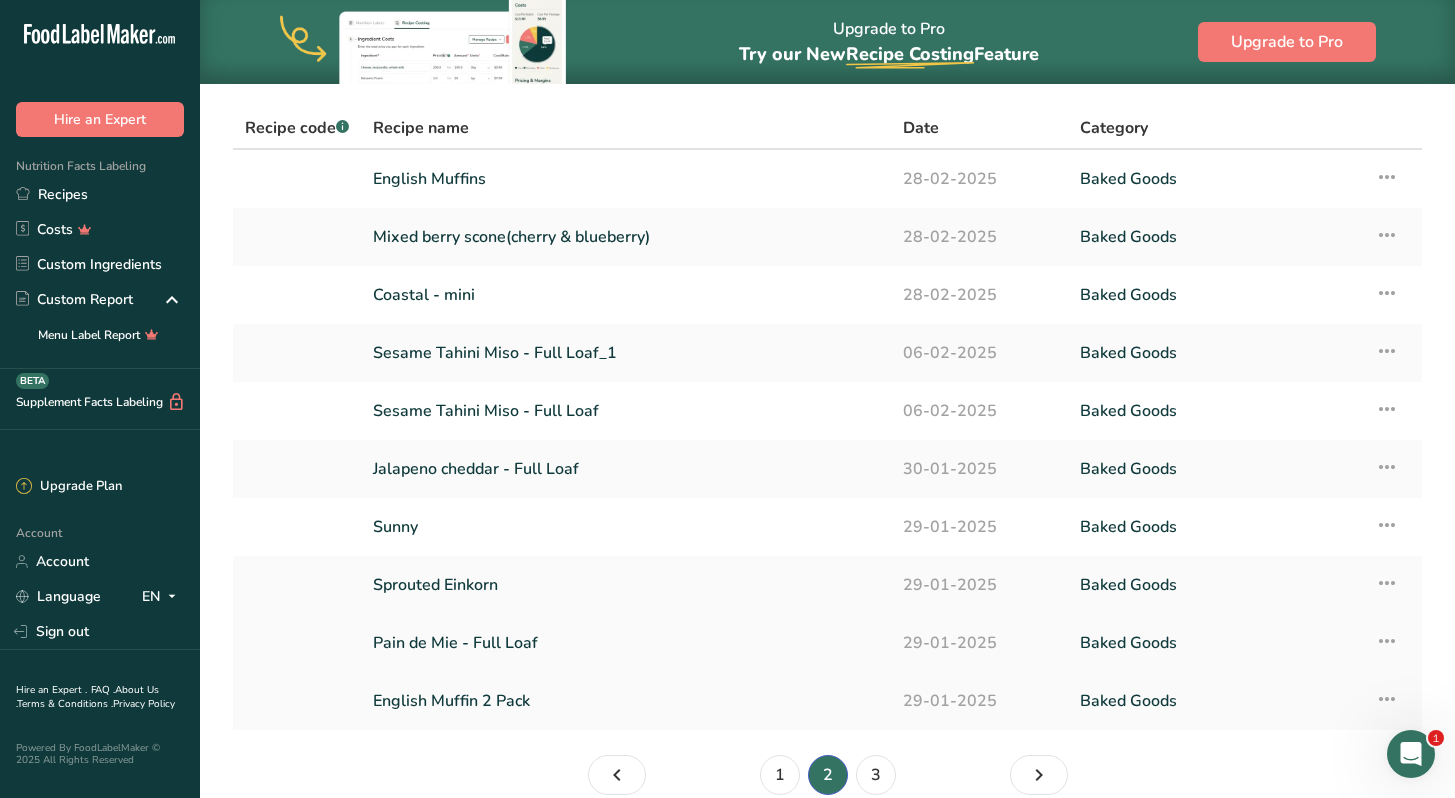 click on "Pain de Mie - Full Loaf" at bounding box center [626, 643] 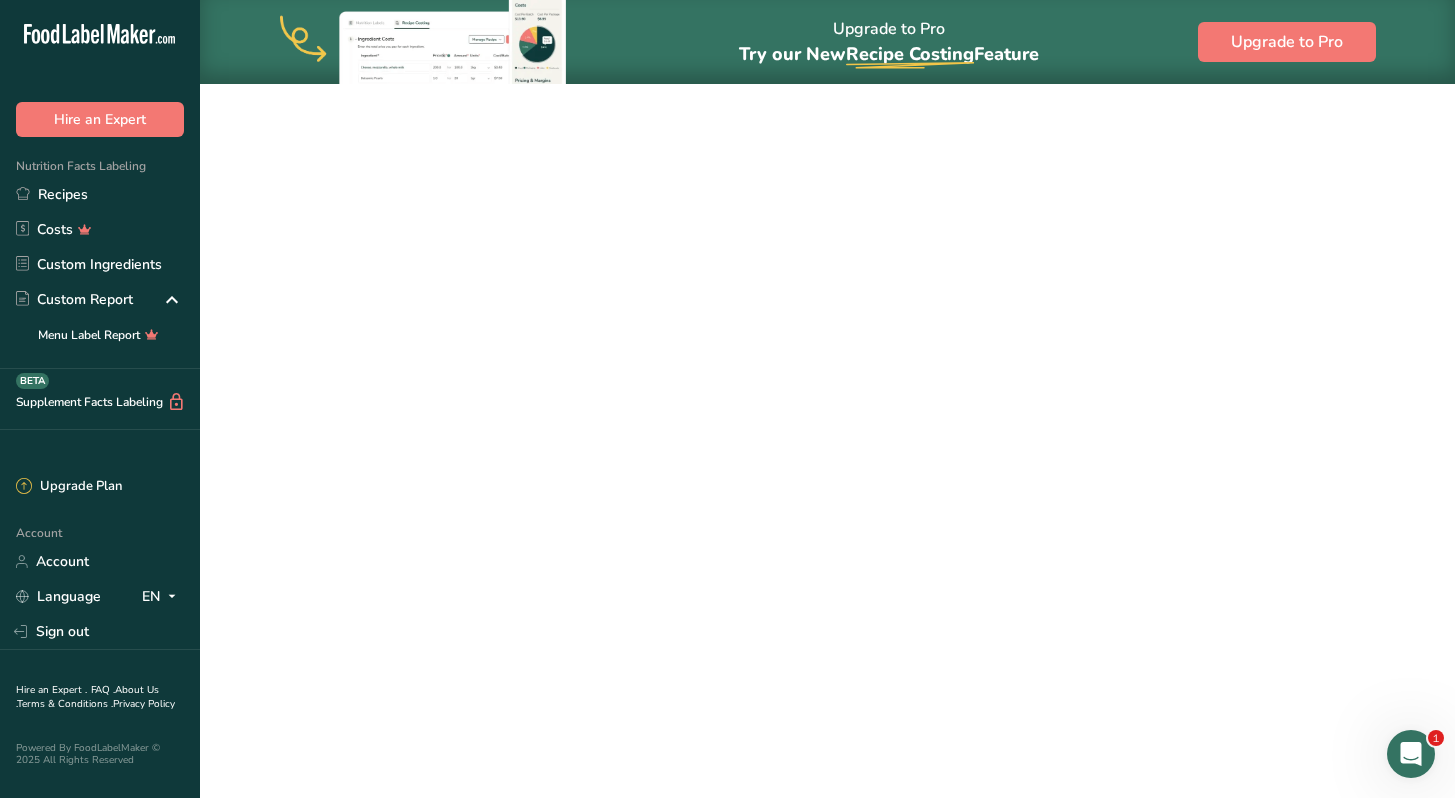 click on "Pain de Mie - Full Loaf" at bounding box center [626, 643] 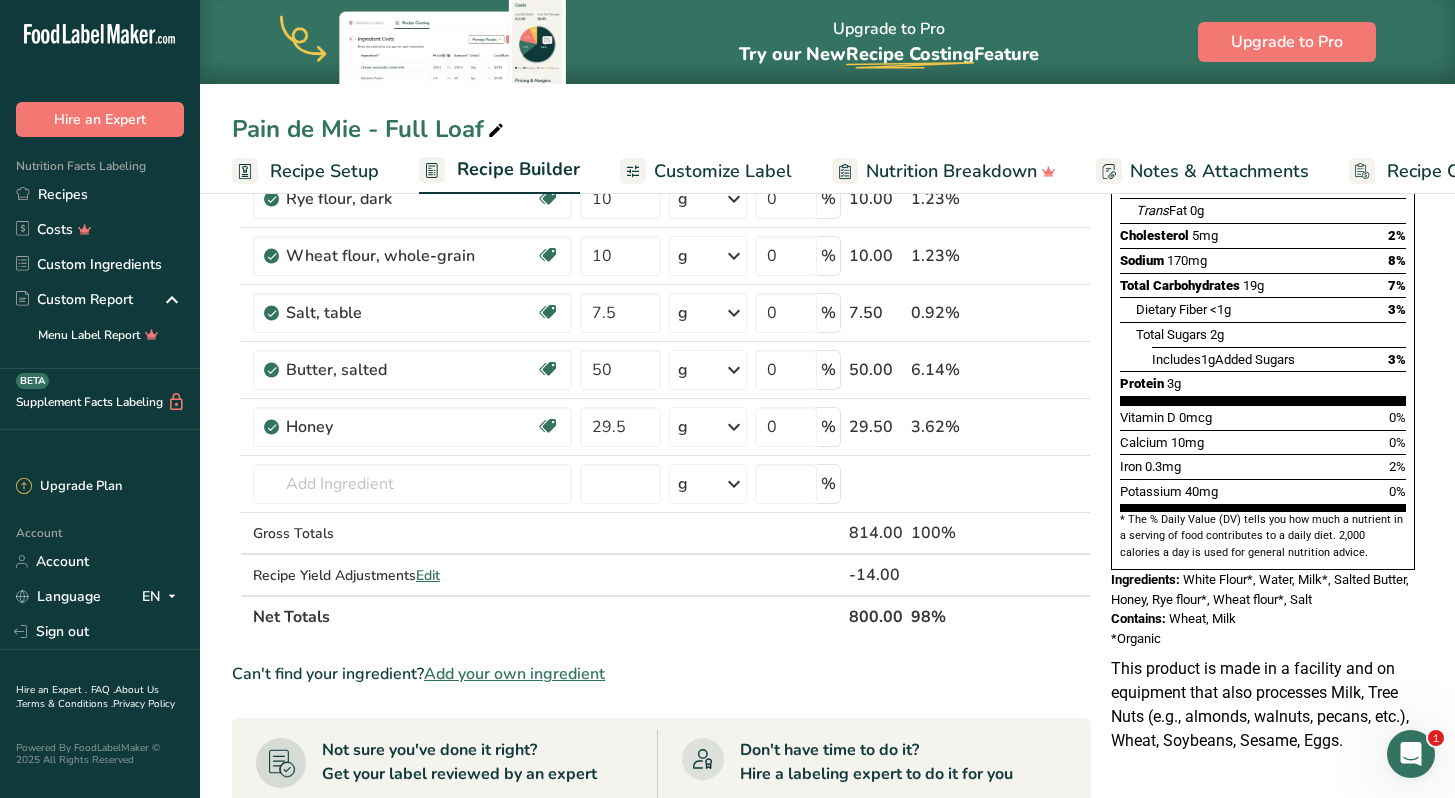 scroll, scrollTop: 334, scrollLeft: 0, axis: vertical 